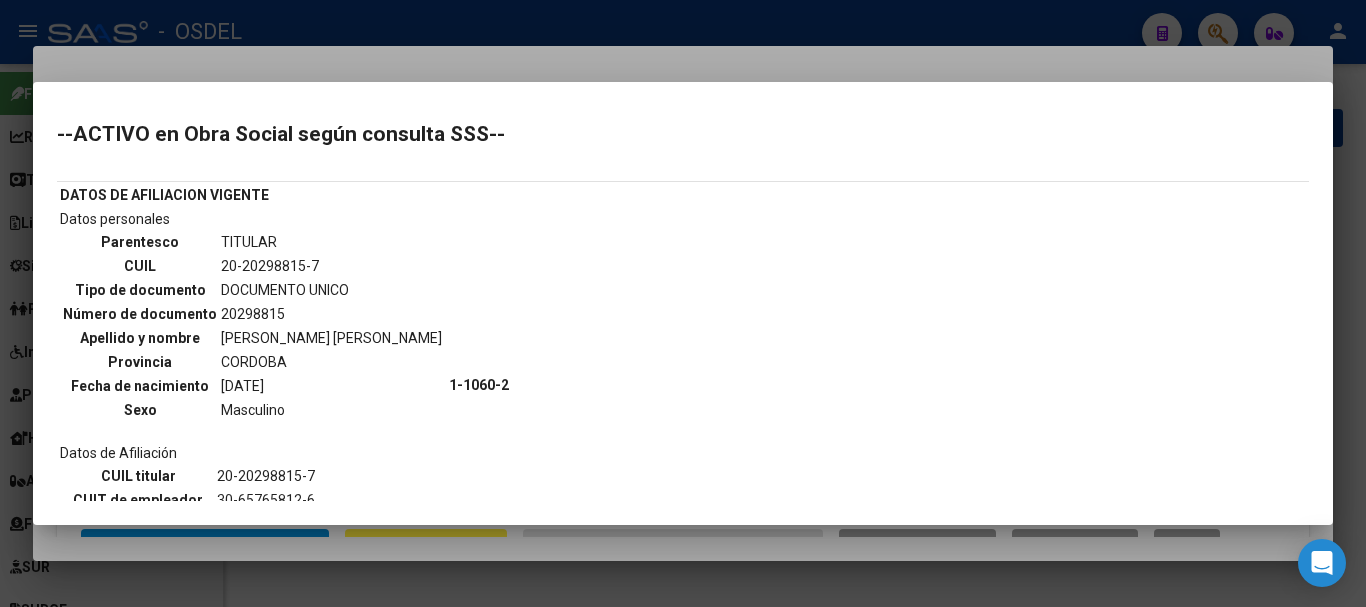 scroll, scrollTop: 0, scrollLeft: 0, axis: both 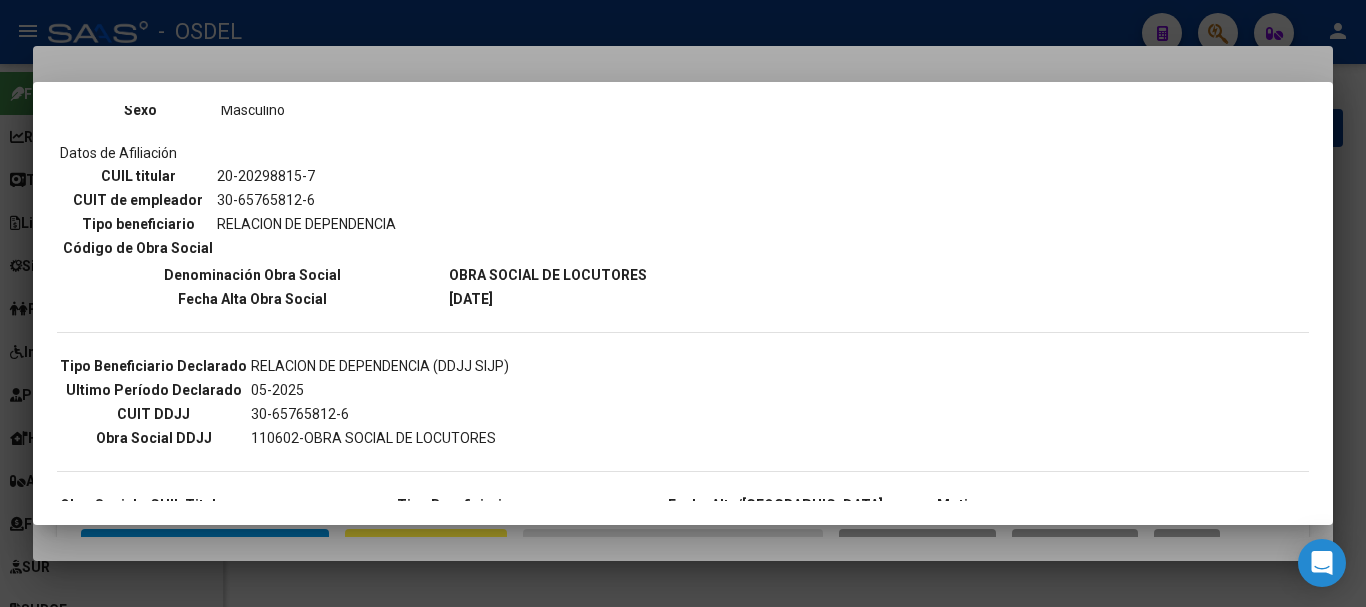 click at bounding box center [683, 303] 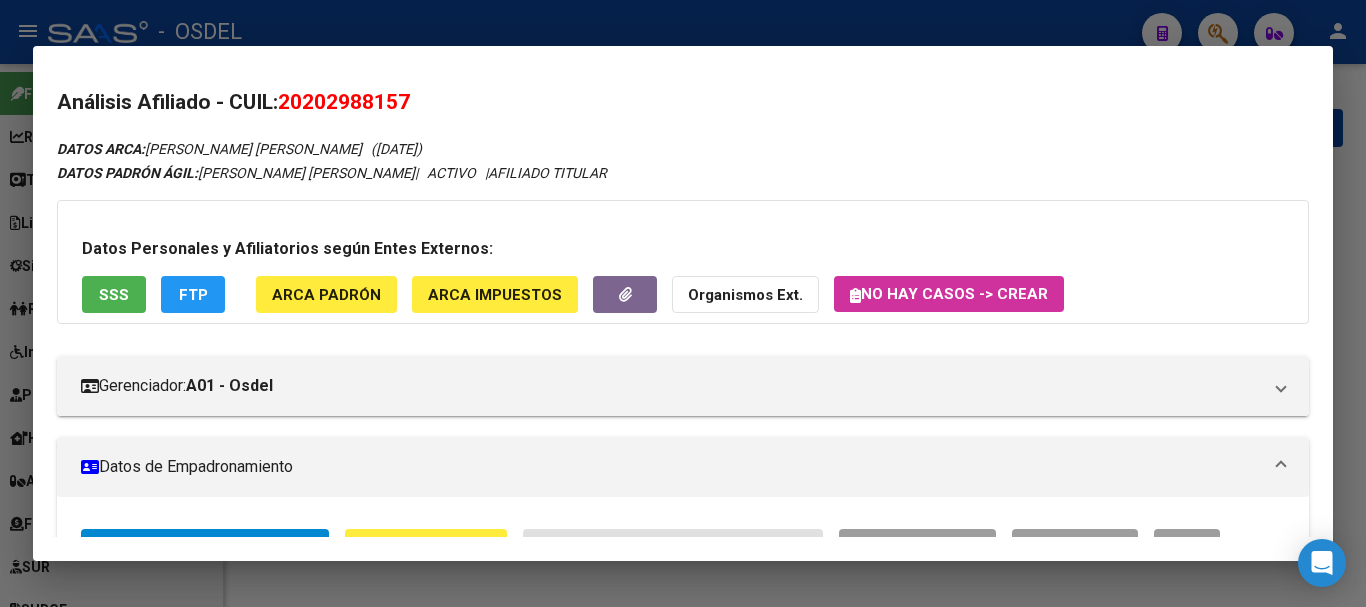 click at bounding box center [683, 303] 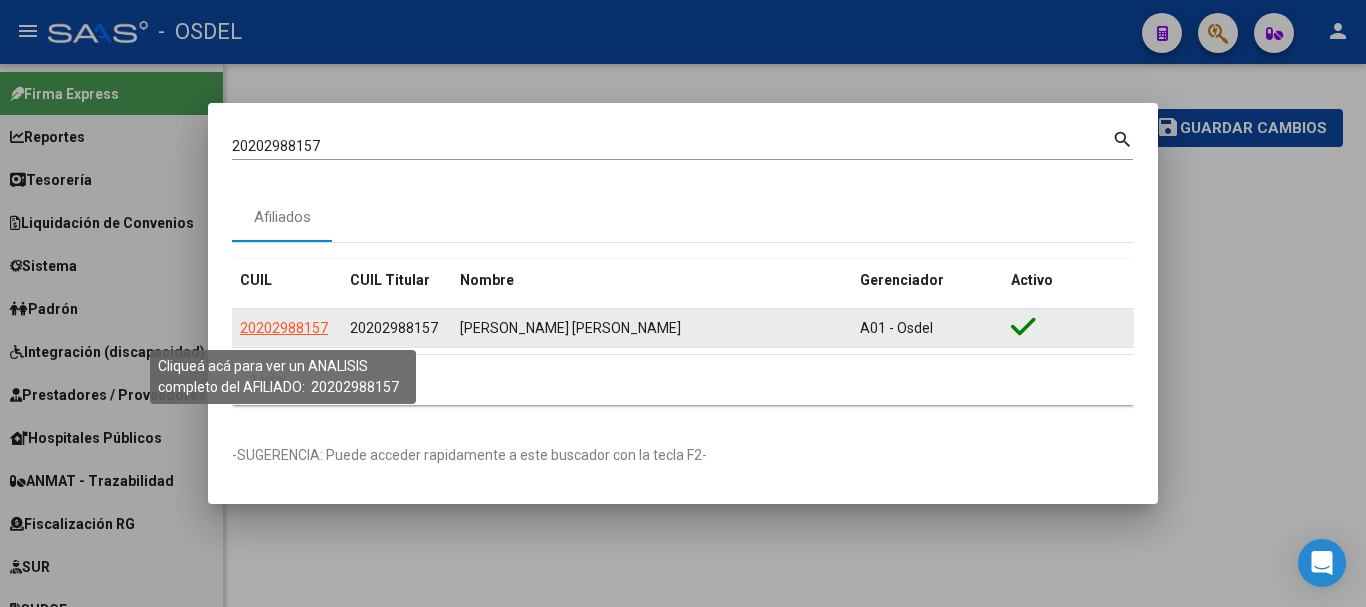 click on "20202988157" 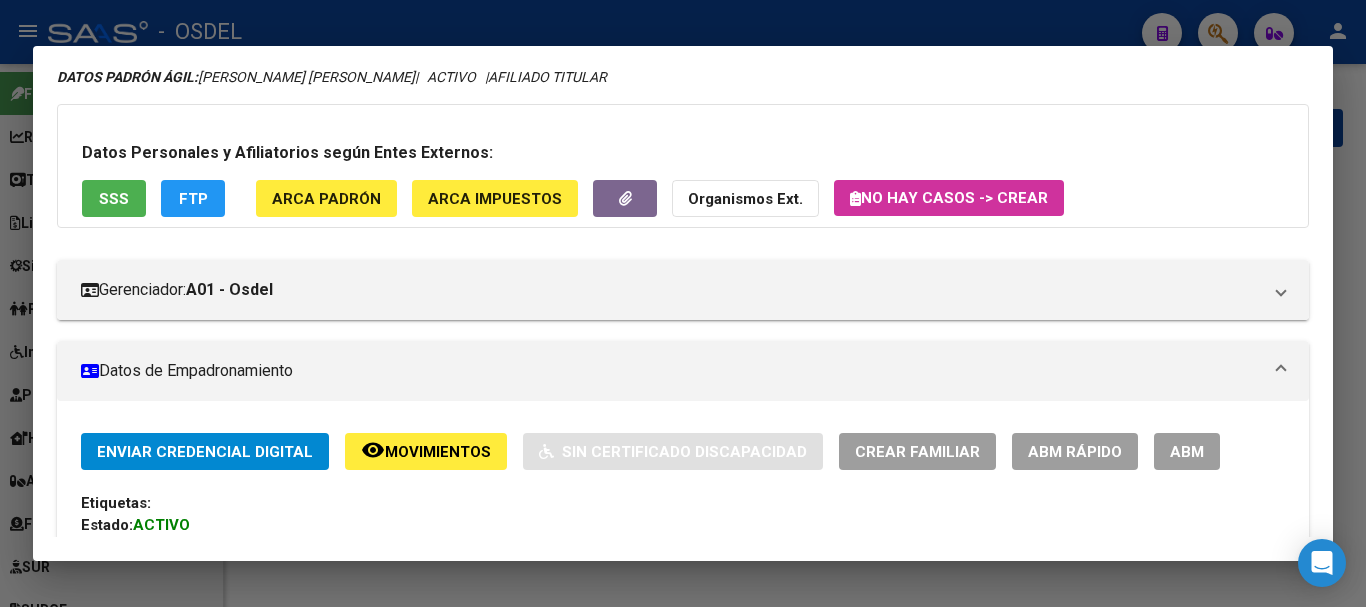 scroll, scrollTop: 100, scrollLeft: 0, axis: vertical 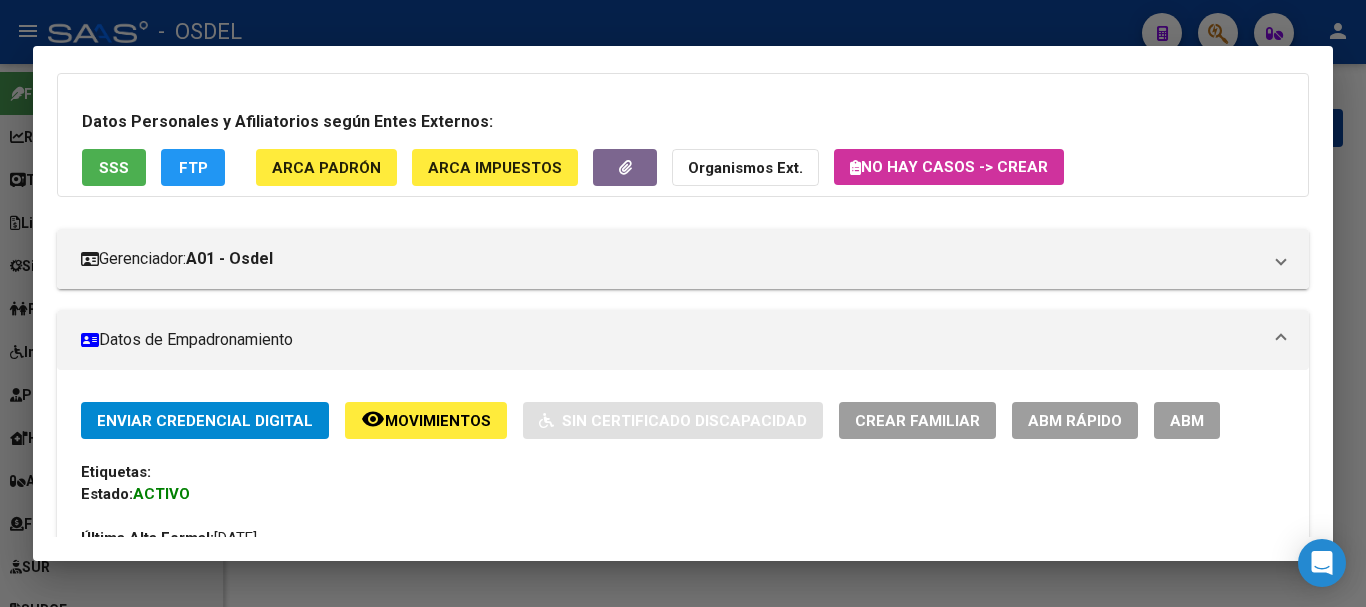 click on "ABM" at bounding box center [1187, 421] 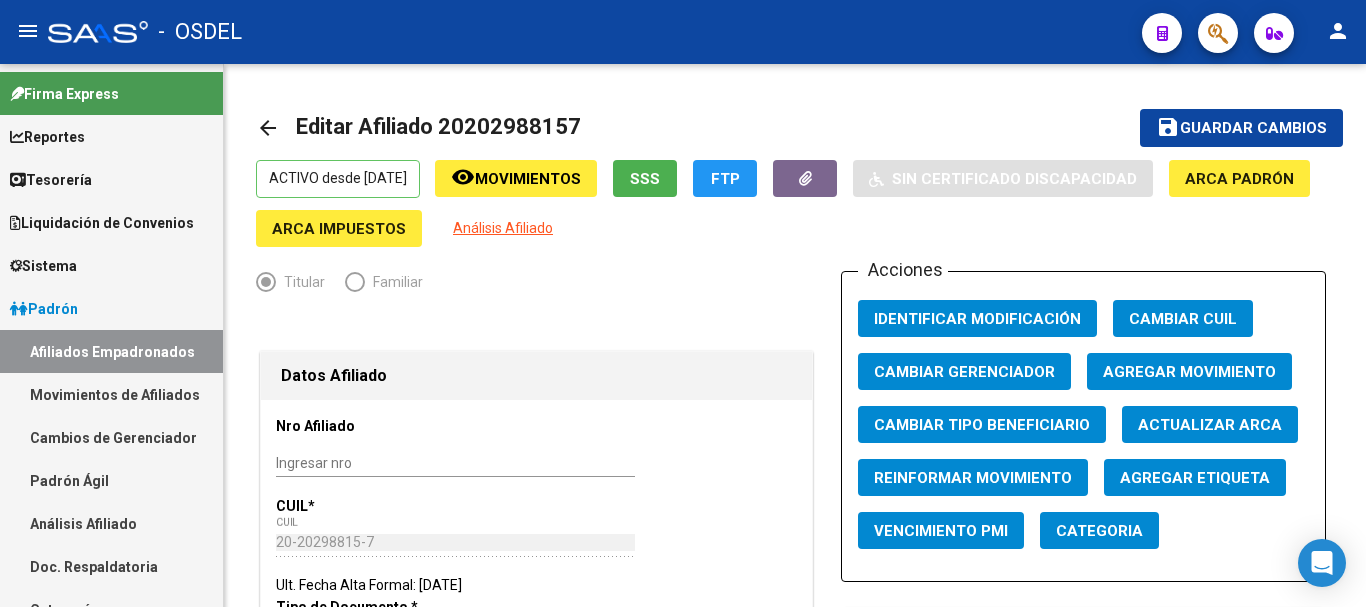 radio on "true" 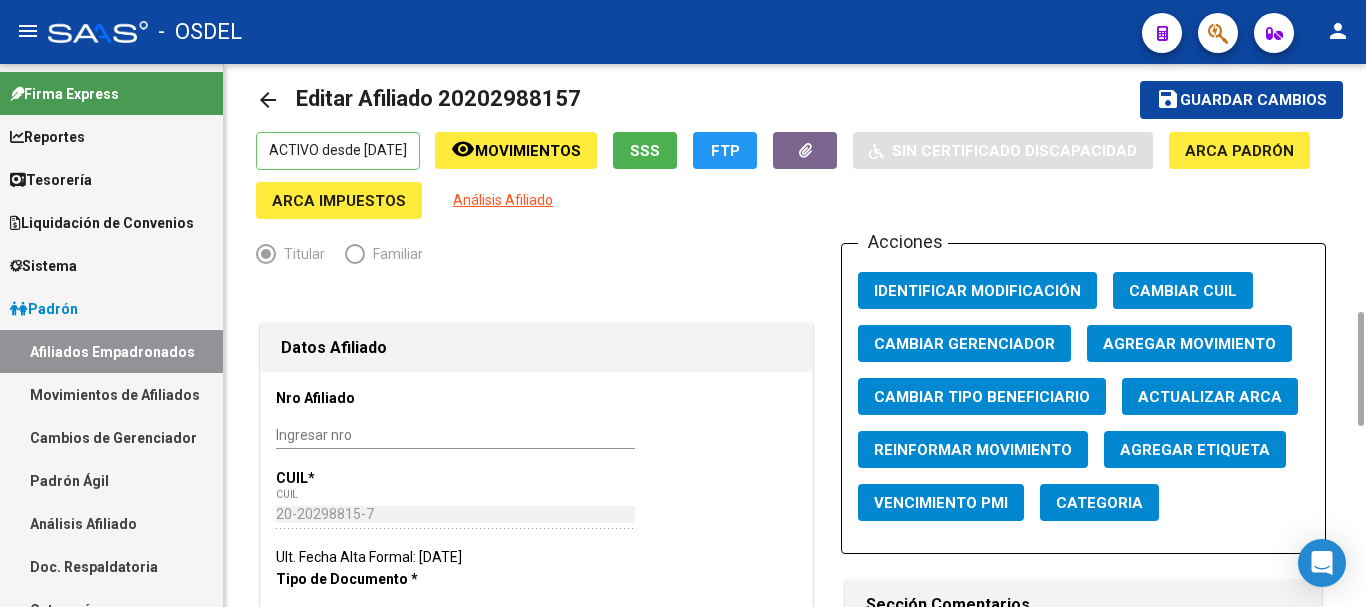 scroll, scrollTop: 0, scrollLeft: 0, axis: both 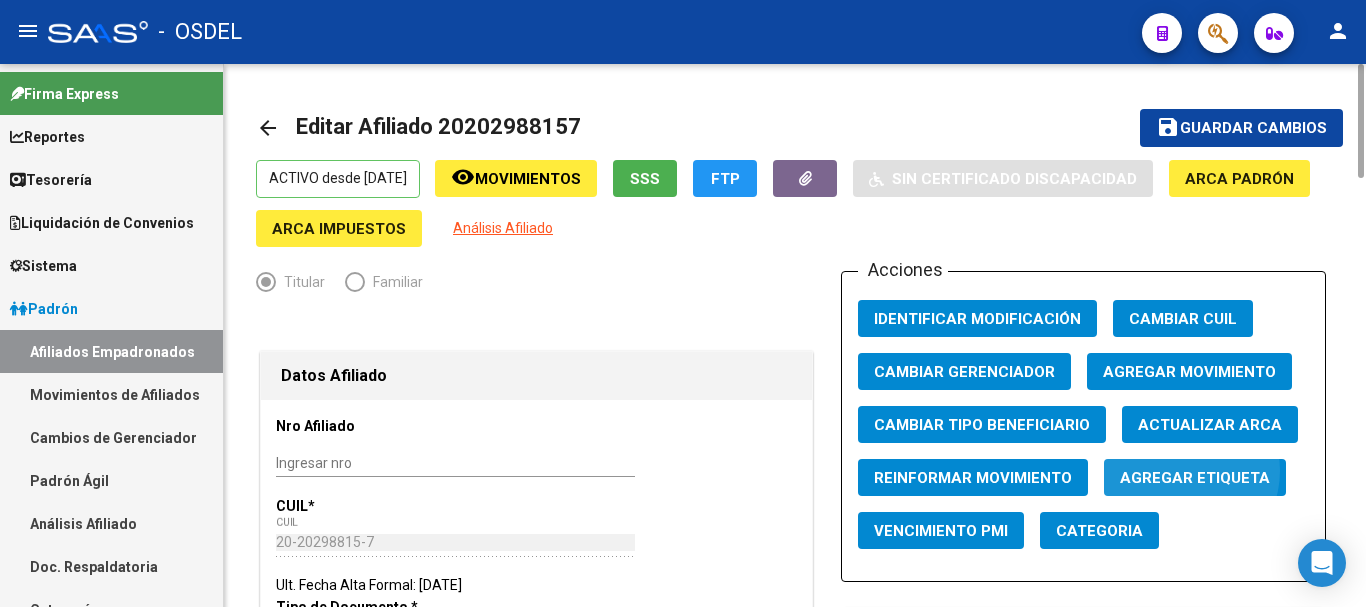 click on "Agregar Etiqueta" 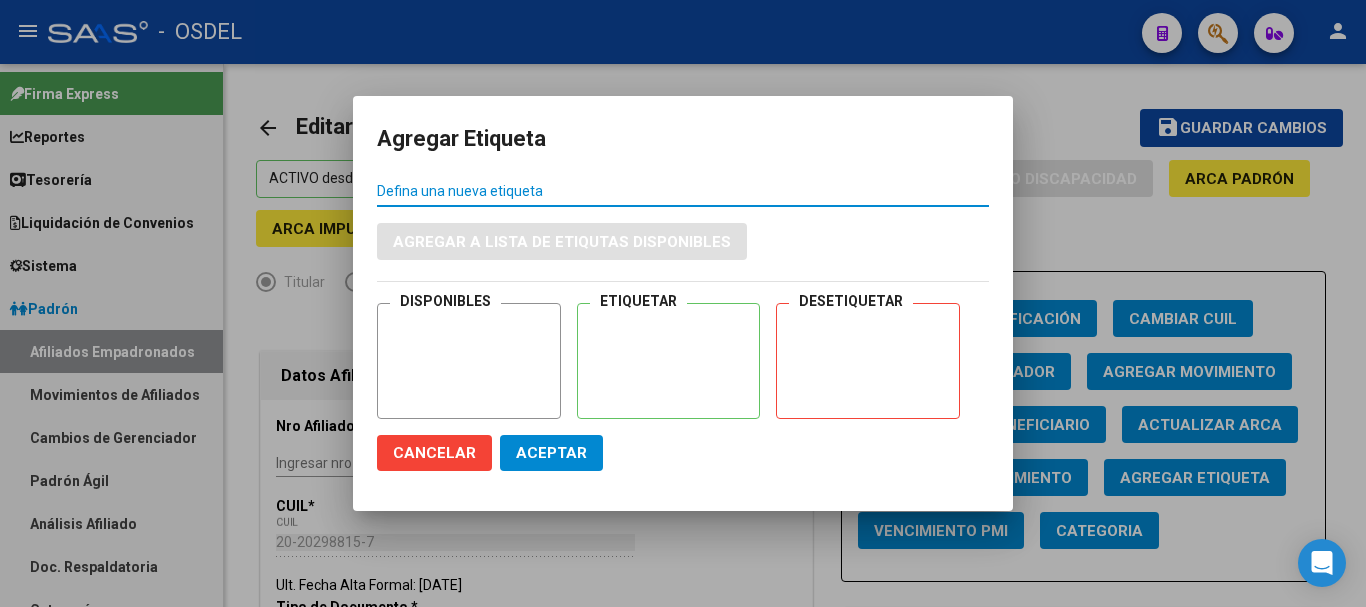 click on "Defina una nueva etiqueta" at bounding box center (683, 191) 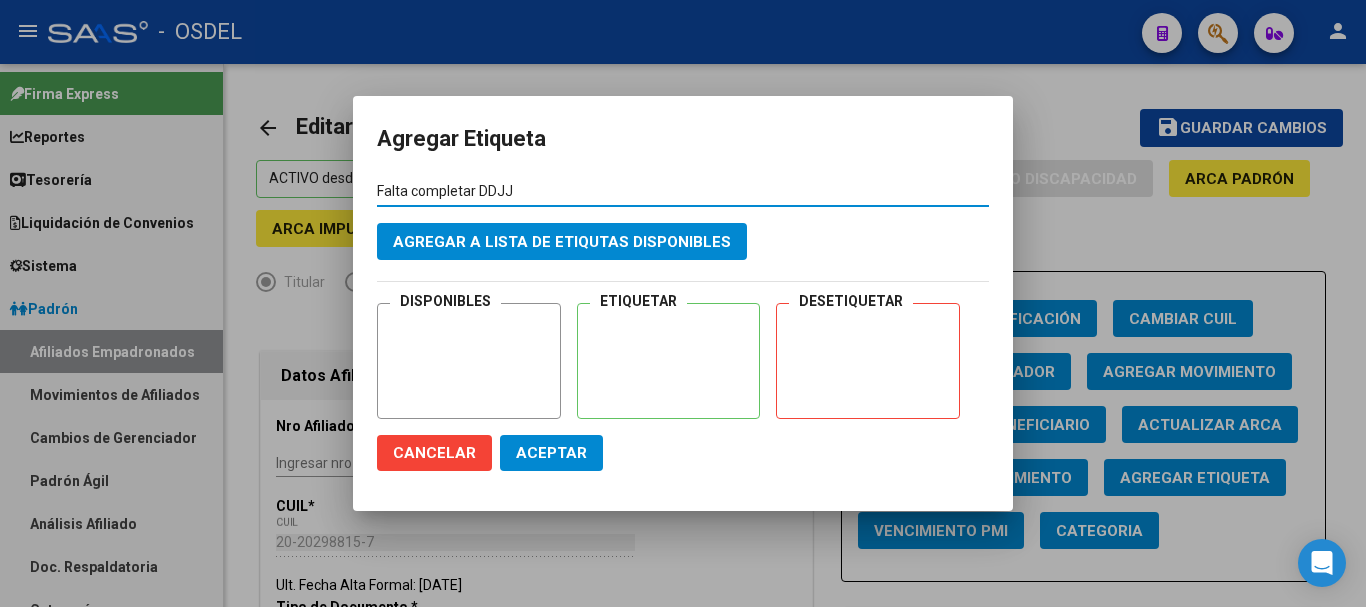 type on "Falta completar DDJJ" 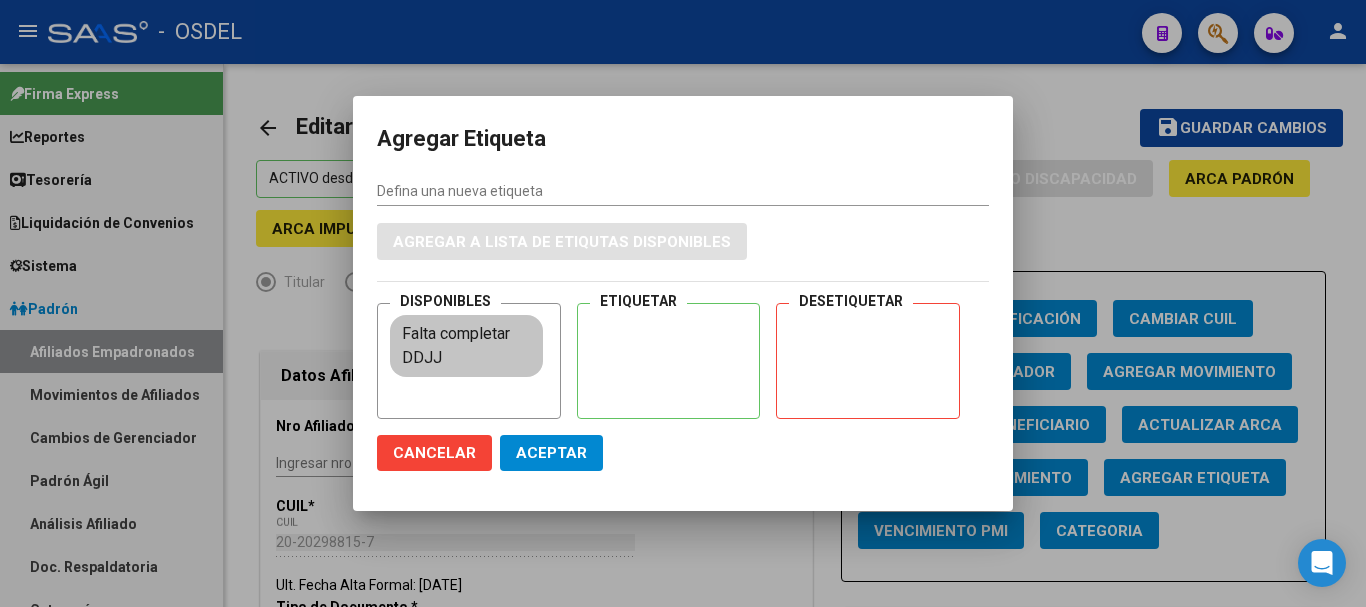 click on "Falta completar DDJJ" at bounding box center [466, 346] 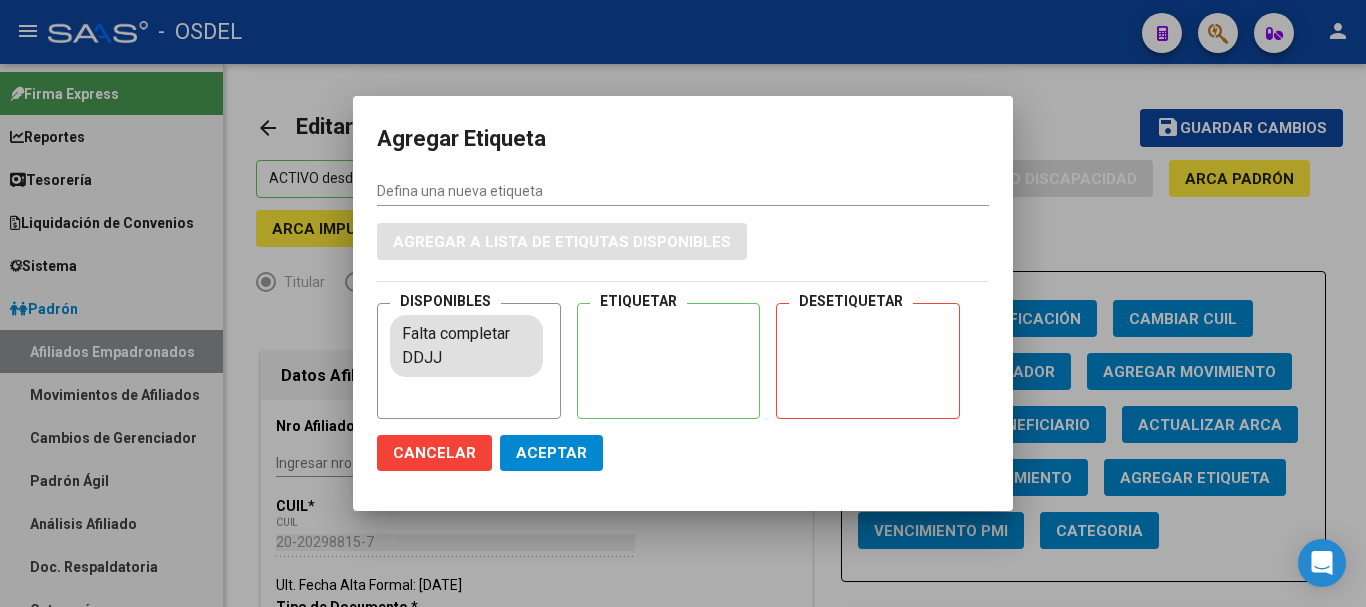 click on "Cancelar" 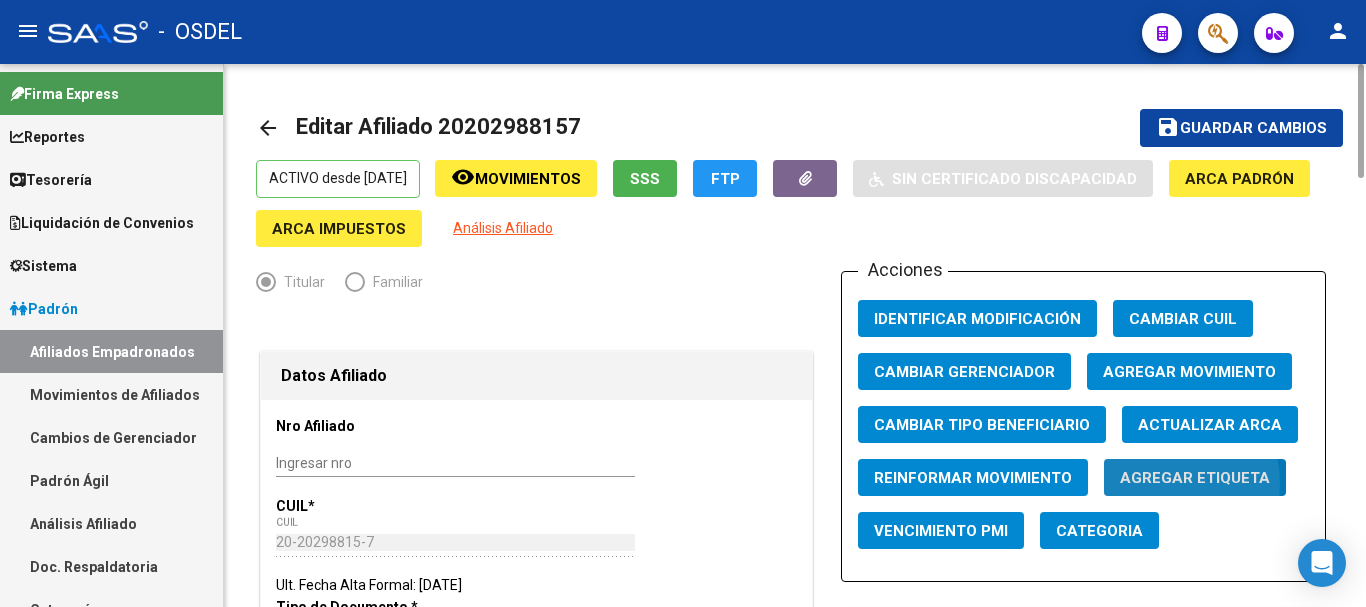 click on "Agregar Etiqueta" 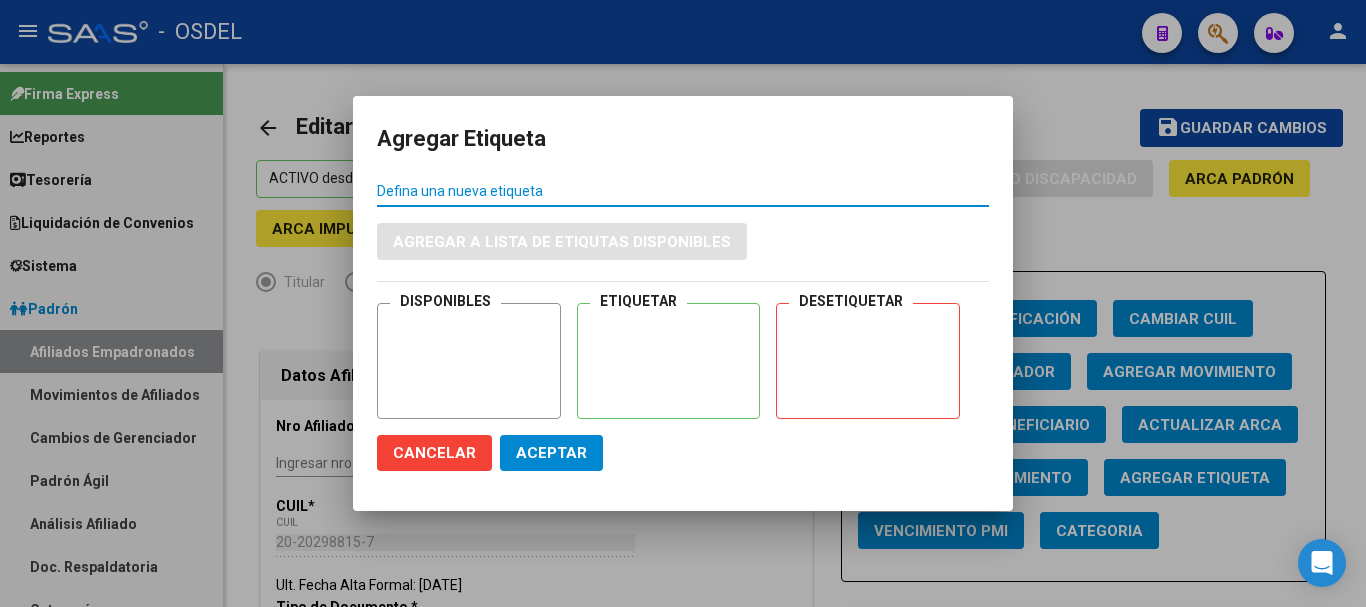 click on "Defina una nueva etiqueta" at bounding box center (683, 191) 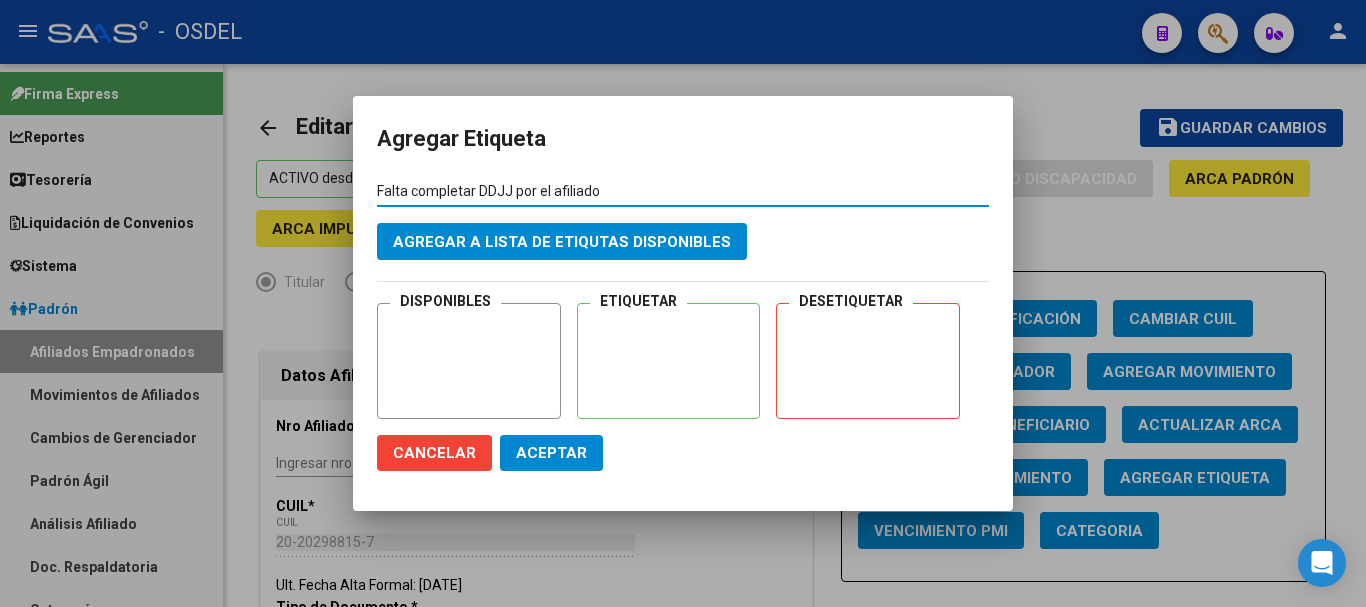 type on "Falta completar DDJJ por el afiliado" 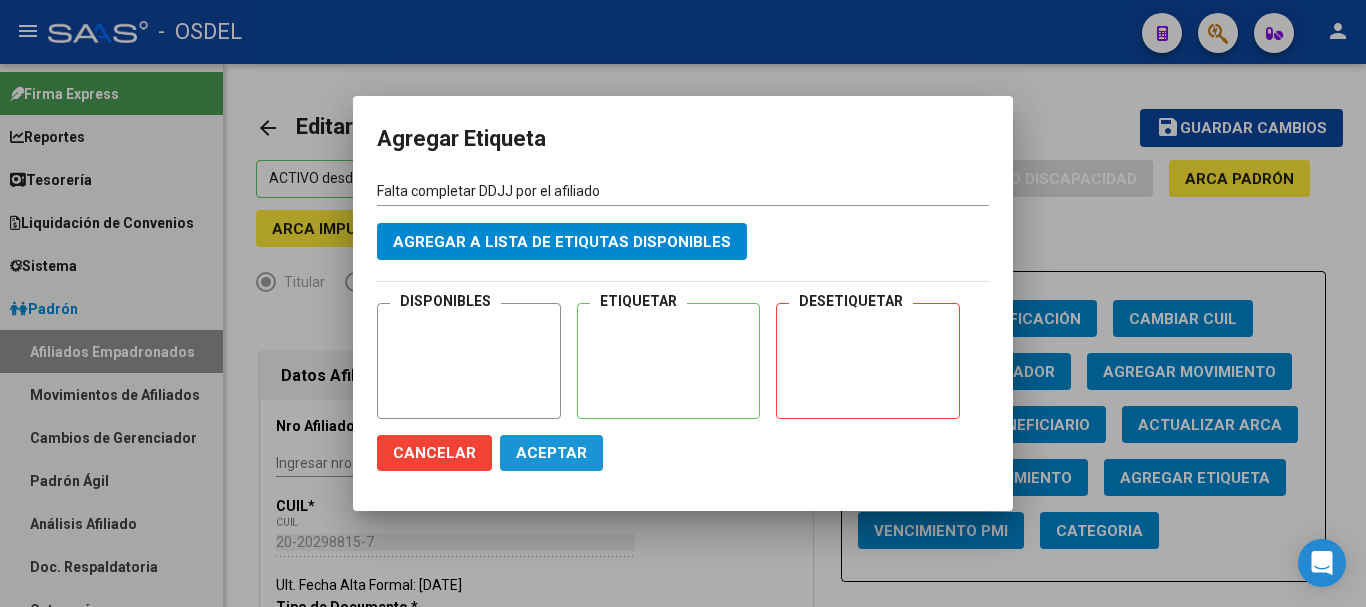 click on "Aceptar" 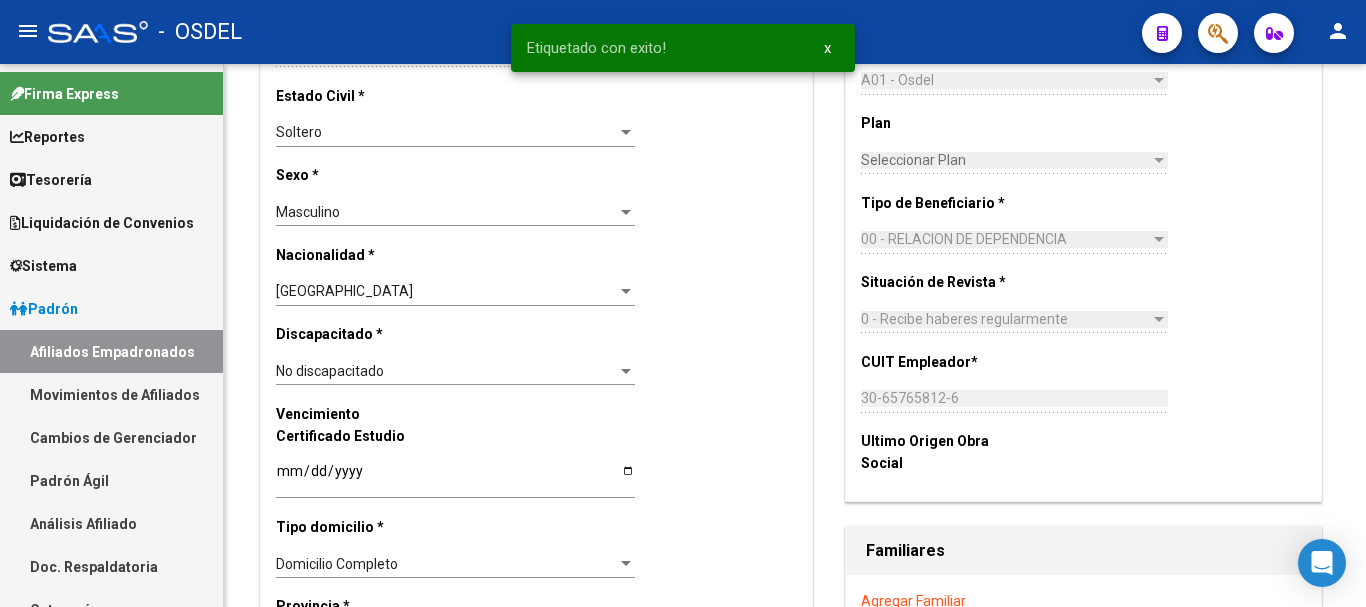 scroll, scrollTop: 0, scrollLeft: 0, axis: both 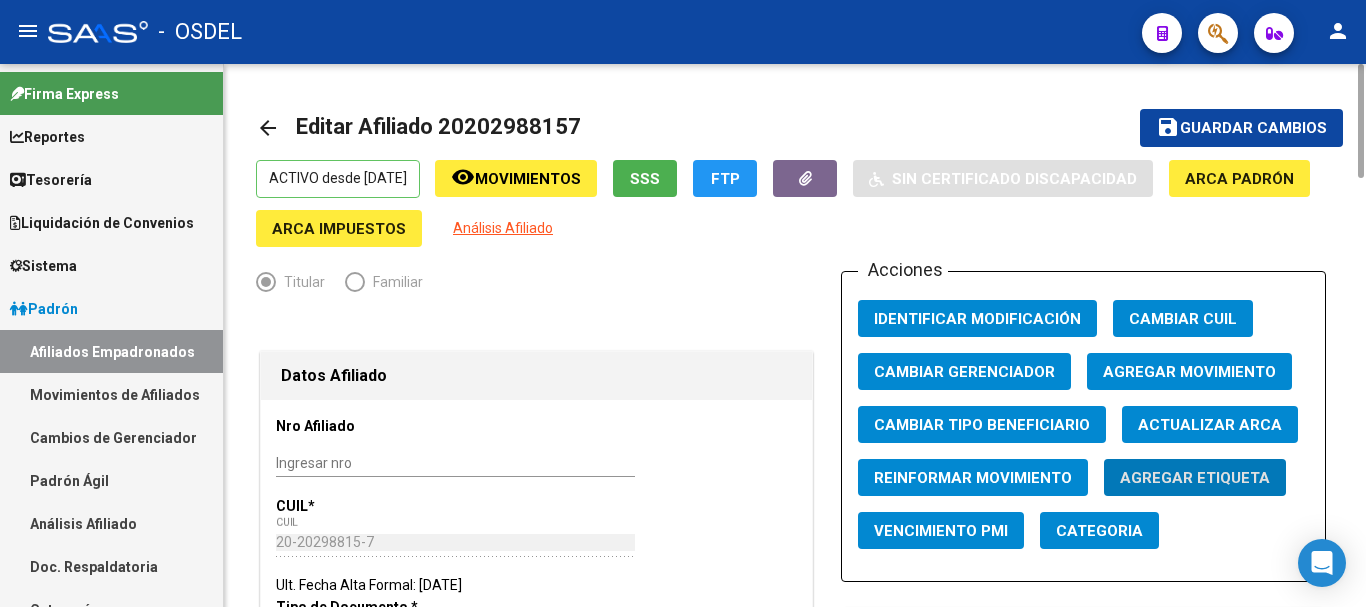 click on "save" 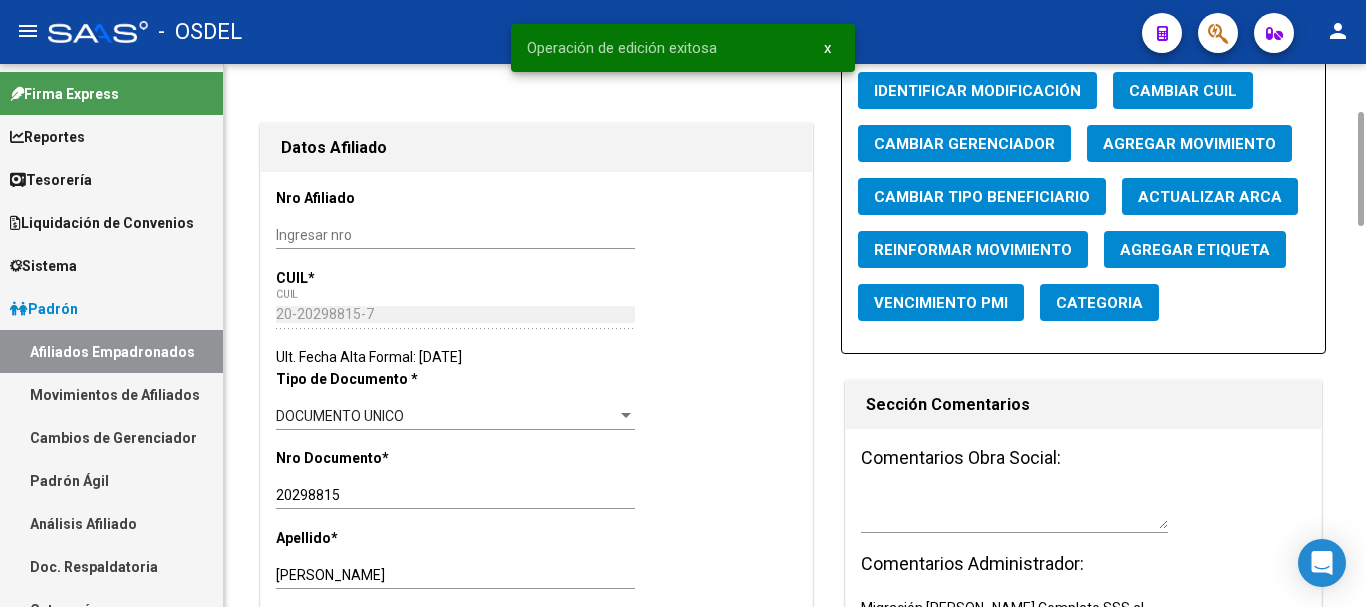 scroll, scrollTop: 0, scrollLeft: 0, axis: both 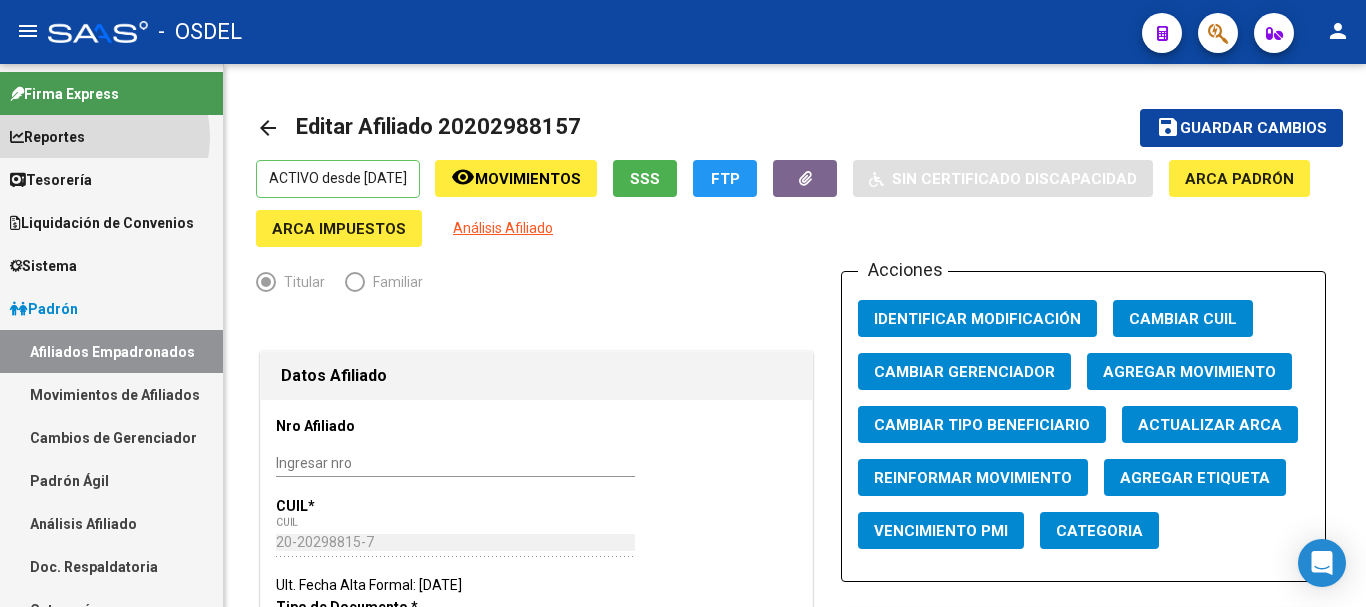 click on "Reportes" at bounding box center [47, 137] 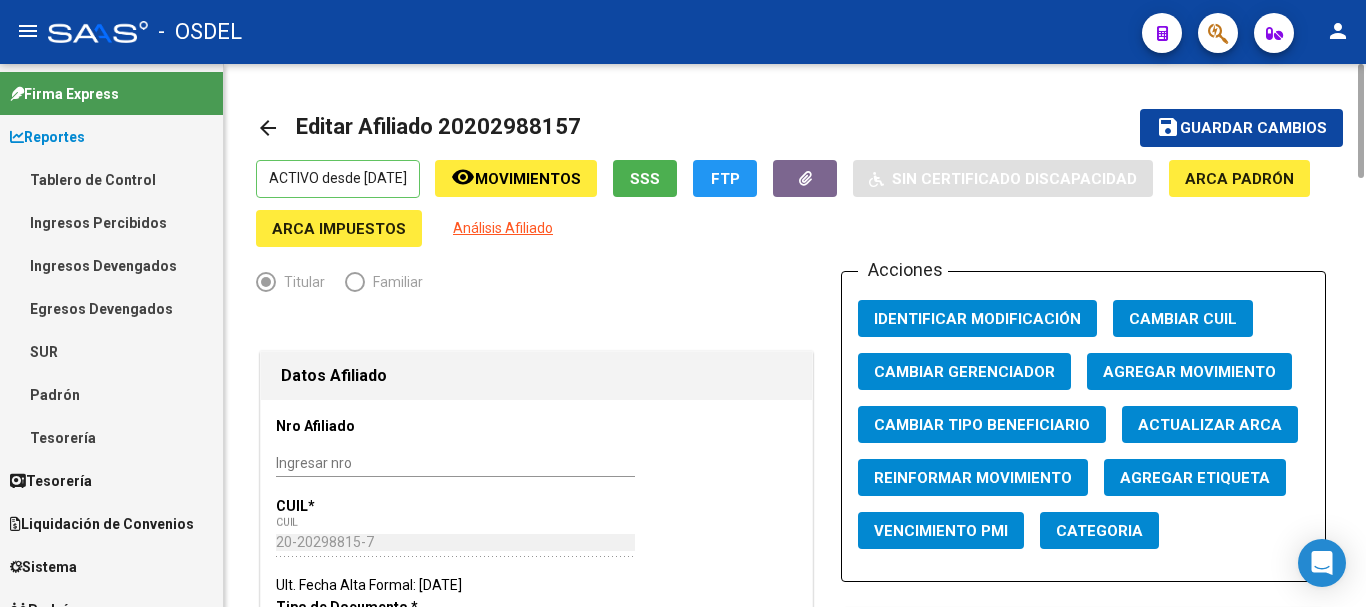 drag, startPoint x: 445, startPoint y: 127, endPoint x: 579, endPoint y: 96, distance: 137.53908 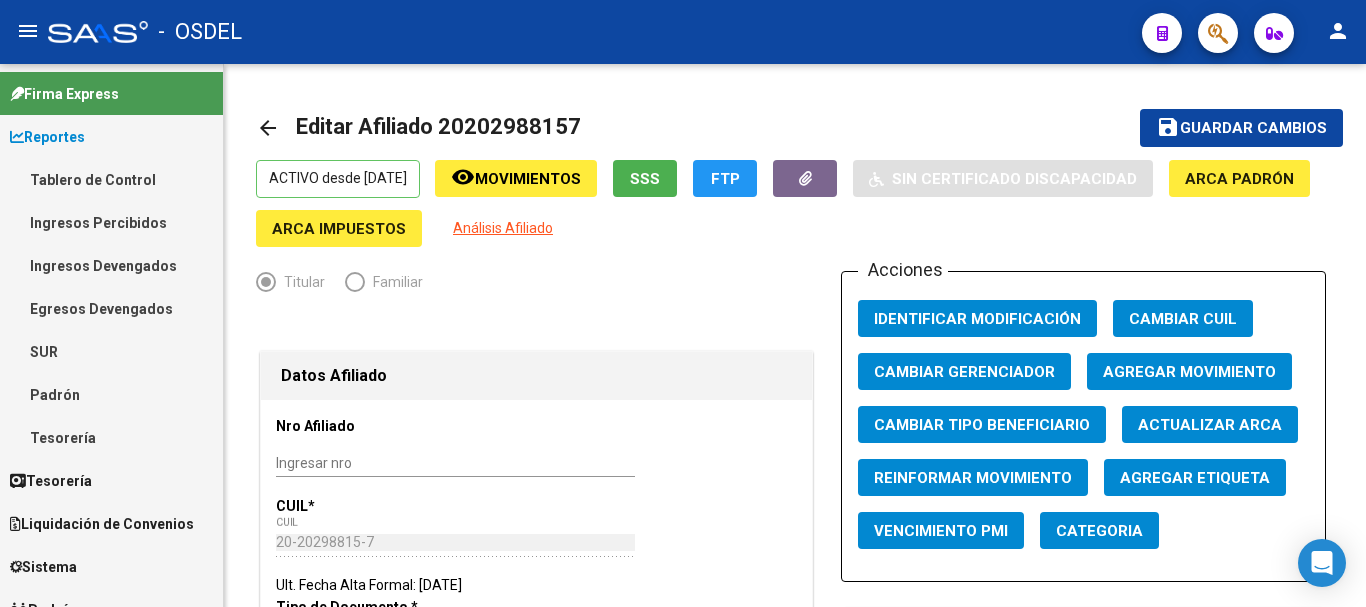 click on "Tablero de Control" at bounding box center (111, 179) 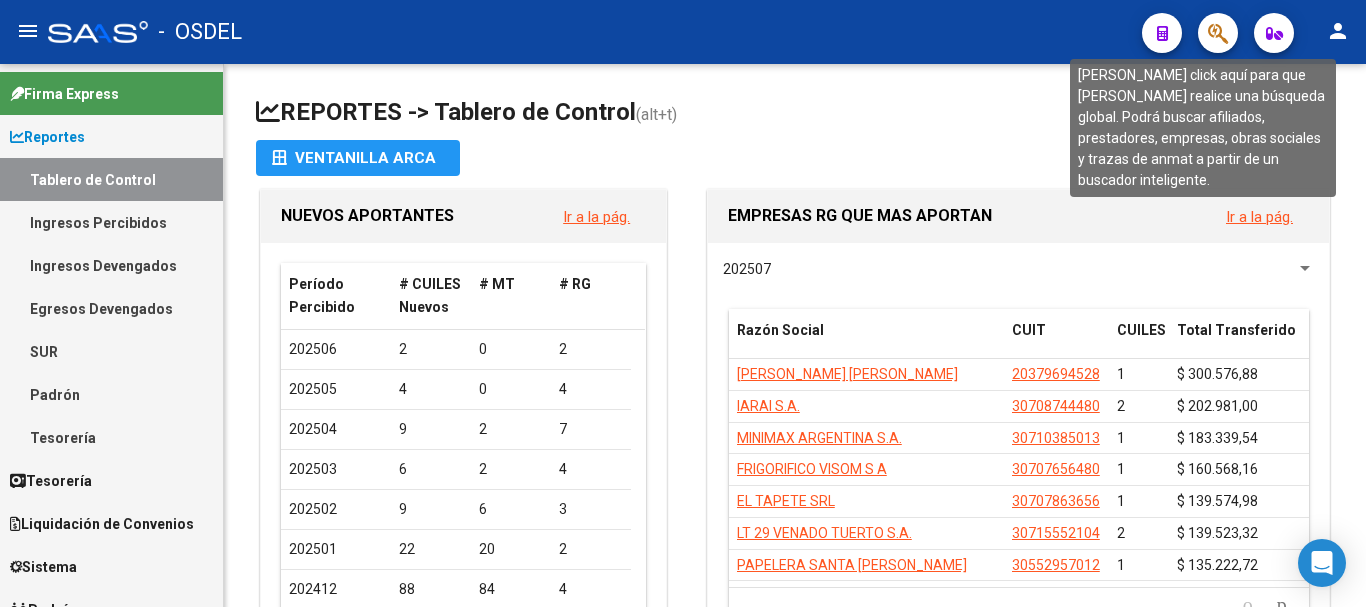 click 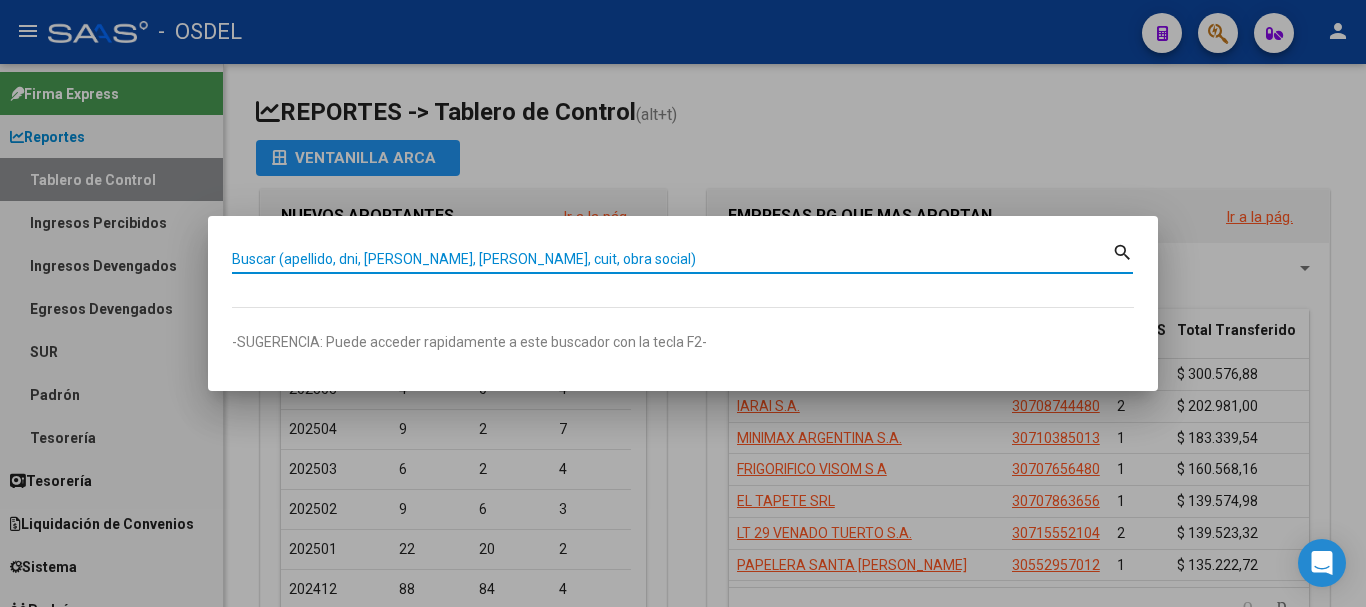 click on "Buscar (apellido, dni, [PERSON_NAME], [PERSON_NAME], cuit, obra social)" at bounding box center (672, 259) 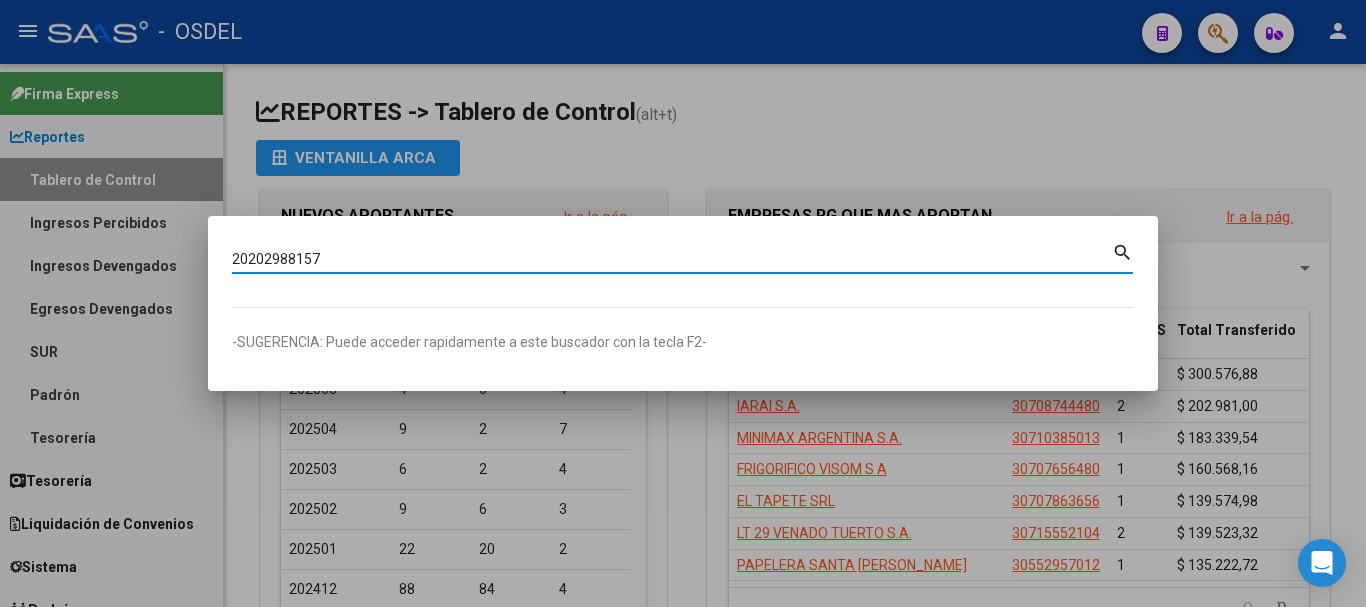type on "20202988157" 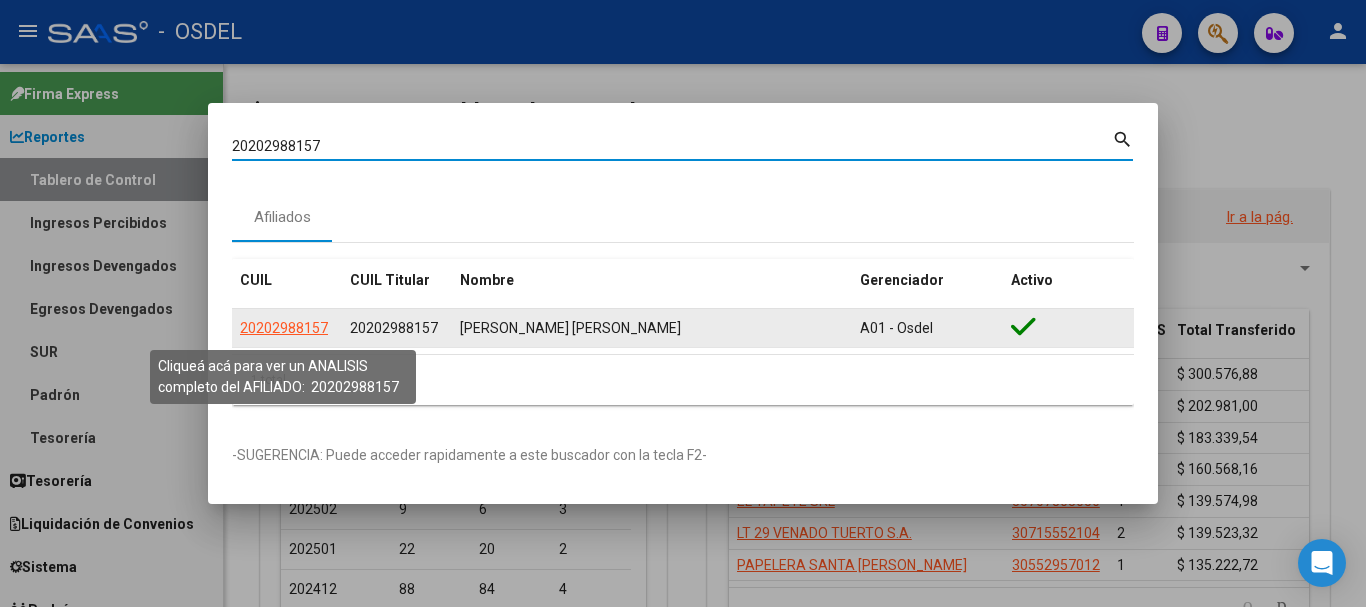 click on "20202988157" 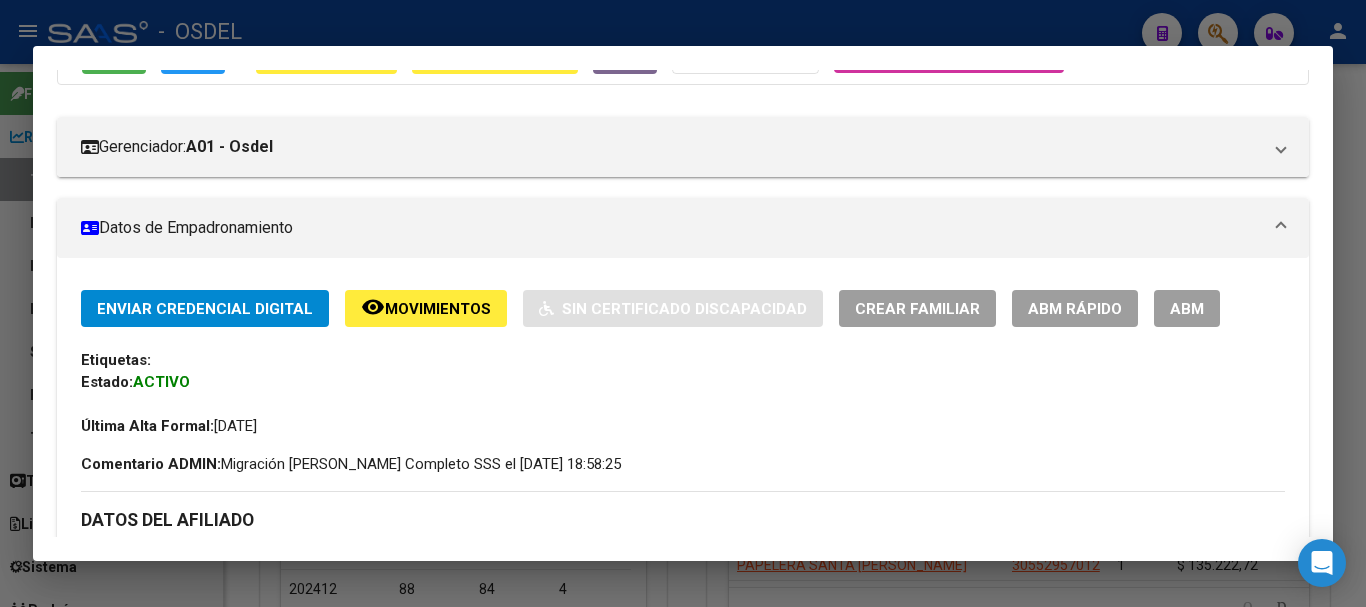 scroll, scrollTop: 140, scrollLeft: 0, axis: vertical 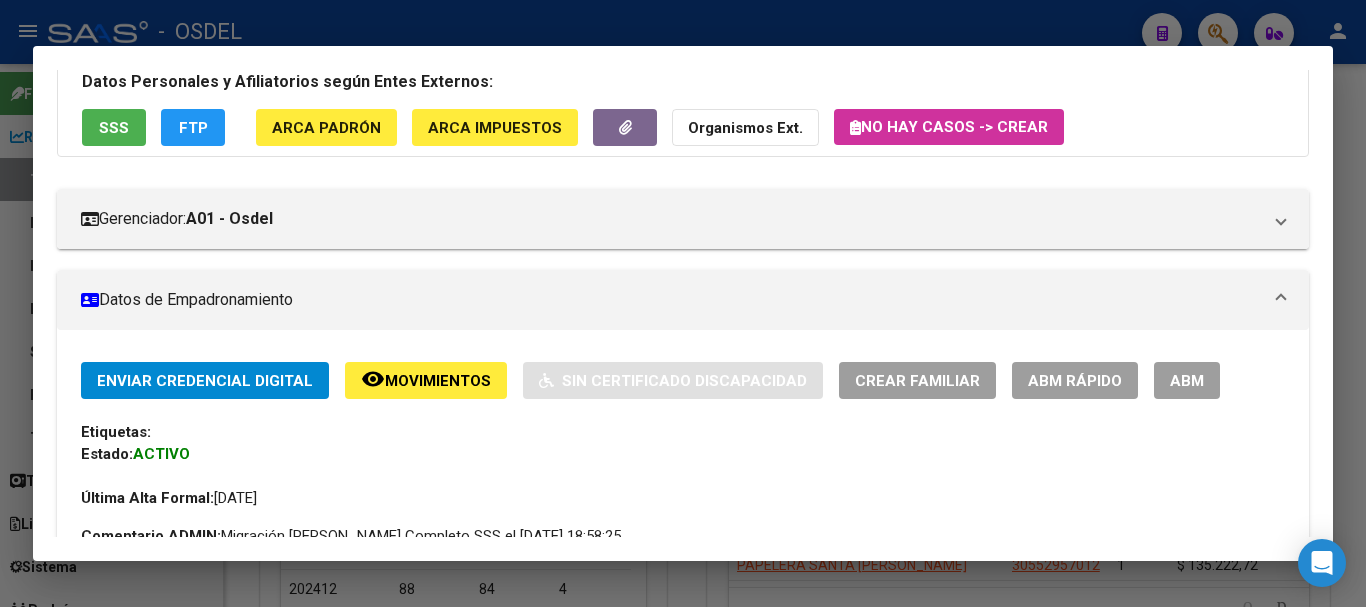click on "Movimientos" 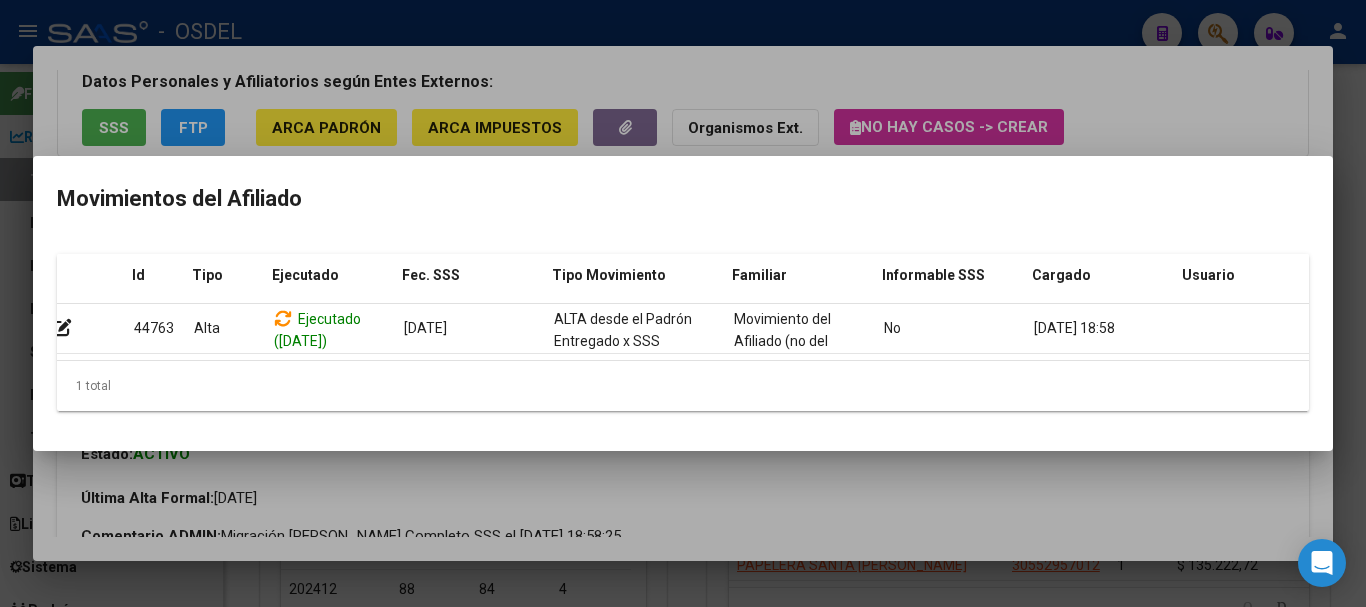 scroll, scrollTop: 0, scrollLeft: 28, axis: horizontal 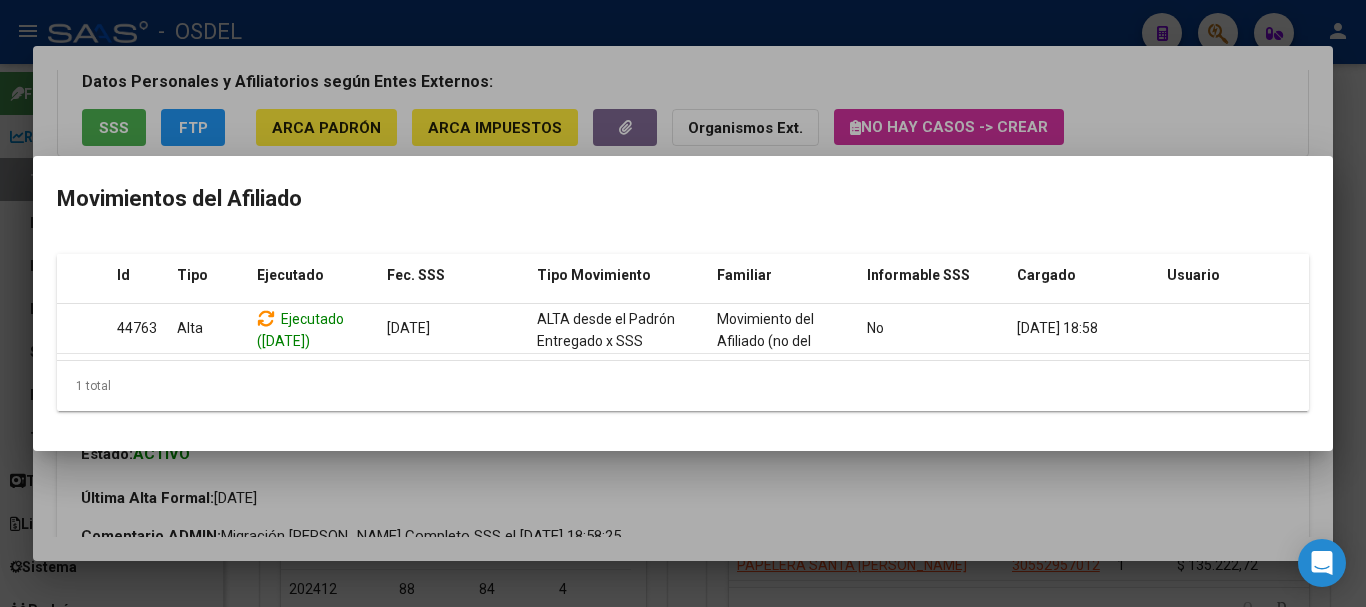 click at bounding box center [683, 303] 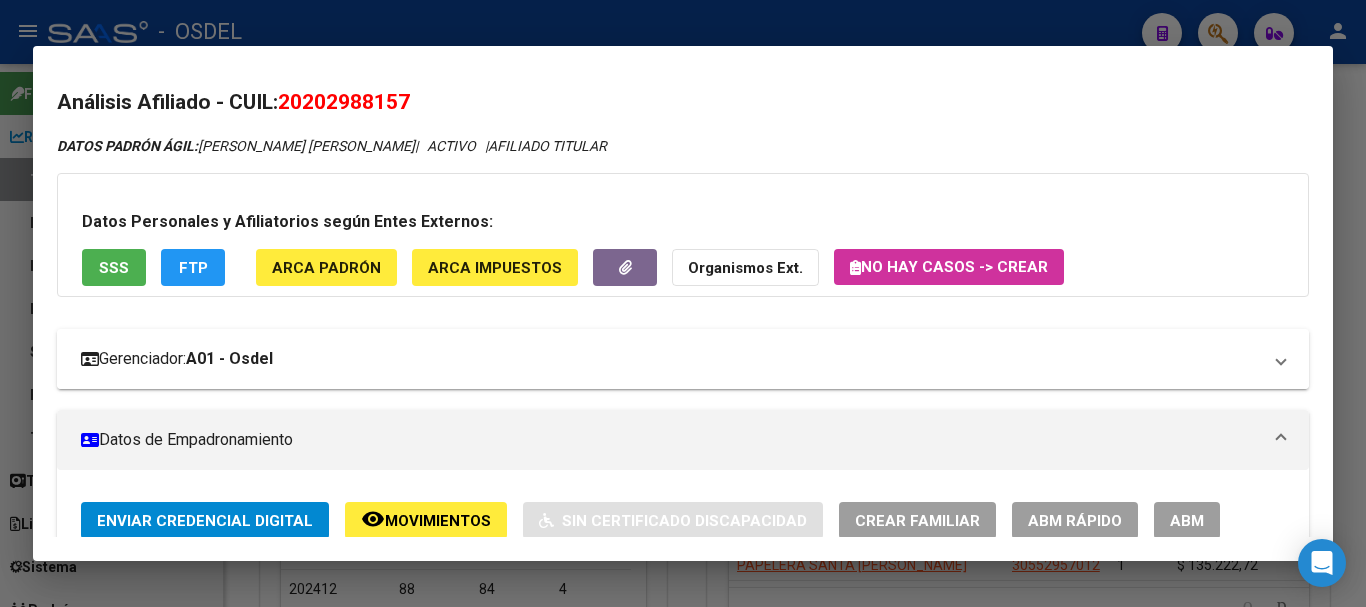 scroll, scrollTop: 200, scrollLeft: 0, axis: vertical 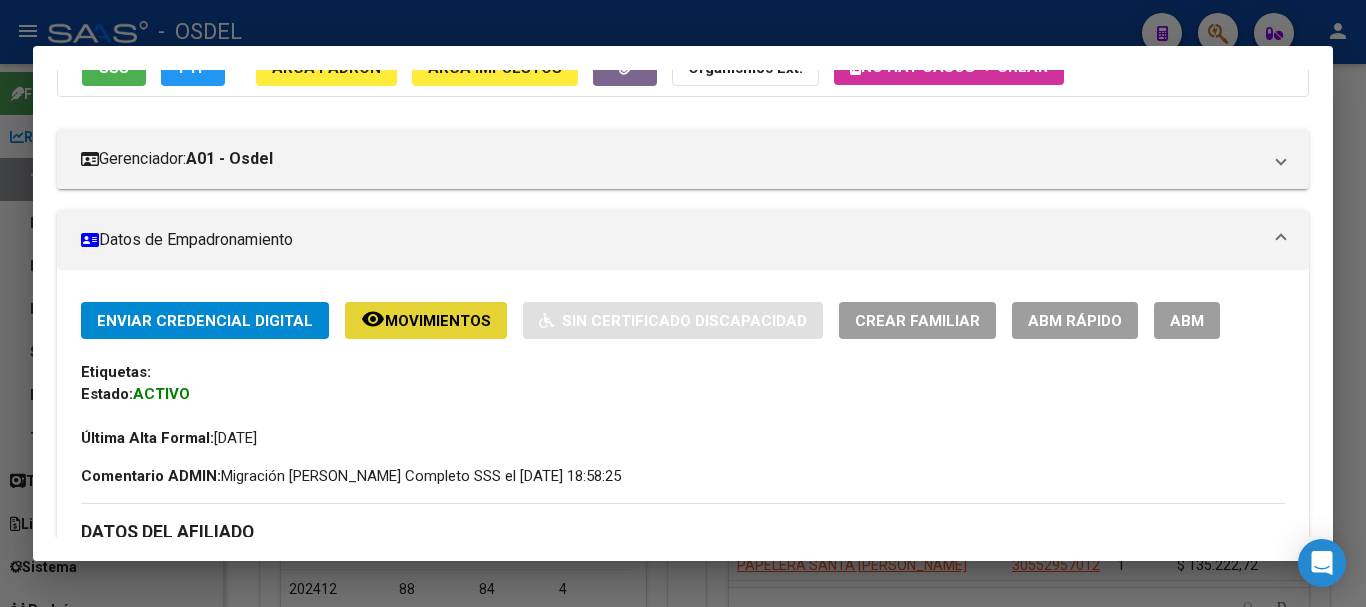 click on "remove_red_eye Movimientos" 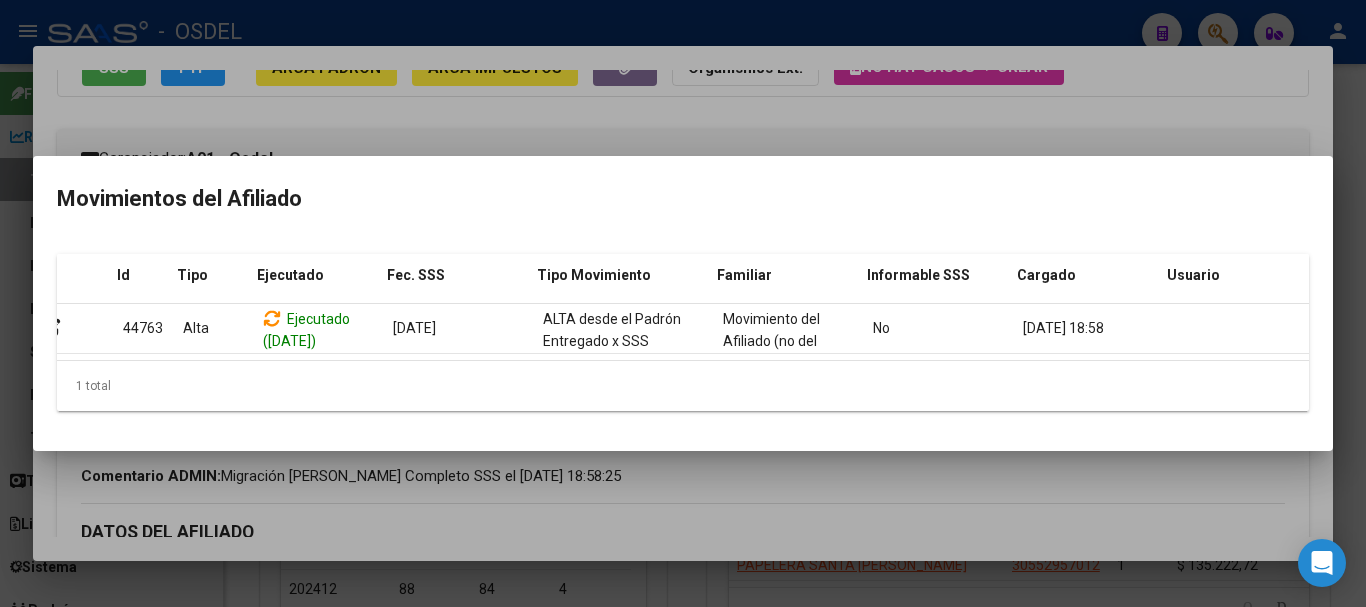 scroll, scrollTop: 0, scrollLeft: 28, axis: horizontal 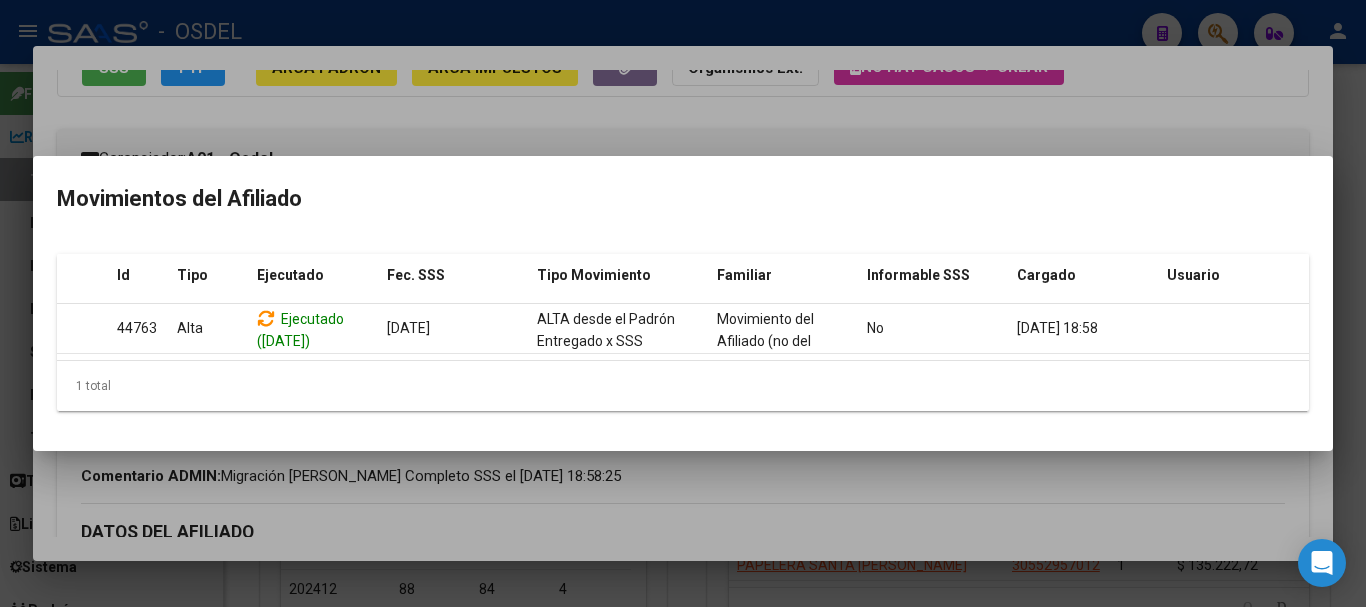 click at bounding box center (683, 303) 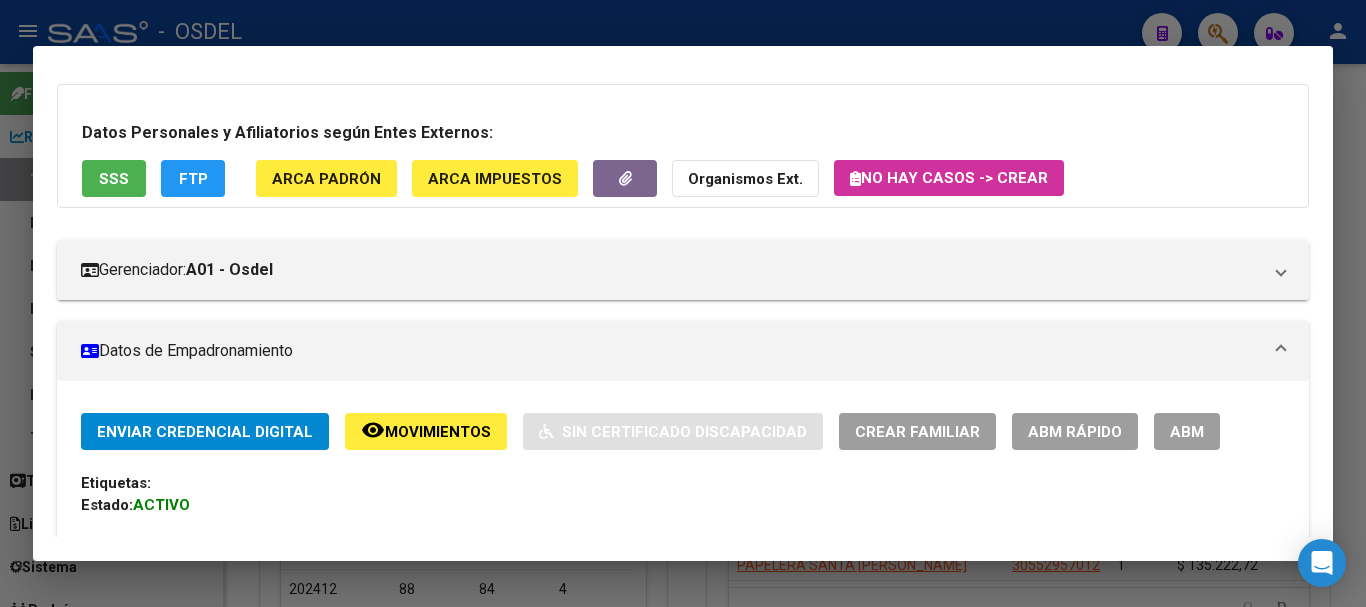 scroll, scrollTop: 0, scrollLeft: 0, axis: both 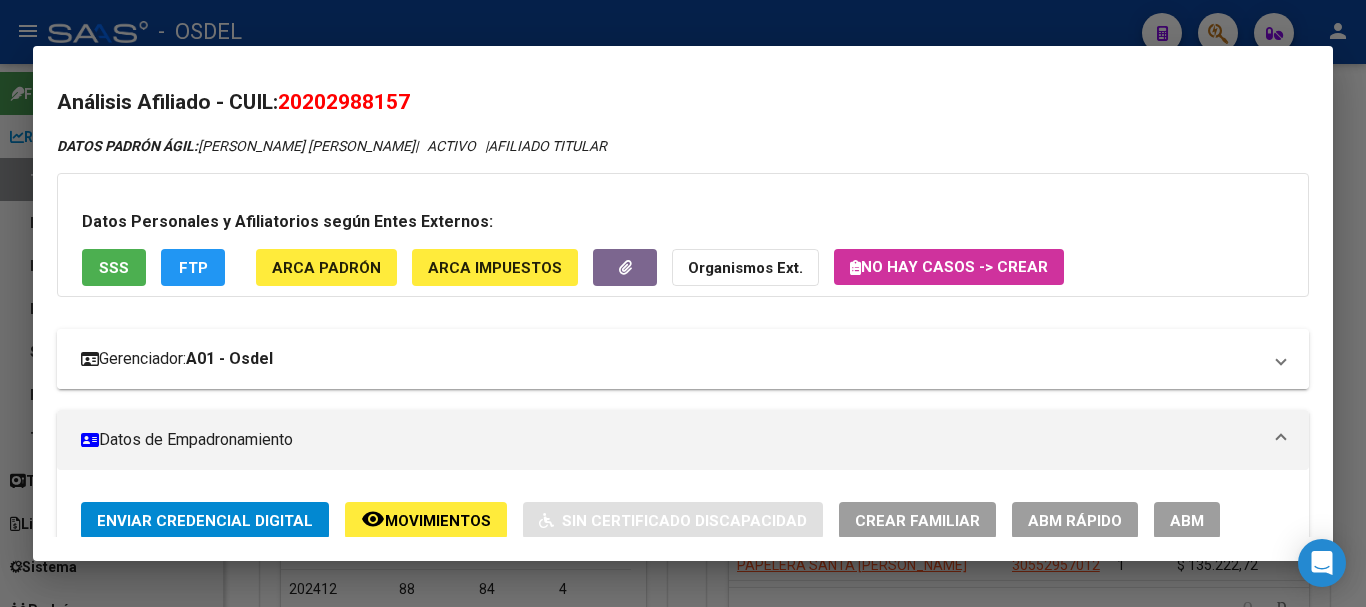 click on "Gerenciador:      A01 - Osdel" at bounding box center (671, 359) 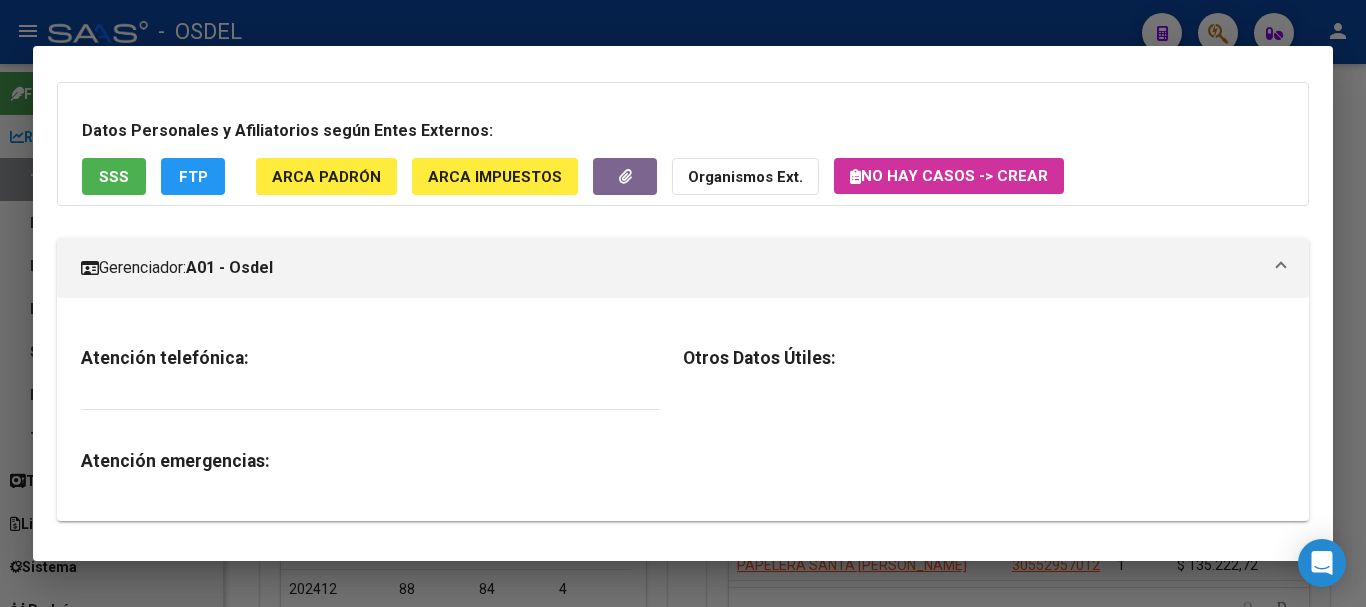 scroll, scrollTop: 0, scrollLeft: 0, axis: both 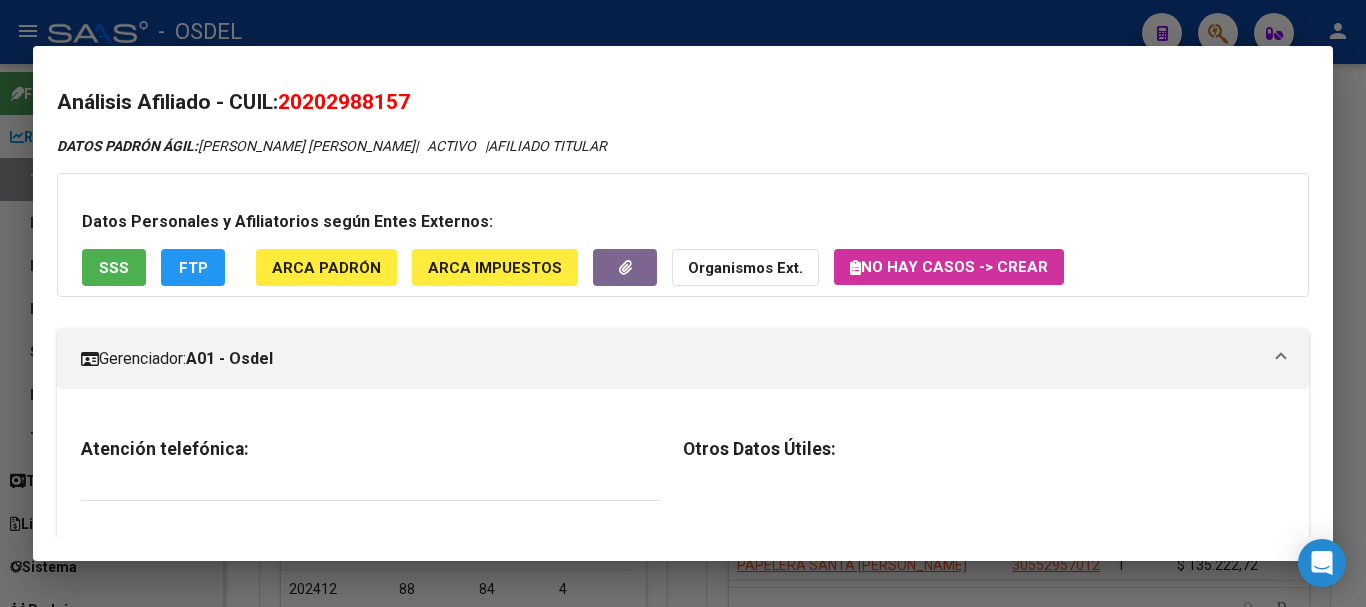 click at bounding box center [683, 303] 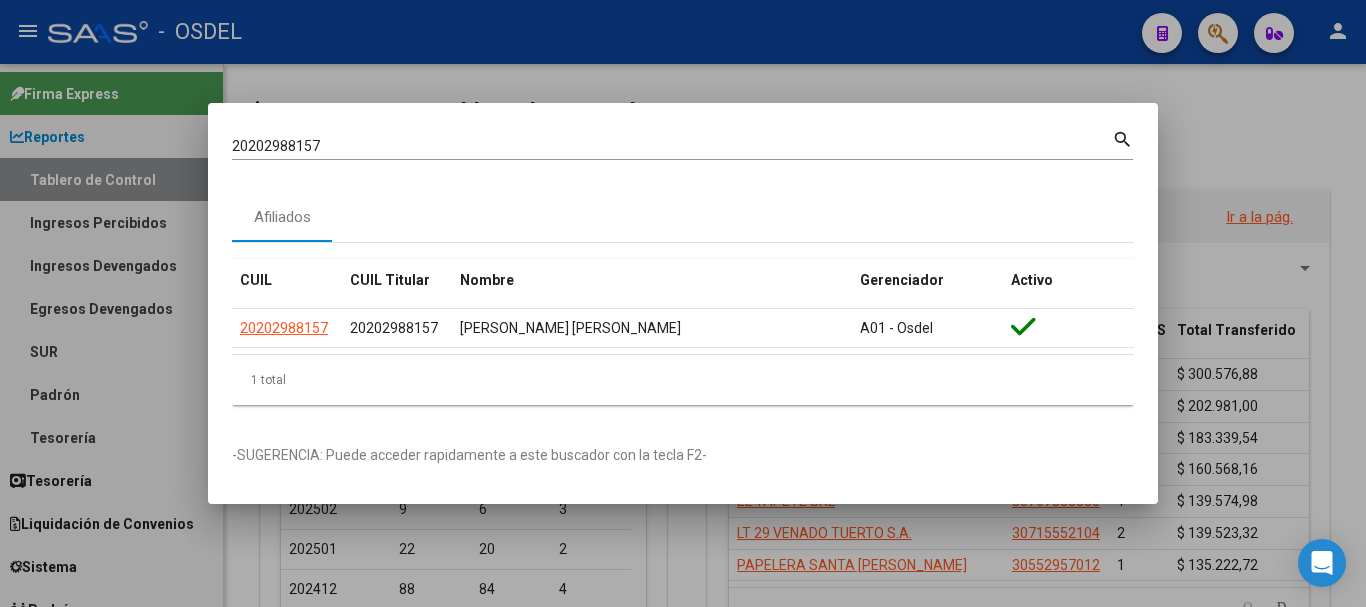 click at bounding box center [683, 303] 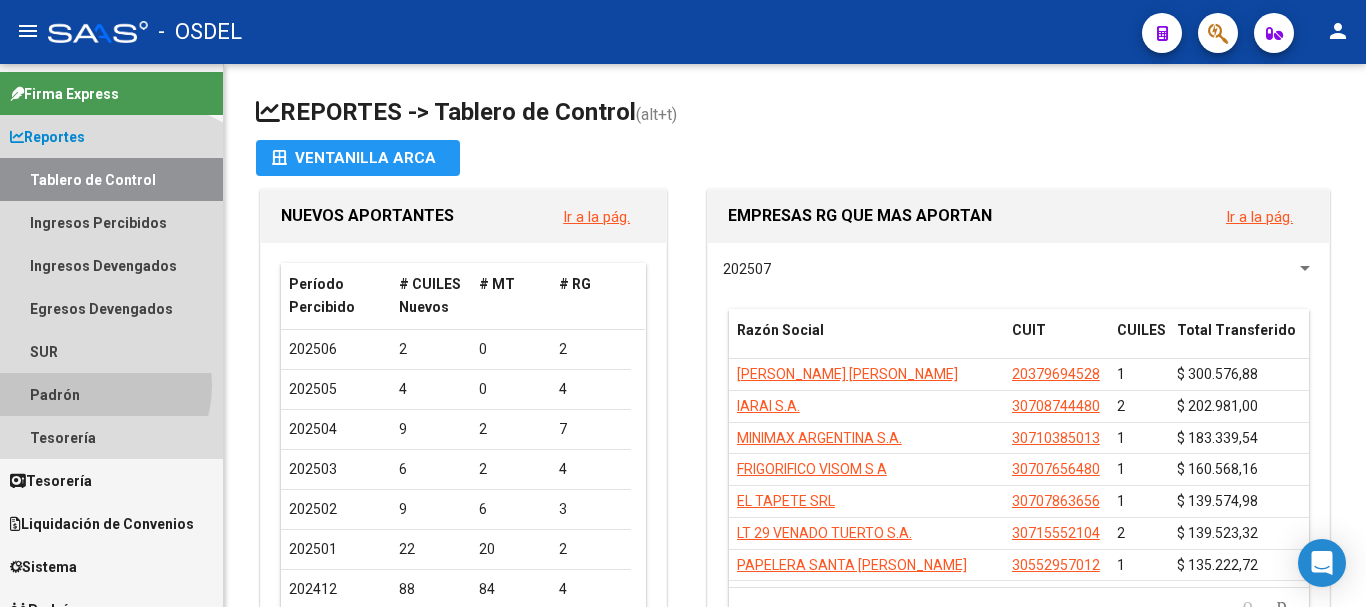 click on "Padrón" at bounding box center [111, 394] 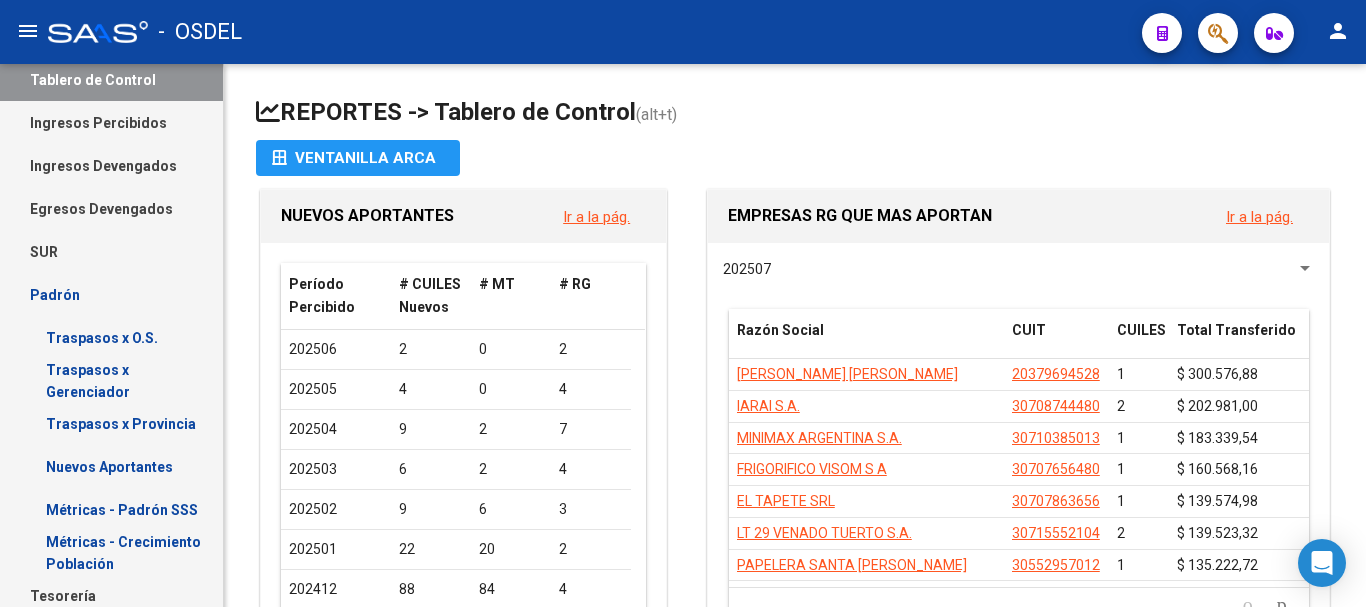 scroll, scrollTop: 200, scrollLeft: 0, axis: vertical 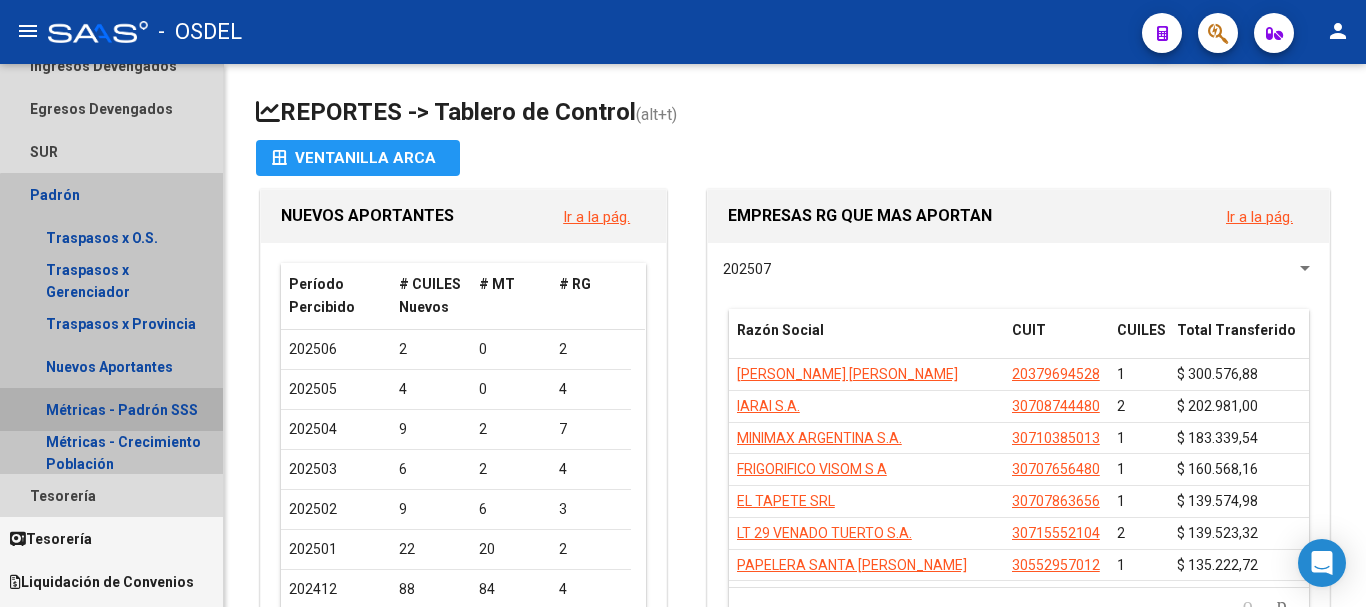 click on "Métricas - Padrón SSS" at bounding box center [111, 409] 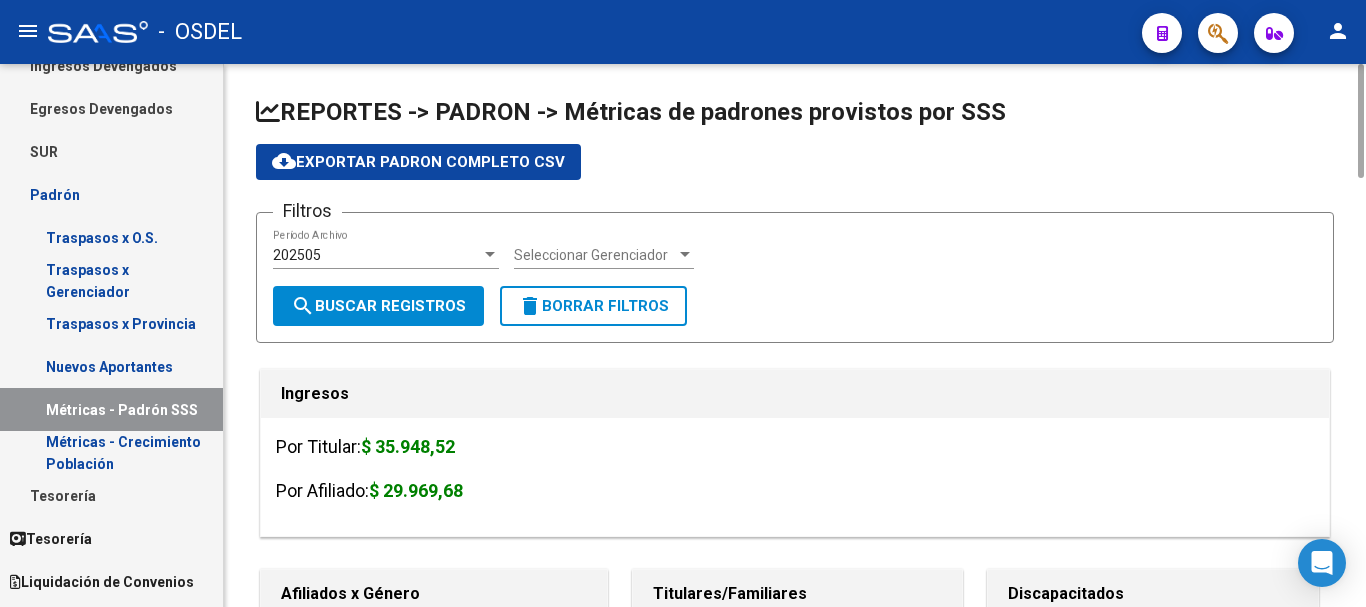 click on "202505  Período Archivo" 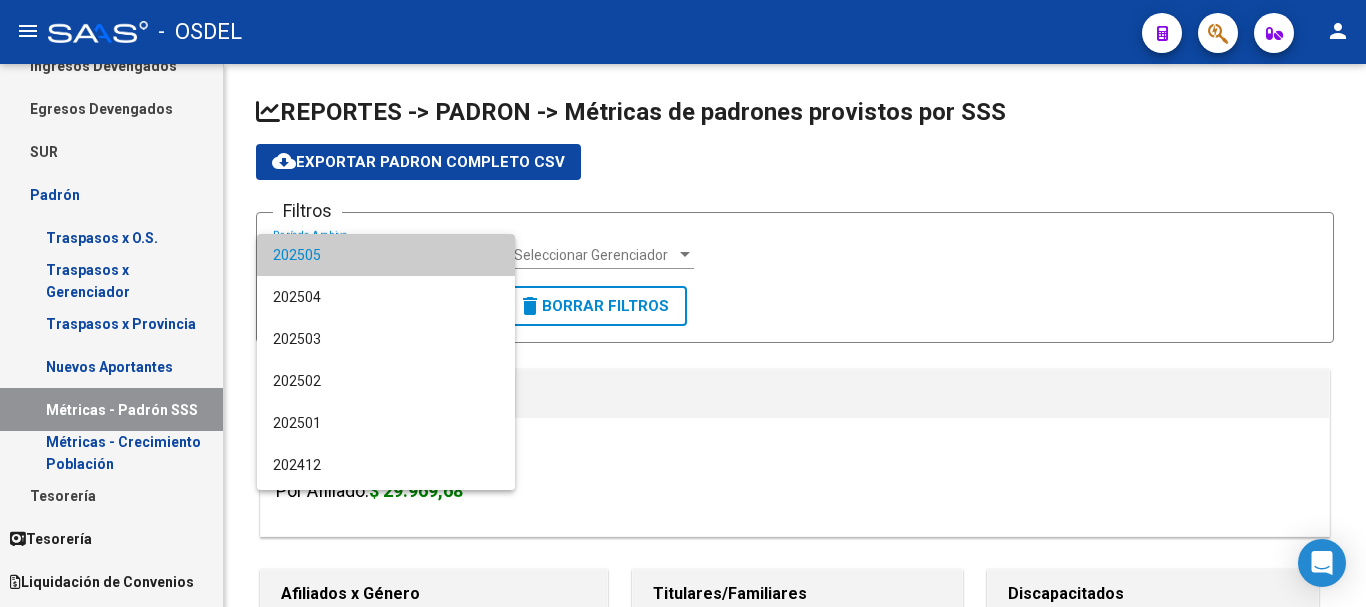 click on "202505" at bounding box center (386, 255) 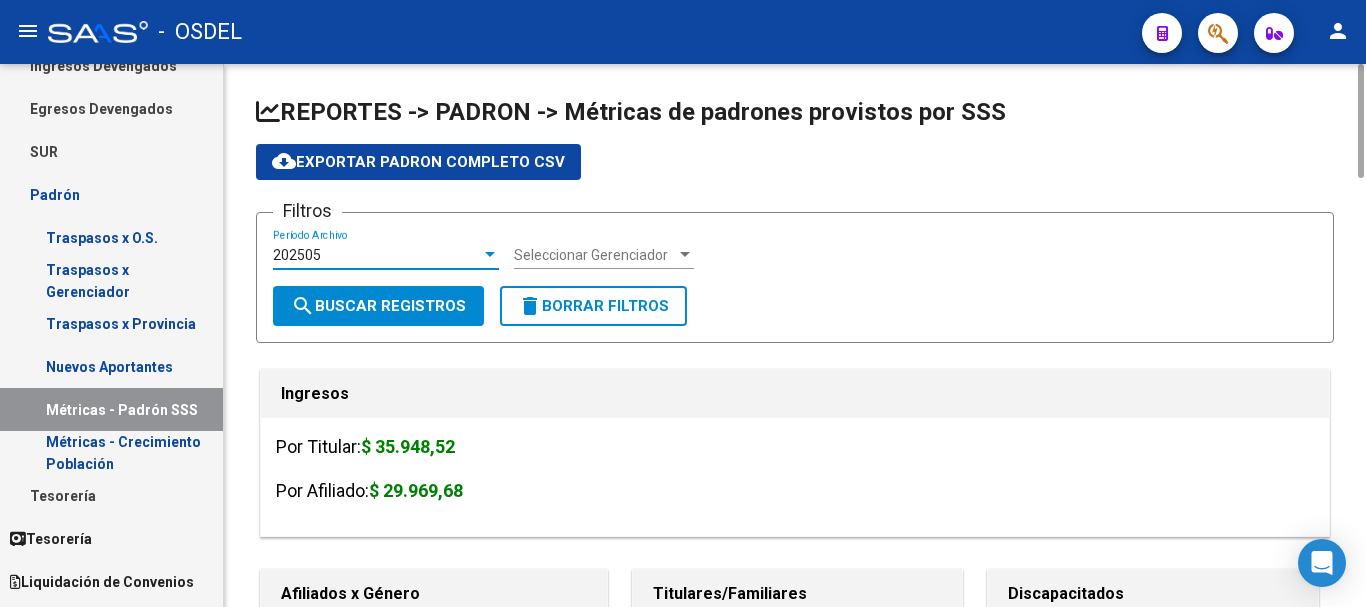 click on "Seleccionar Gerenciador" at bounding box center (595, 255) 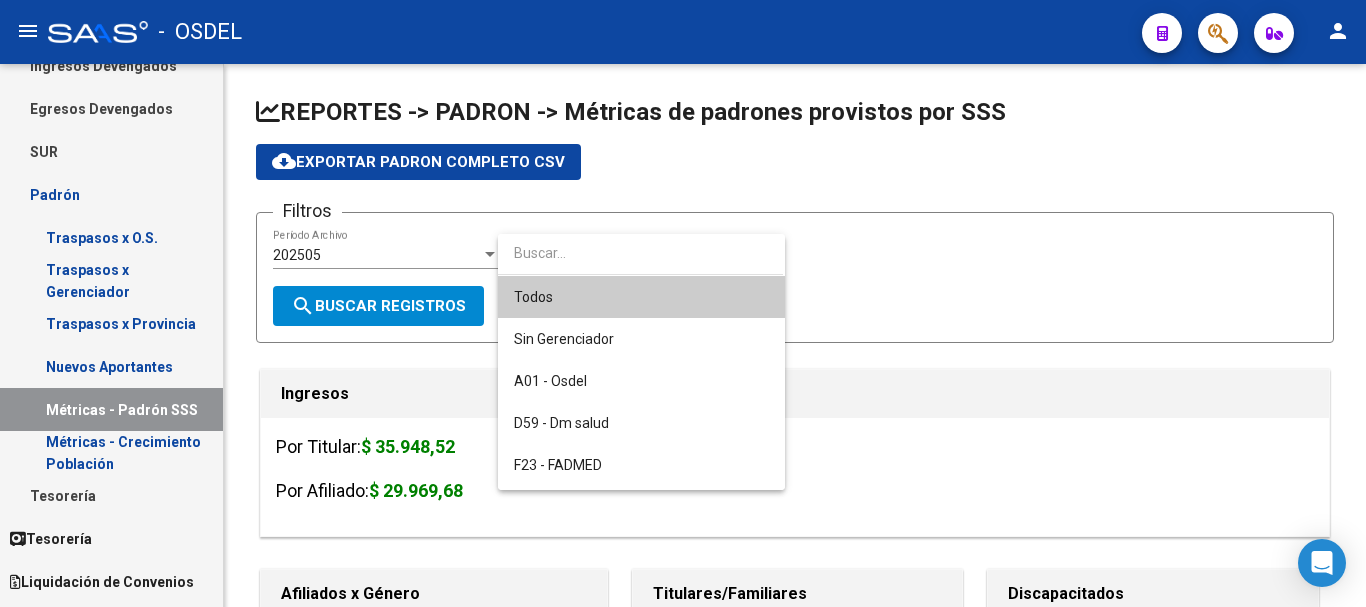 click on "Todos" at bounding box center [641, 297] 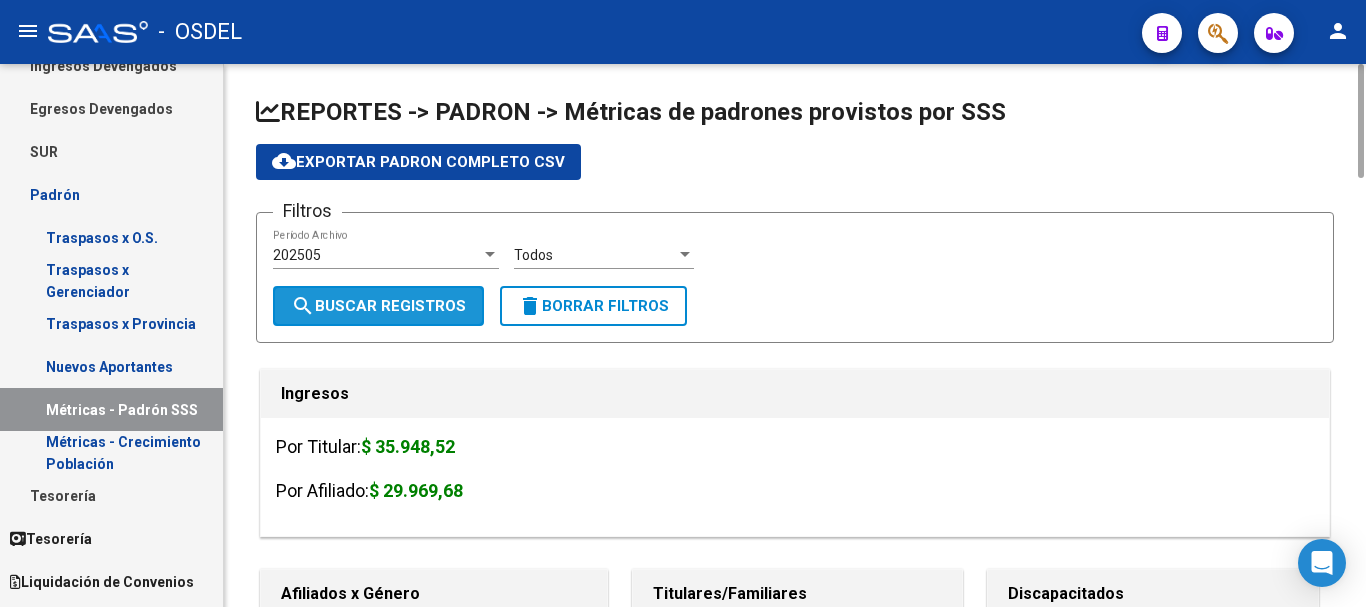 click on "search  Buscar Registros" 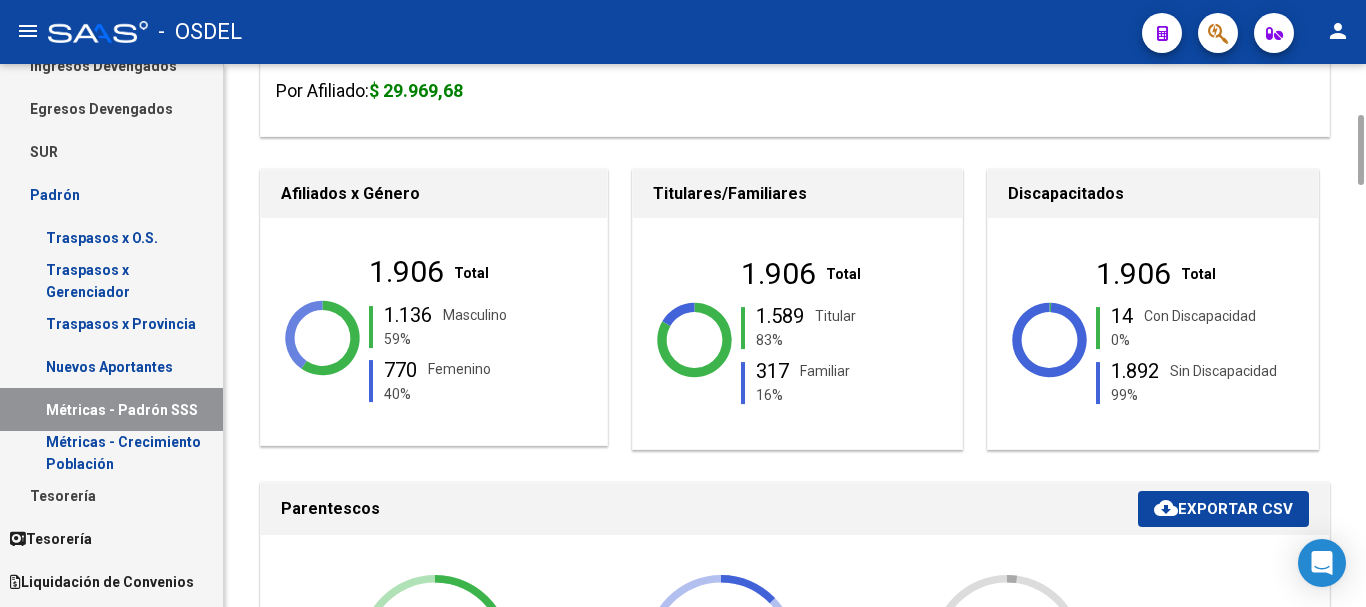 scroll, scrollTop: 0, scrollLeft: 0, axis: both 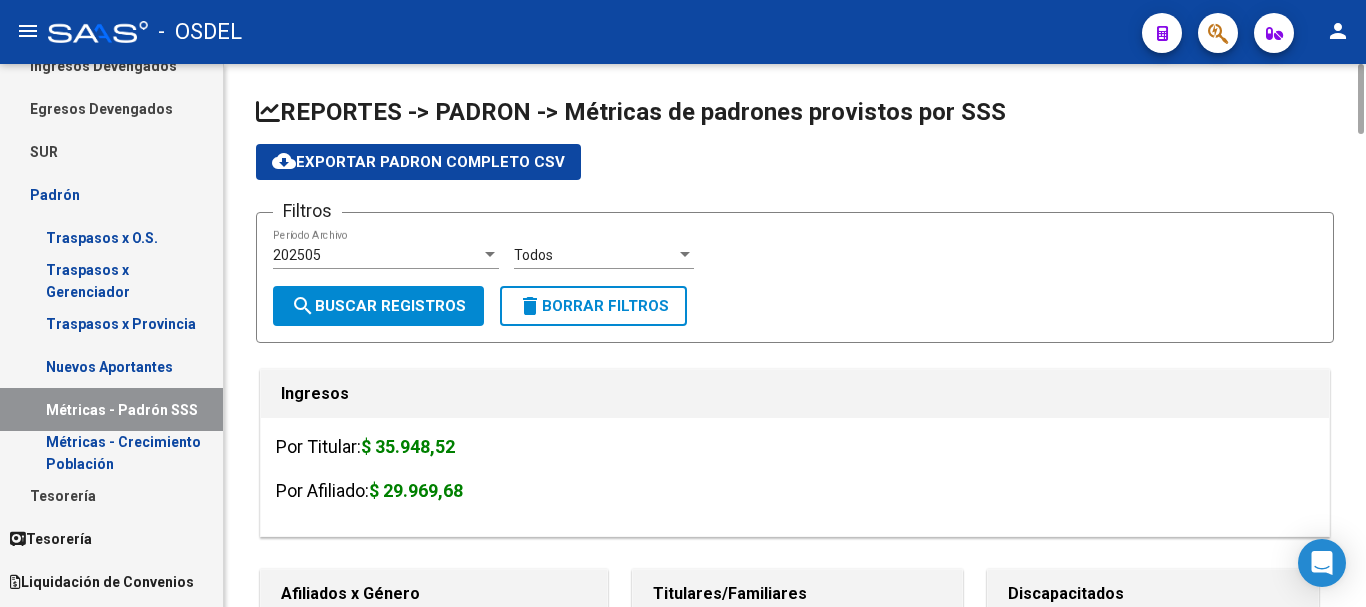 click on "search  Buscar Registros" 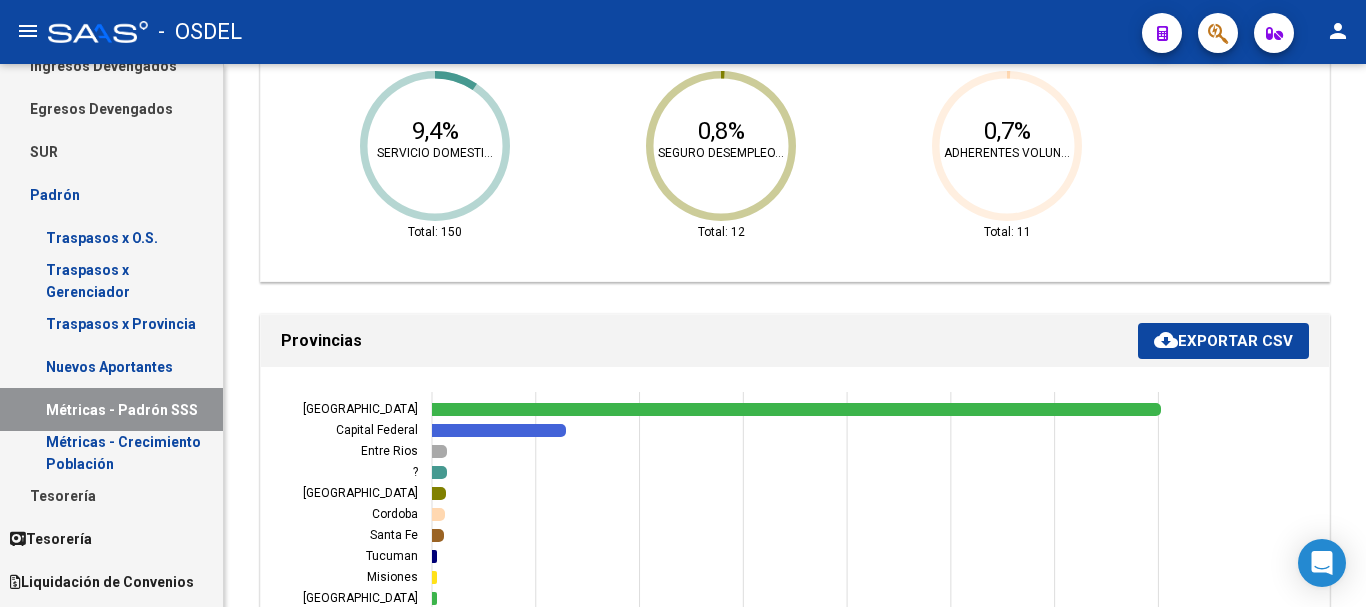 scroll, scrollTop: 2000, scrollLeft: 0, axis: vertical 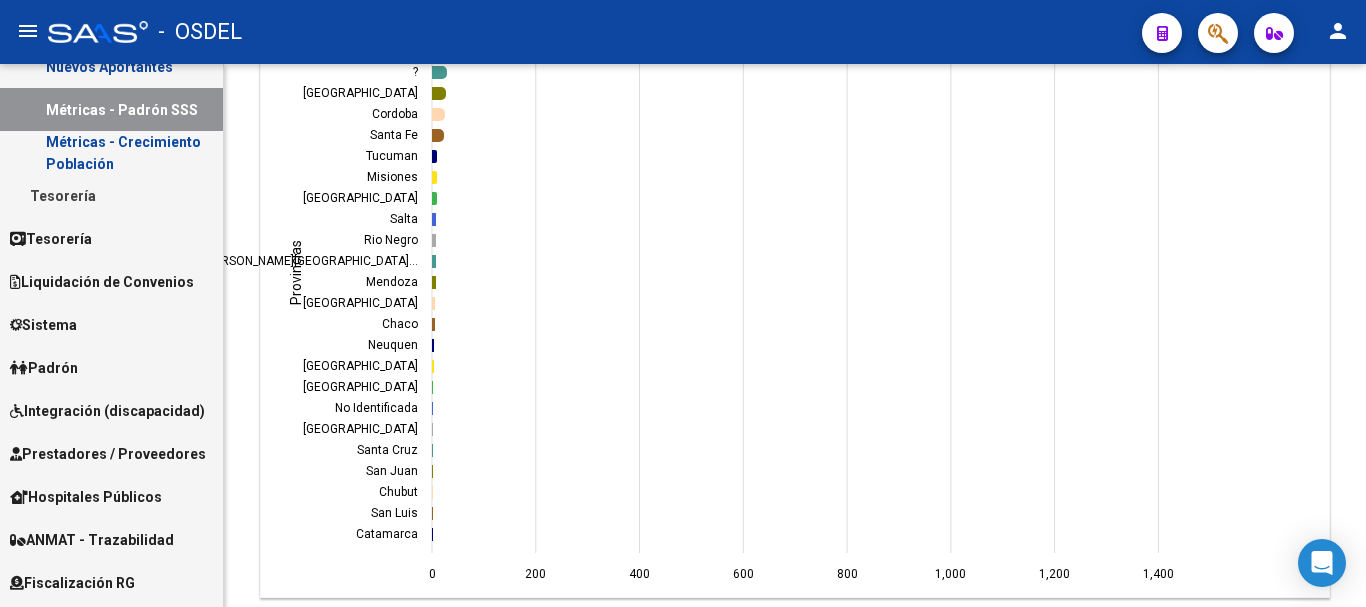 click on "Padrón" at bounding box center (111, 367) 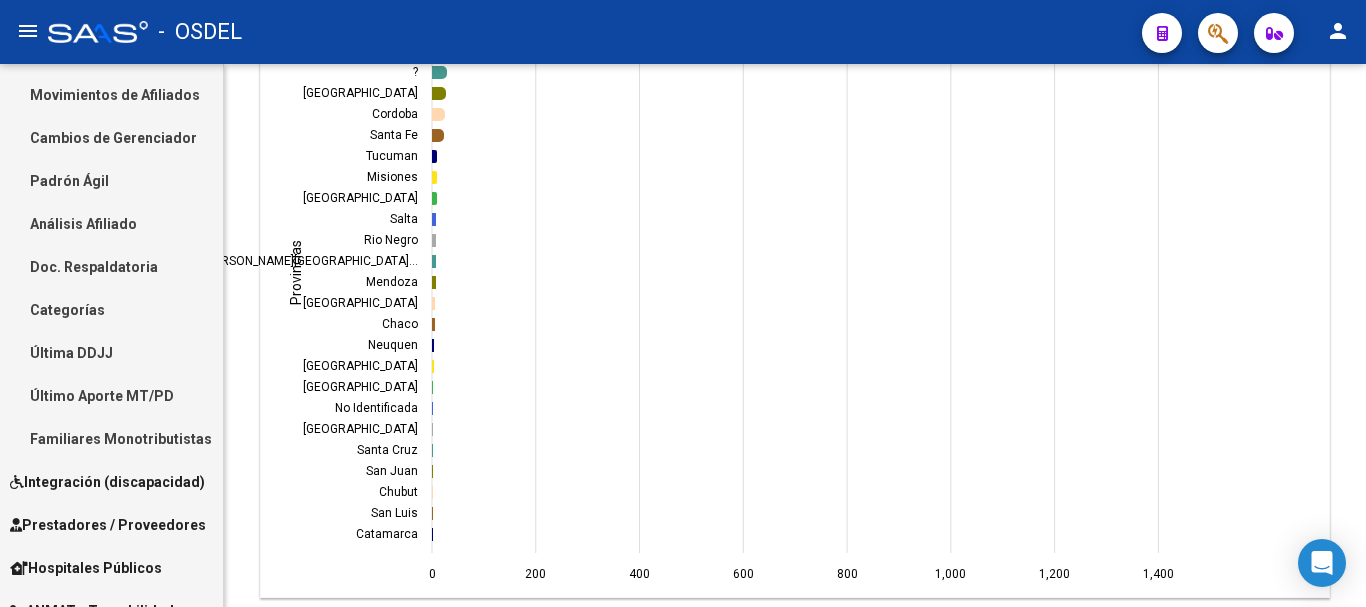 scroll, scrollTop: 200, scrollLeft: 0, axis: vertical 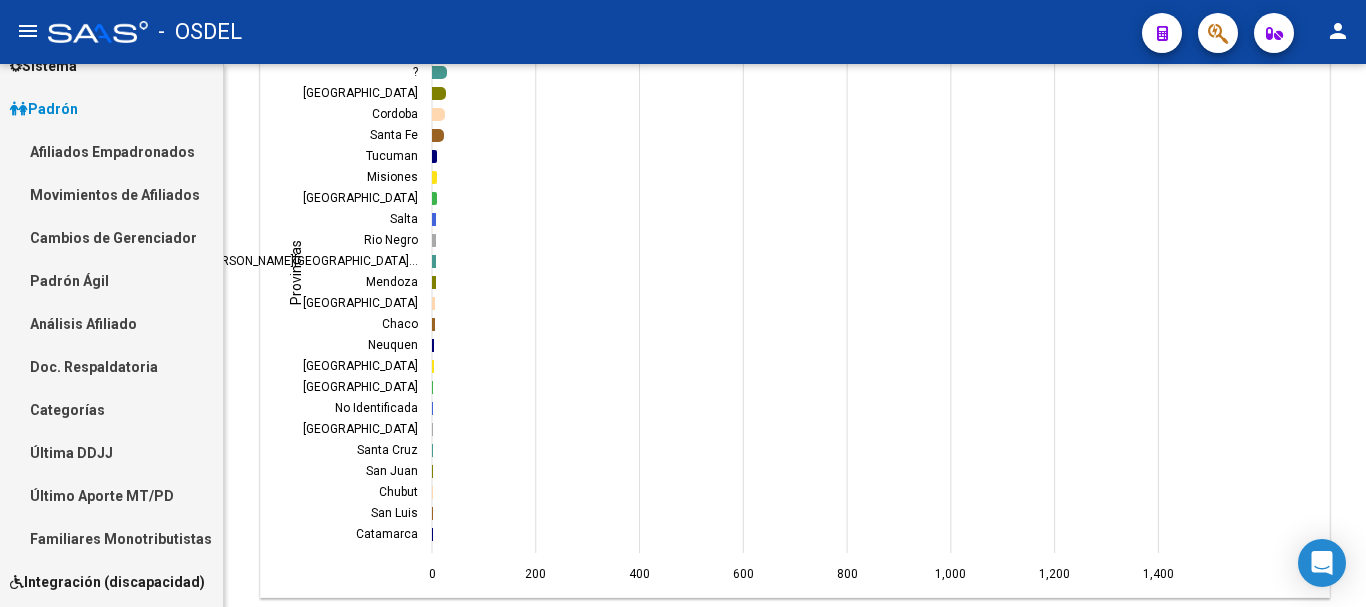 click on "Movimientos de Afiliados" at bounding box center [111, 194] 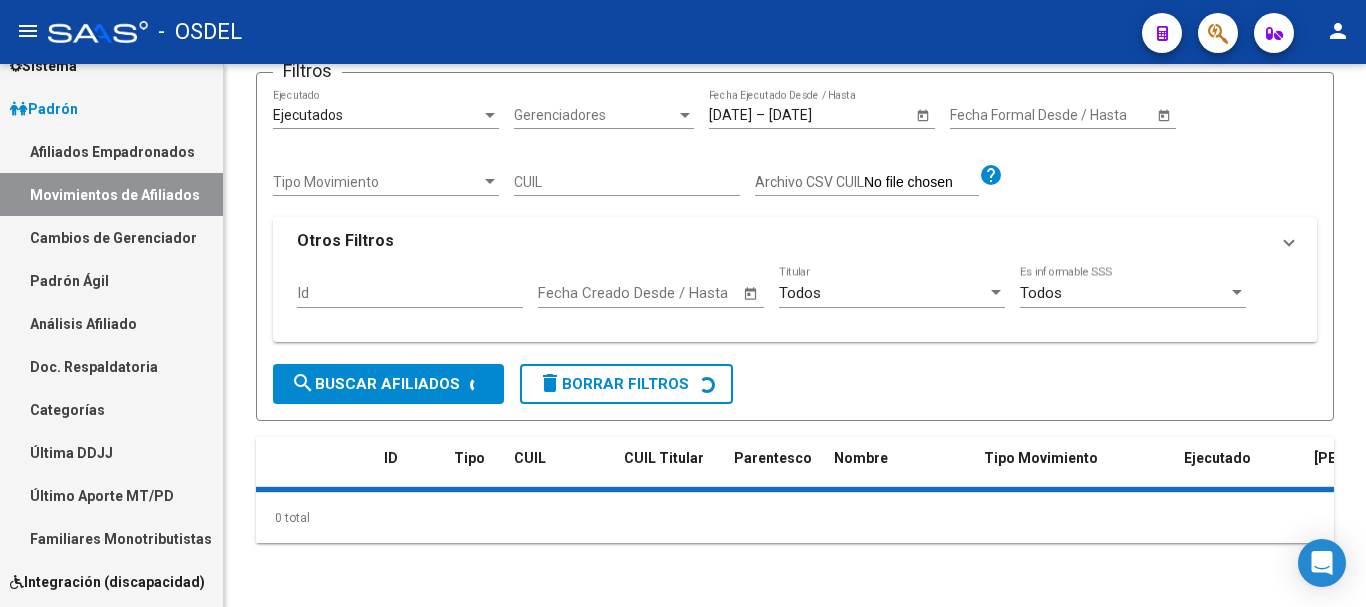 scroll, scrollTop: 0, scrollLeft: 0, axis: both 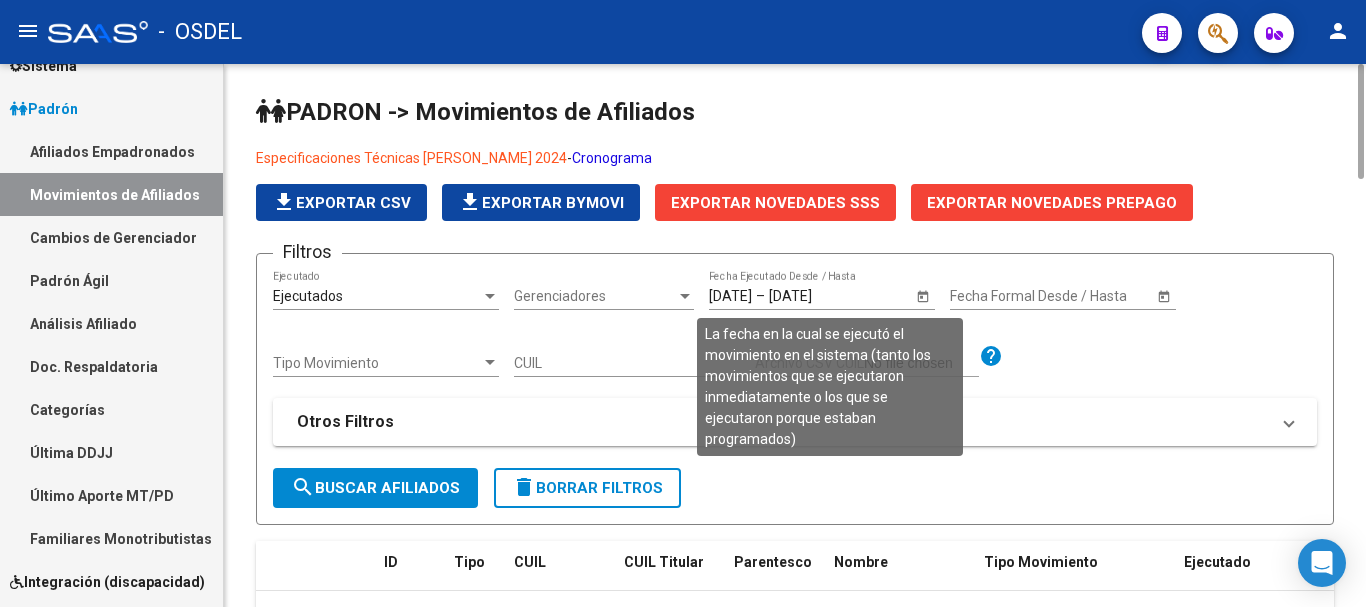 click 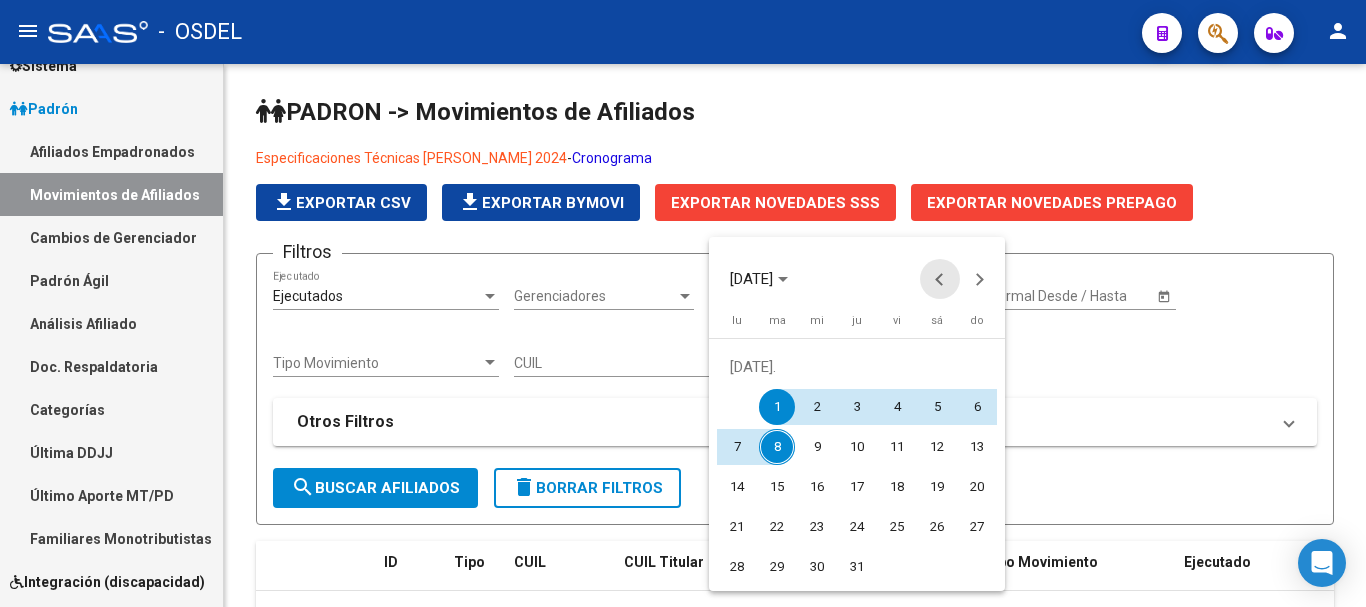 click at bounding box center (940, 279) 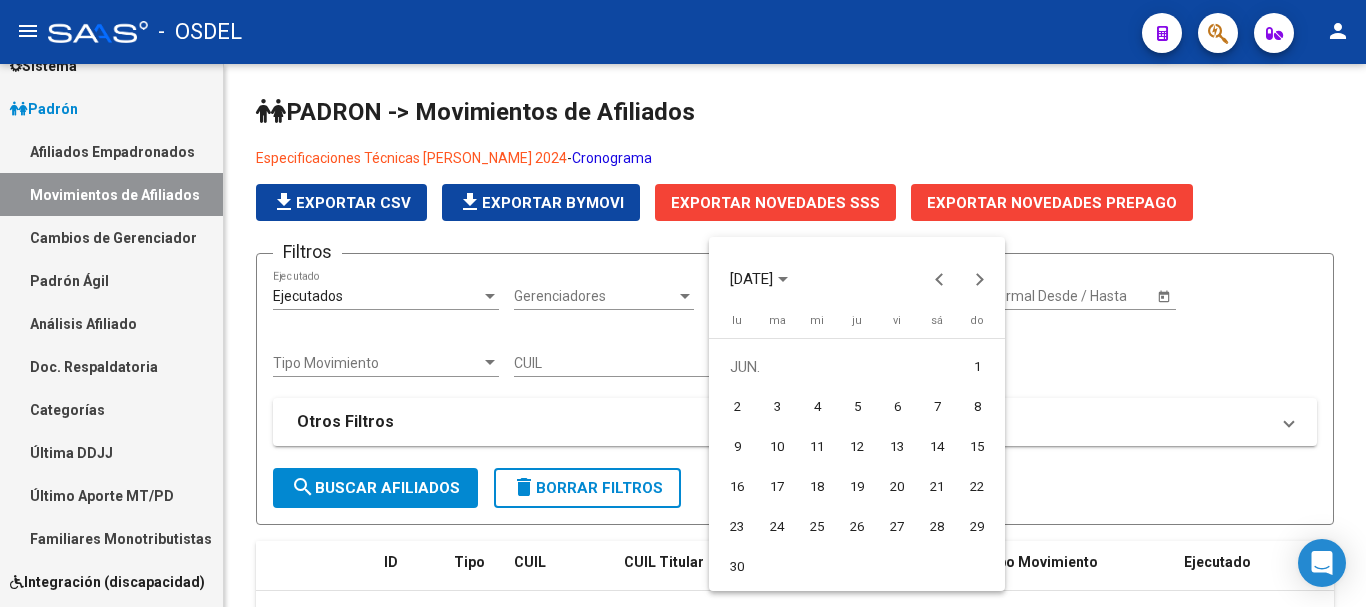 click on "1" at bounding box center [977, 367] 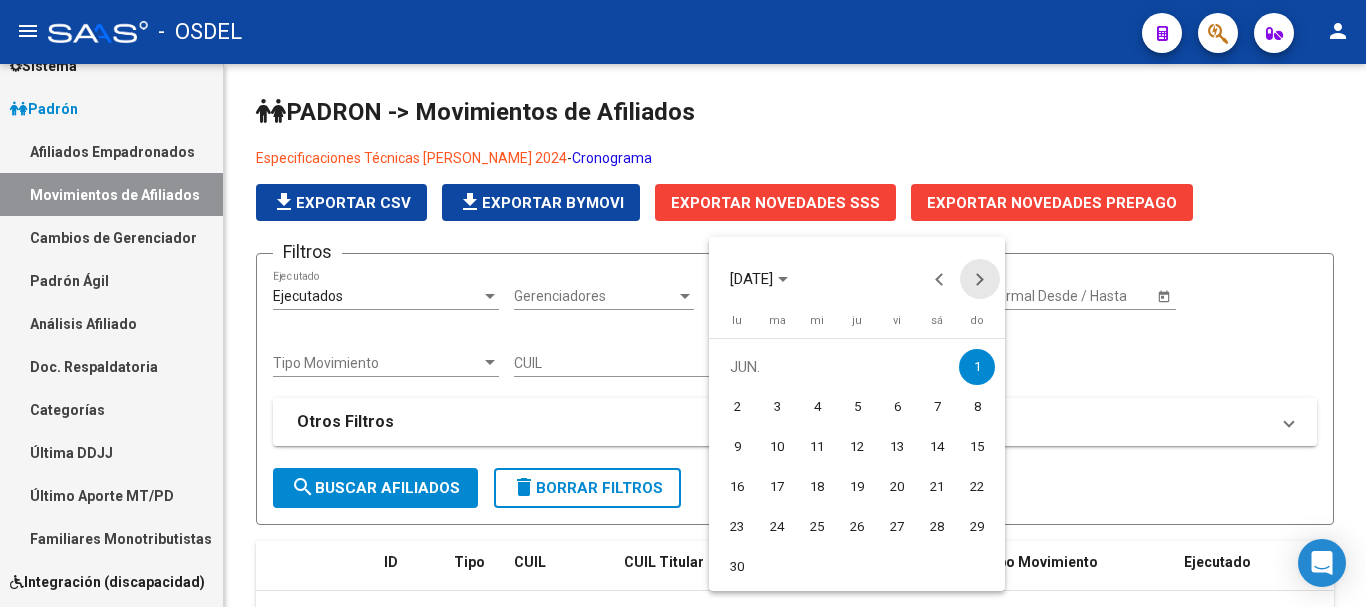 click at bounding box center (980, 279) 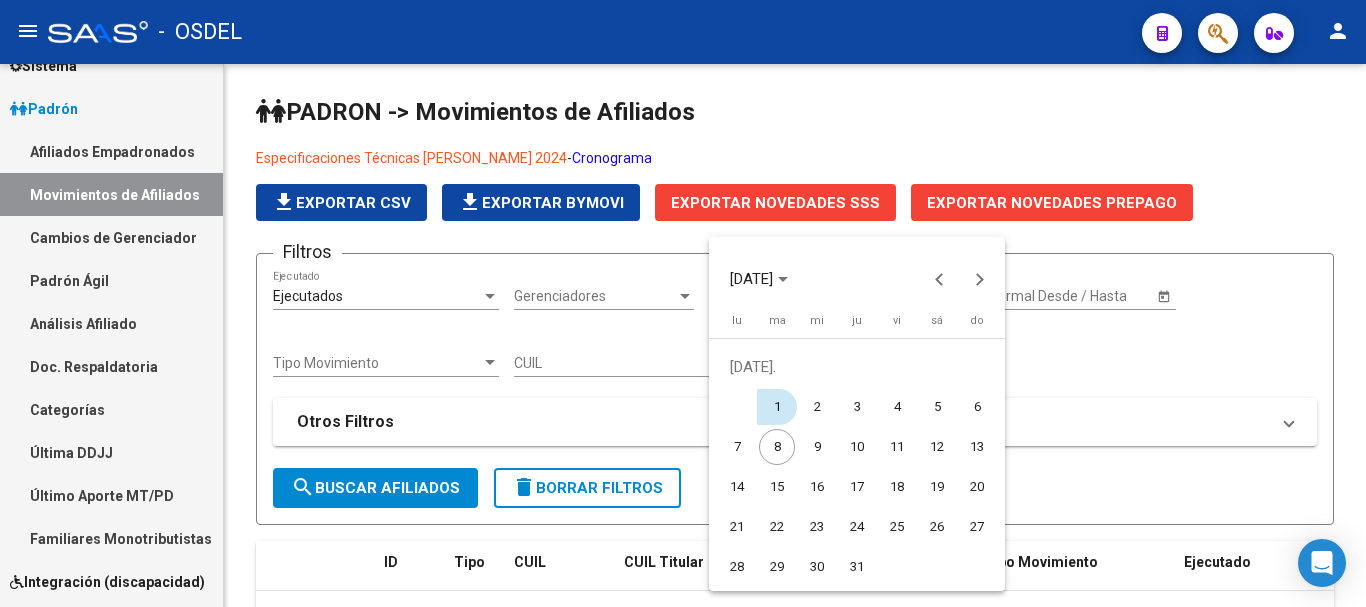 click on "1" at bounding box center [777, 407] 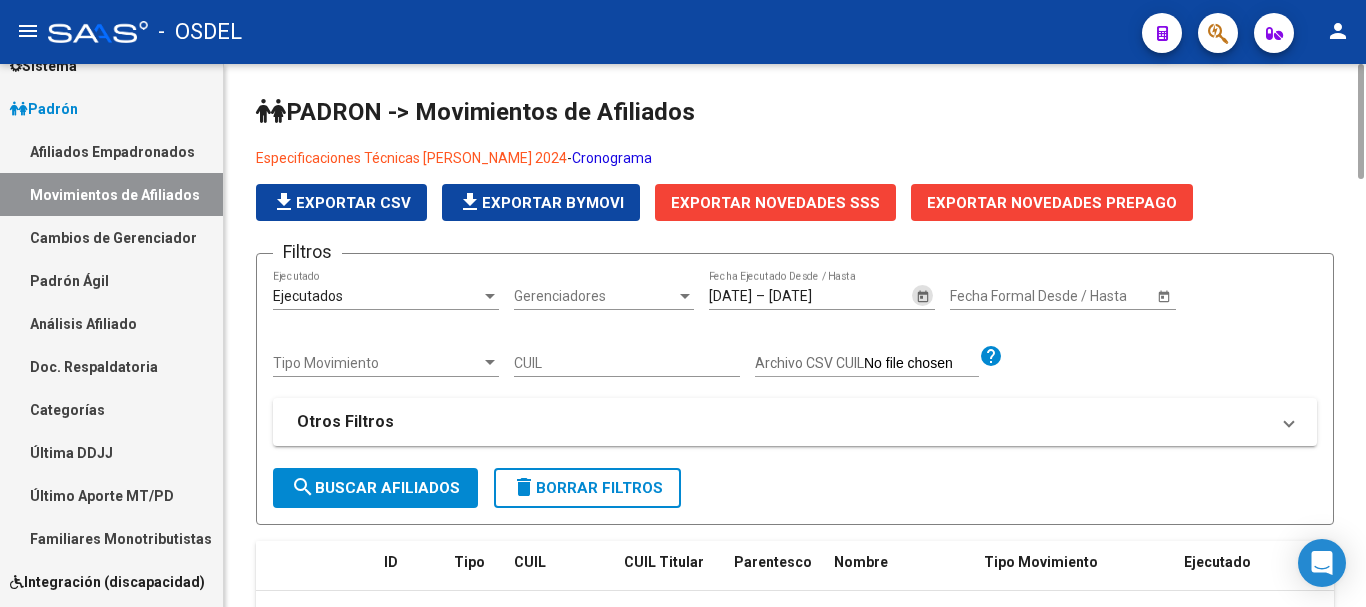 click on "search  Buscar Afiliados" 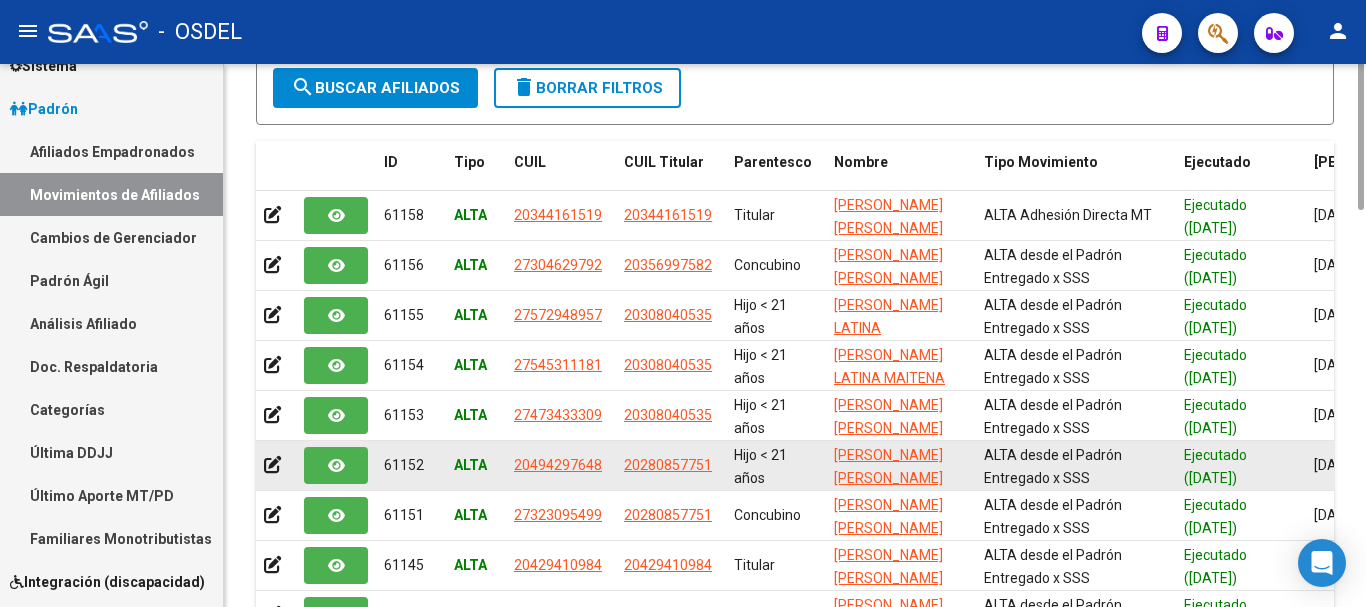 scroll, scrollTop: 200, scrollLeft: 0, axis: vertical 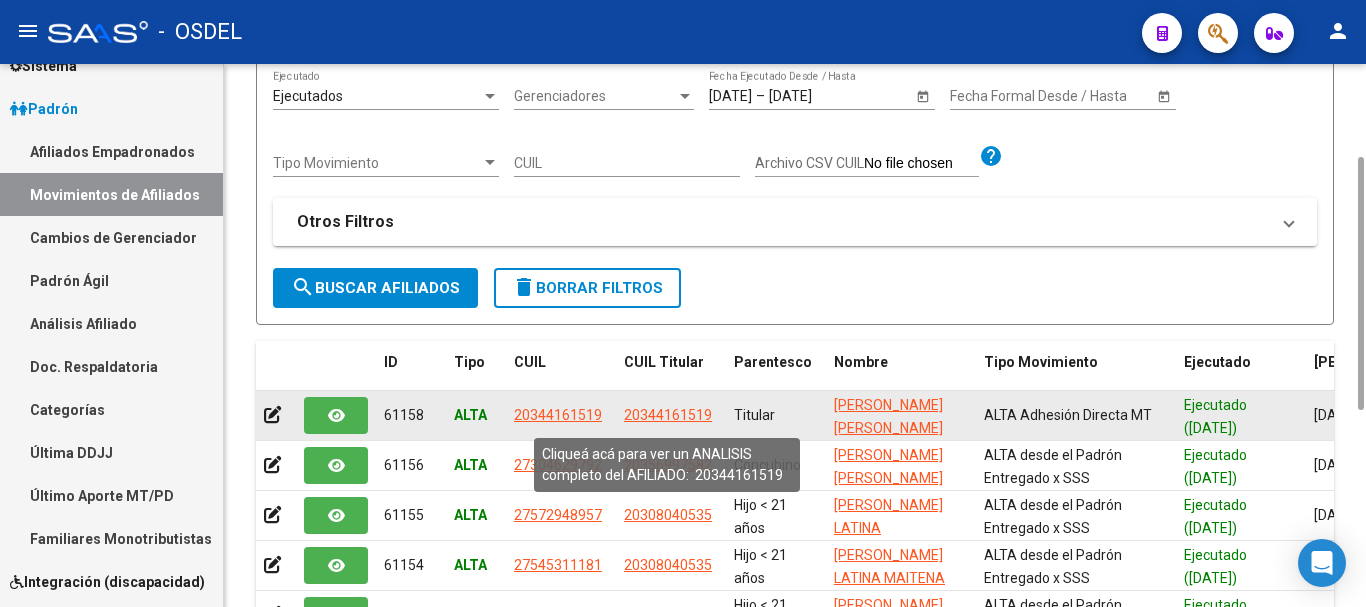 click on "20344161519" 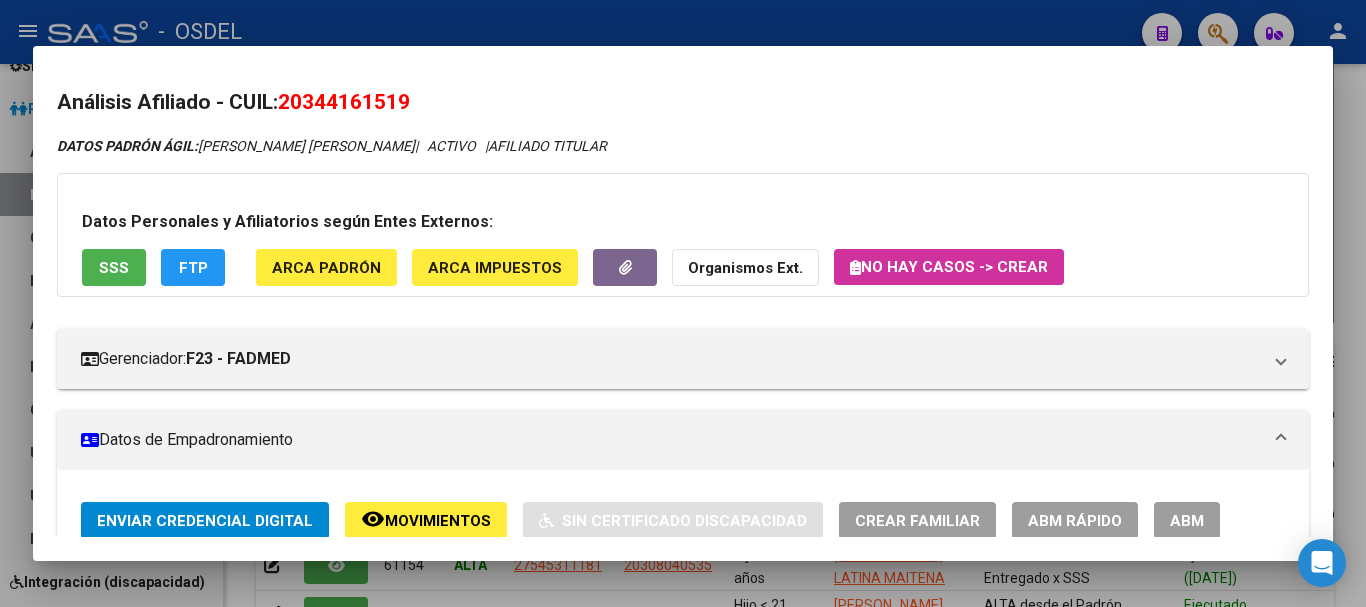 click at bounding box center [683, 303] 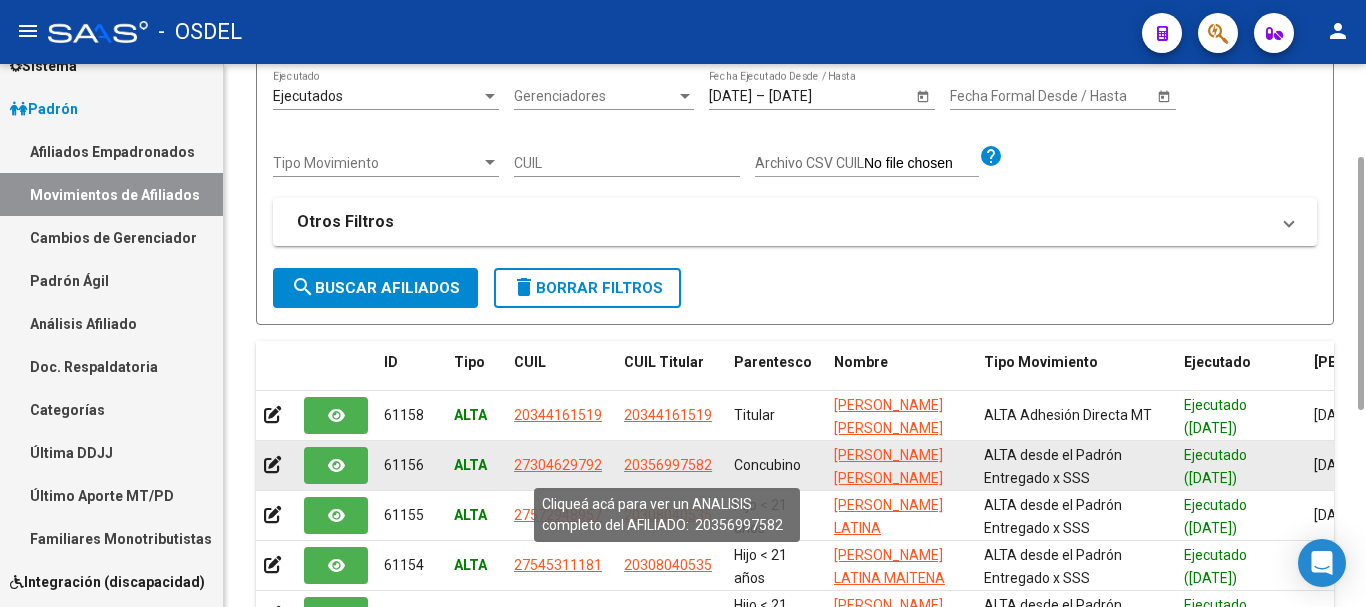 click on "20356997582" 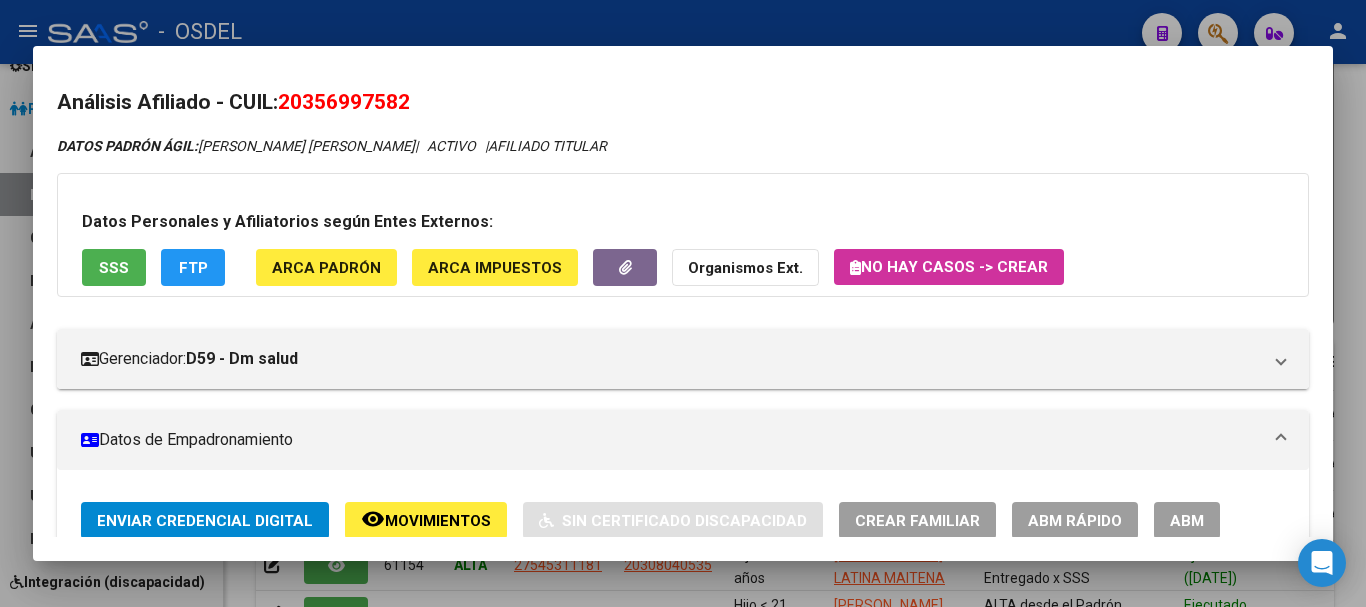 click on "SSS" at bounding box center (114, 267) 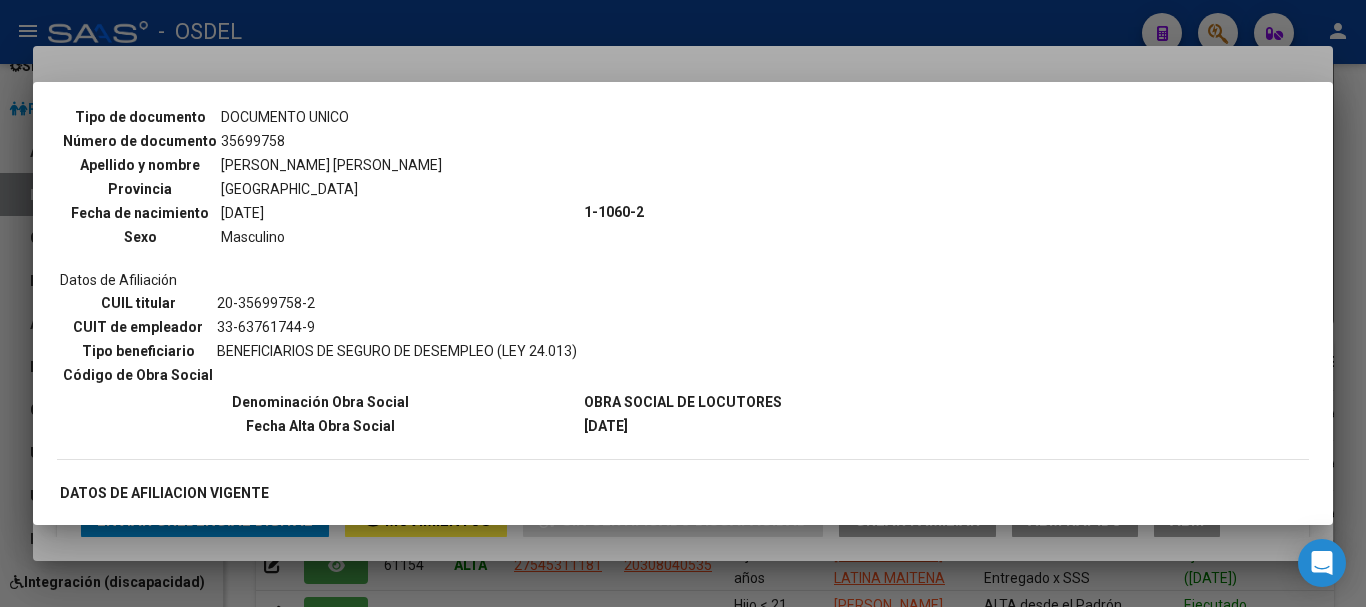 scroll, scrollTop: 200, scrollLeft: 0, axis: vertical 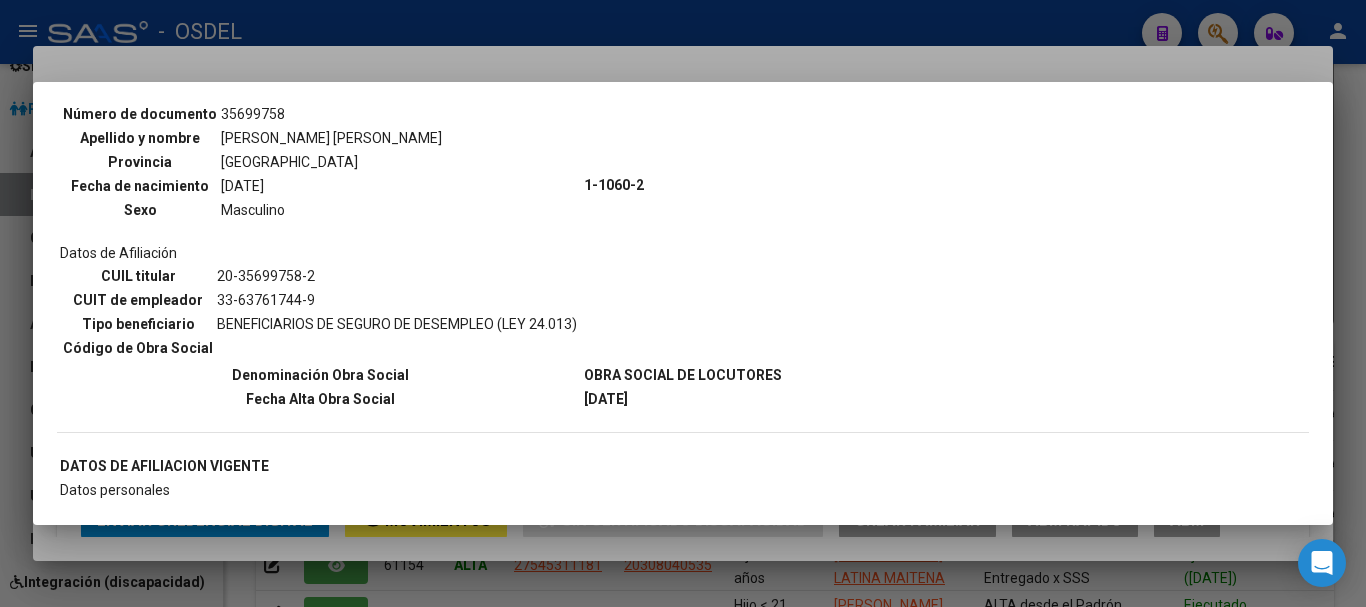 click at bounding box center [683, 303] 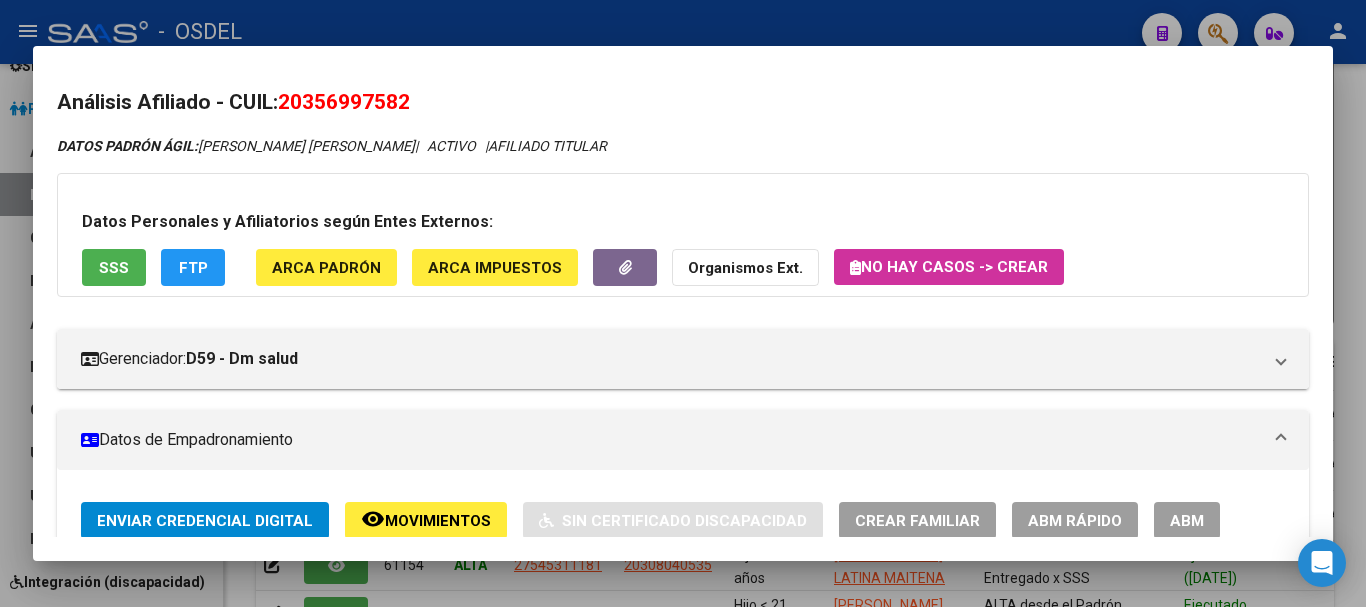 click at bounding box center (683, 303) 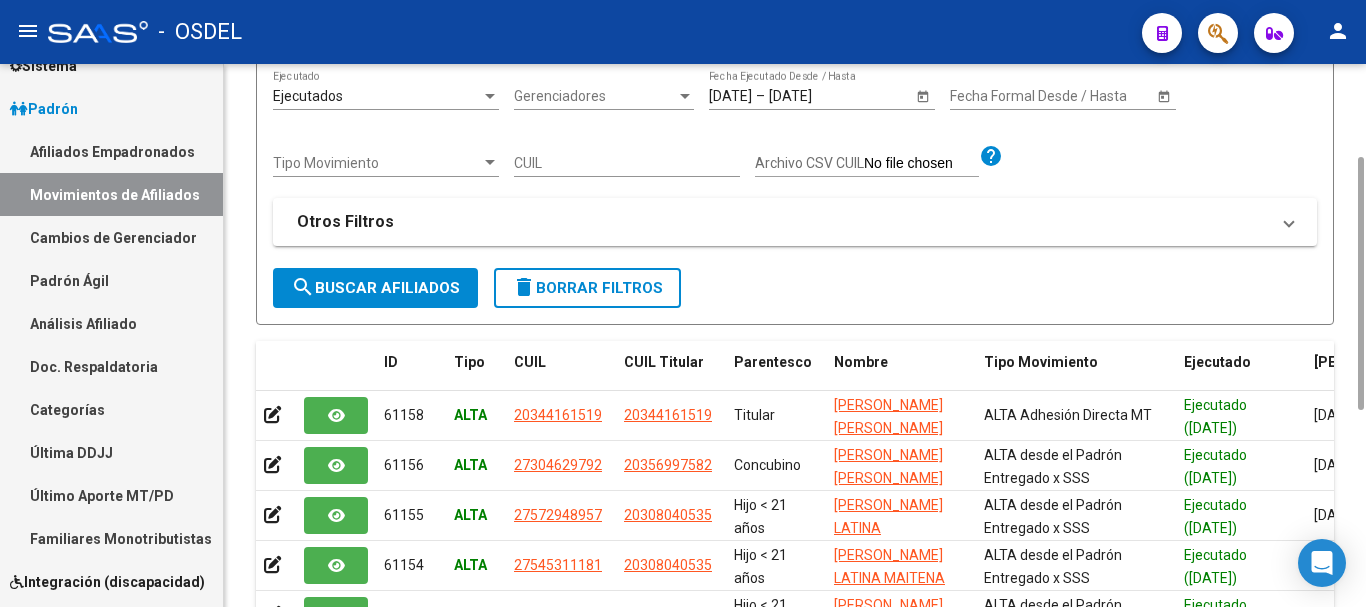 scroll, scrollTop: 0, scrollLeft: 0, axis: both 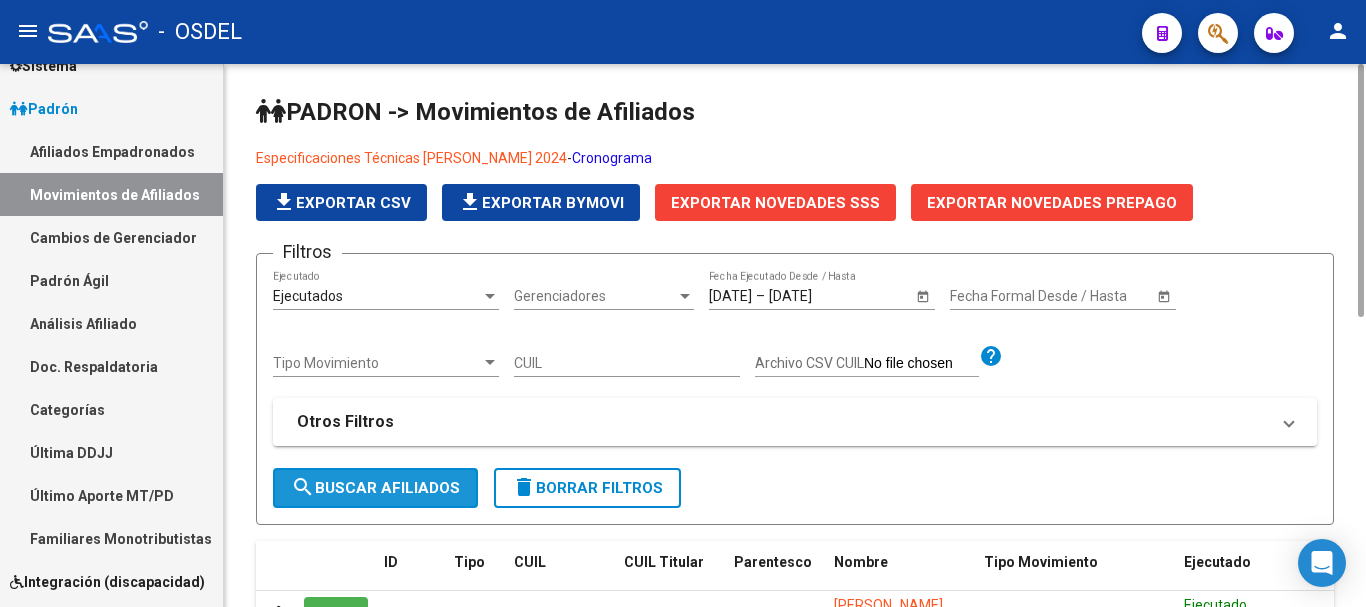 click on "search  Buscar Afiliados" 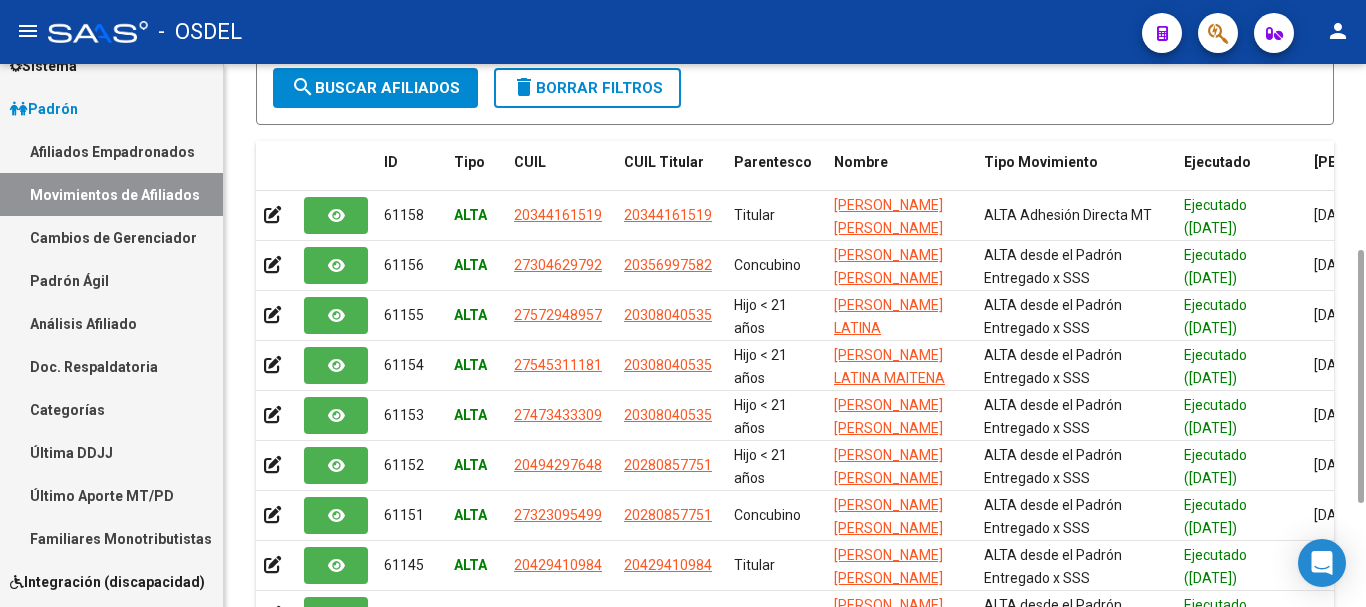 scroll, scrollTop: 0, scrollLeft: 0, axis: both 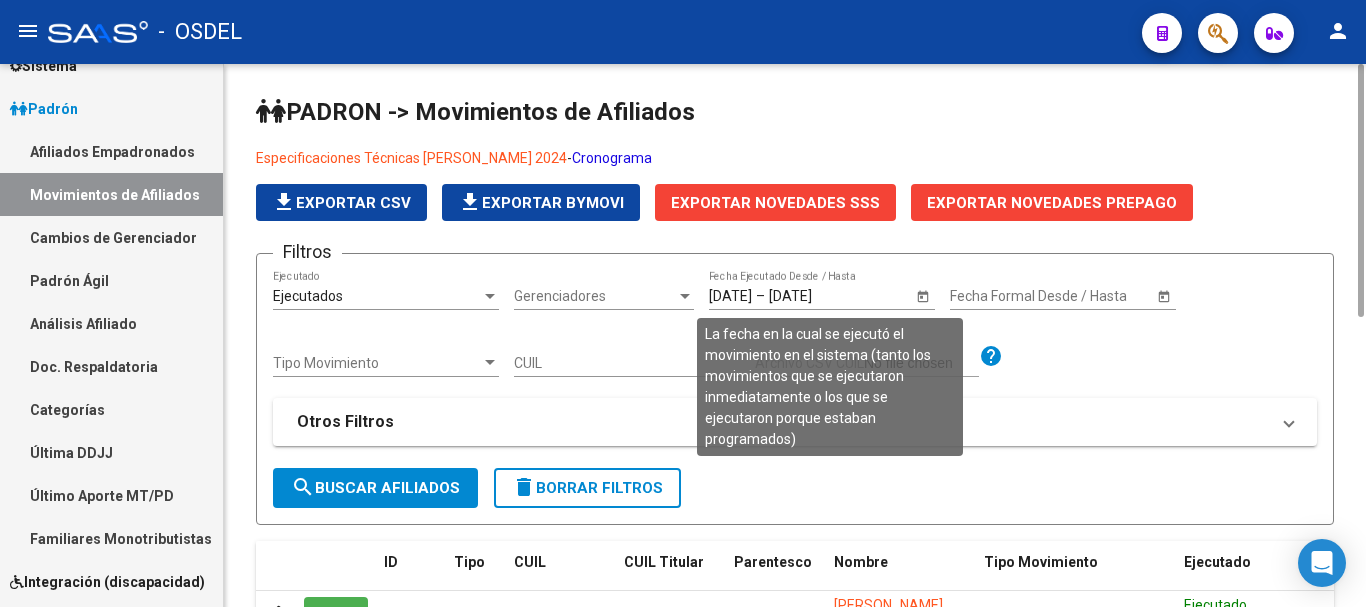 click 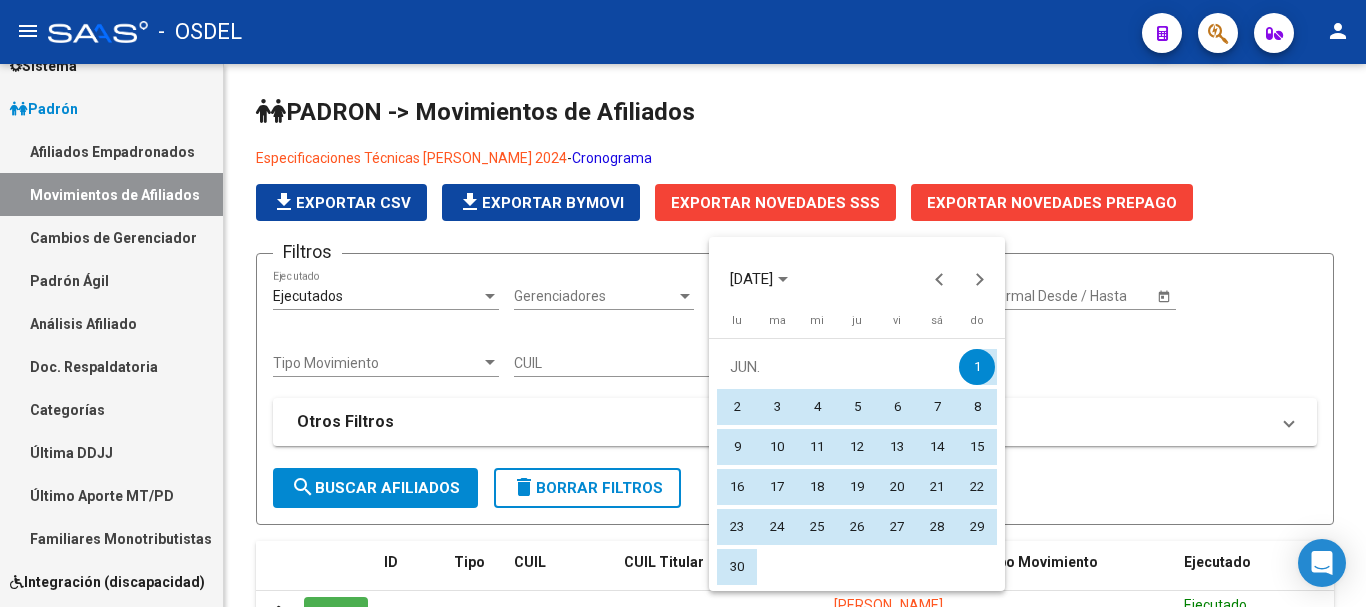 click at bounding box center [683, 303] 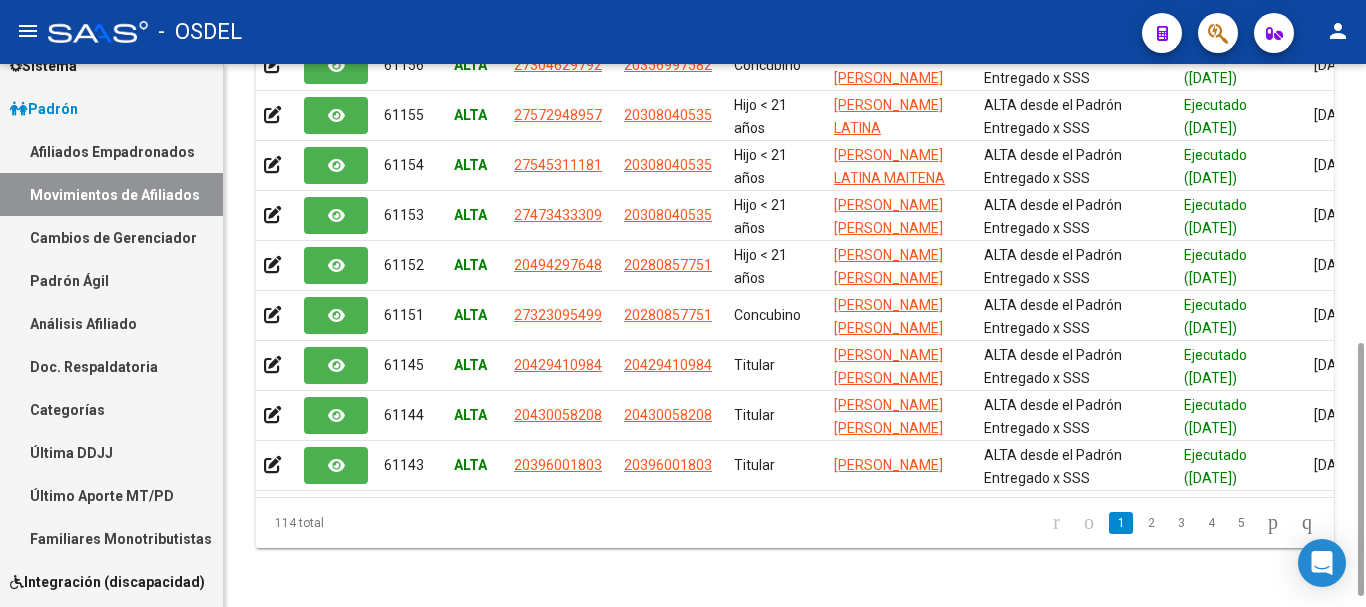 scroll, scrollTop: 0, scrollLeft: 0, axis: both 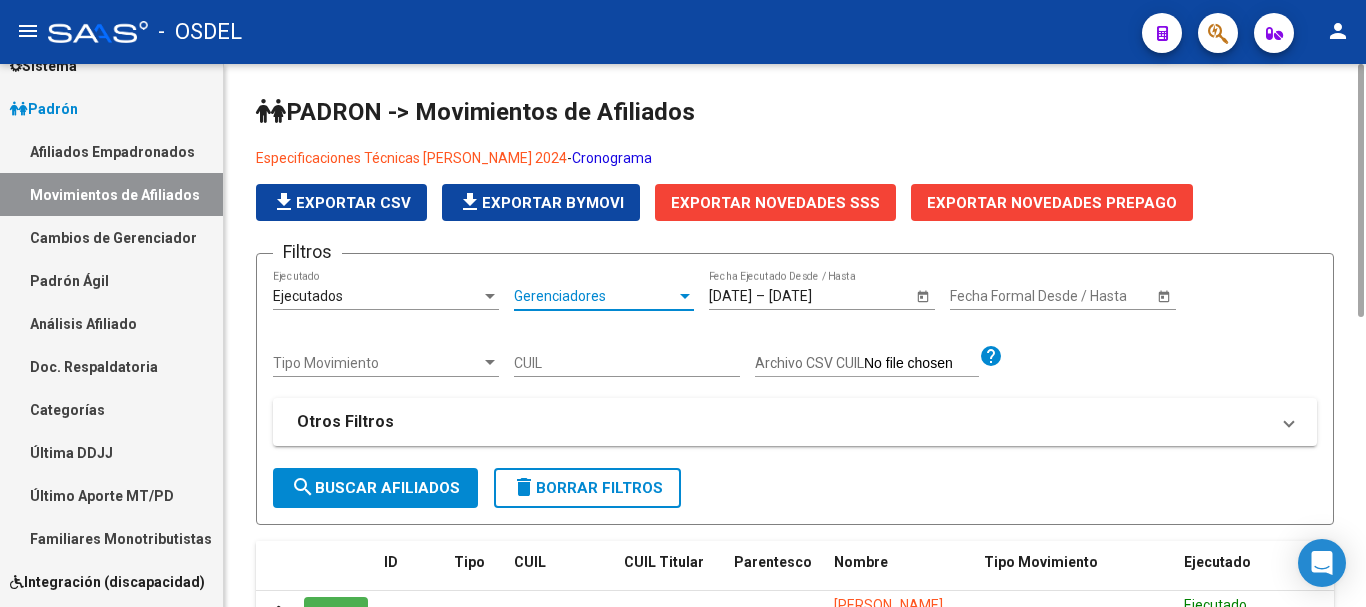 click on "Gerenciadores" at bounding box center (595, 296) 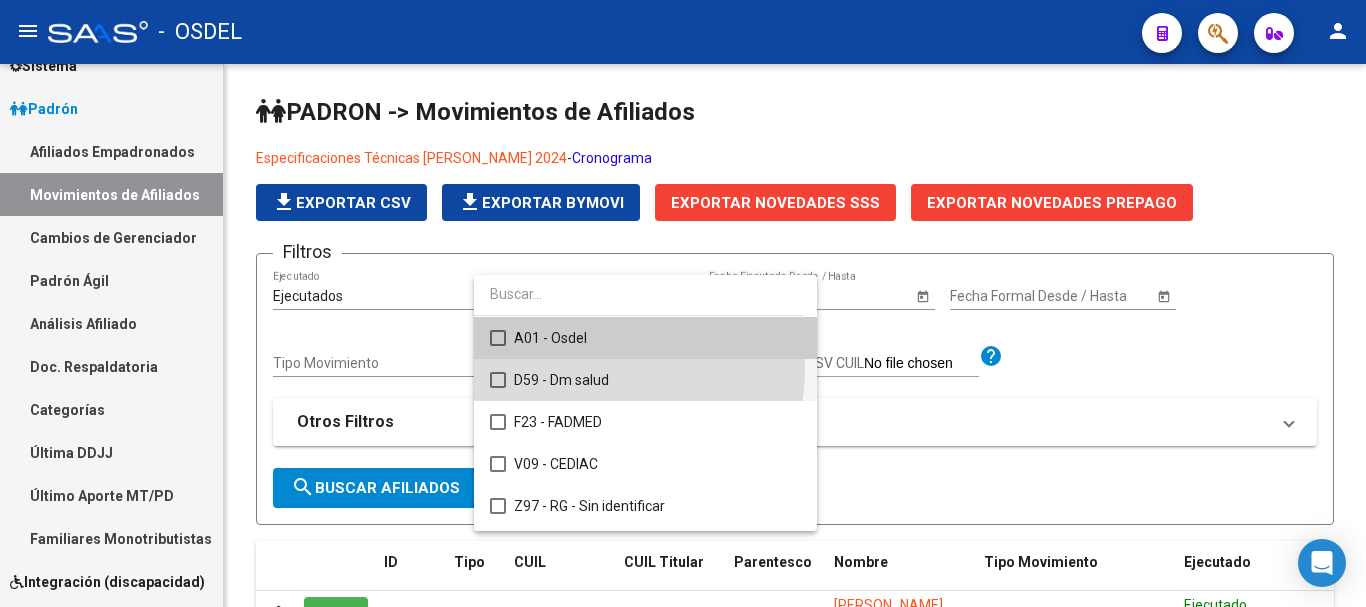 click on "D59 - Dm salud" at bounding box center [657, 380] 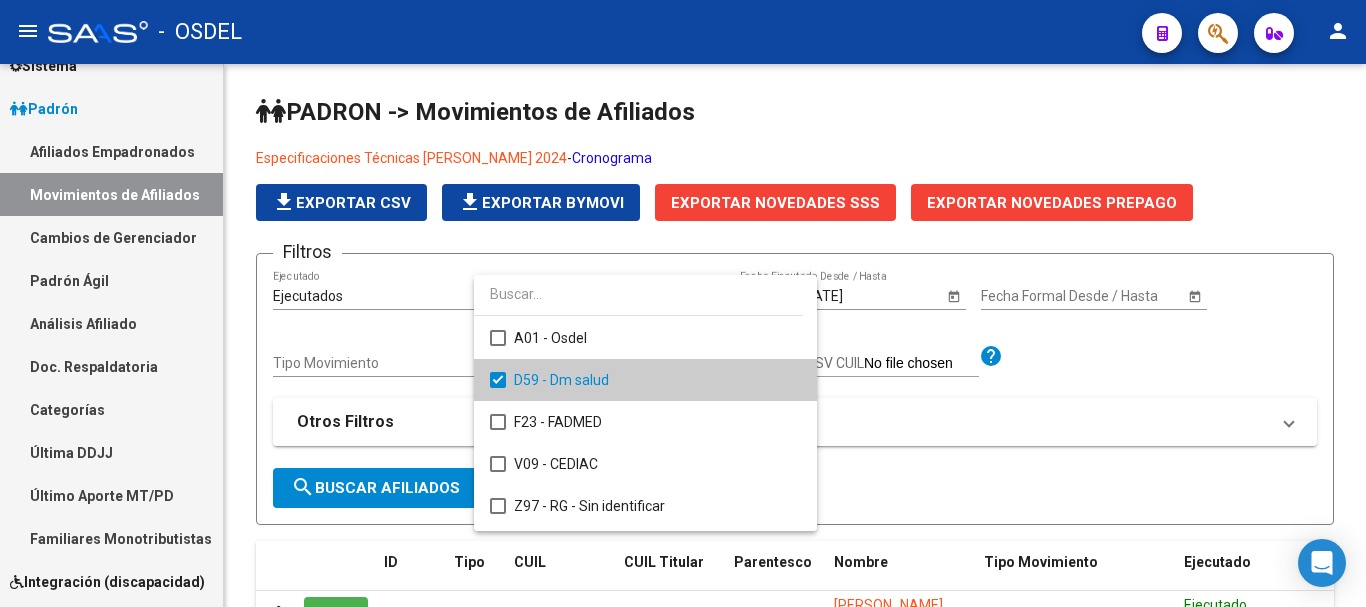 click at bounding box center [683, 303] 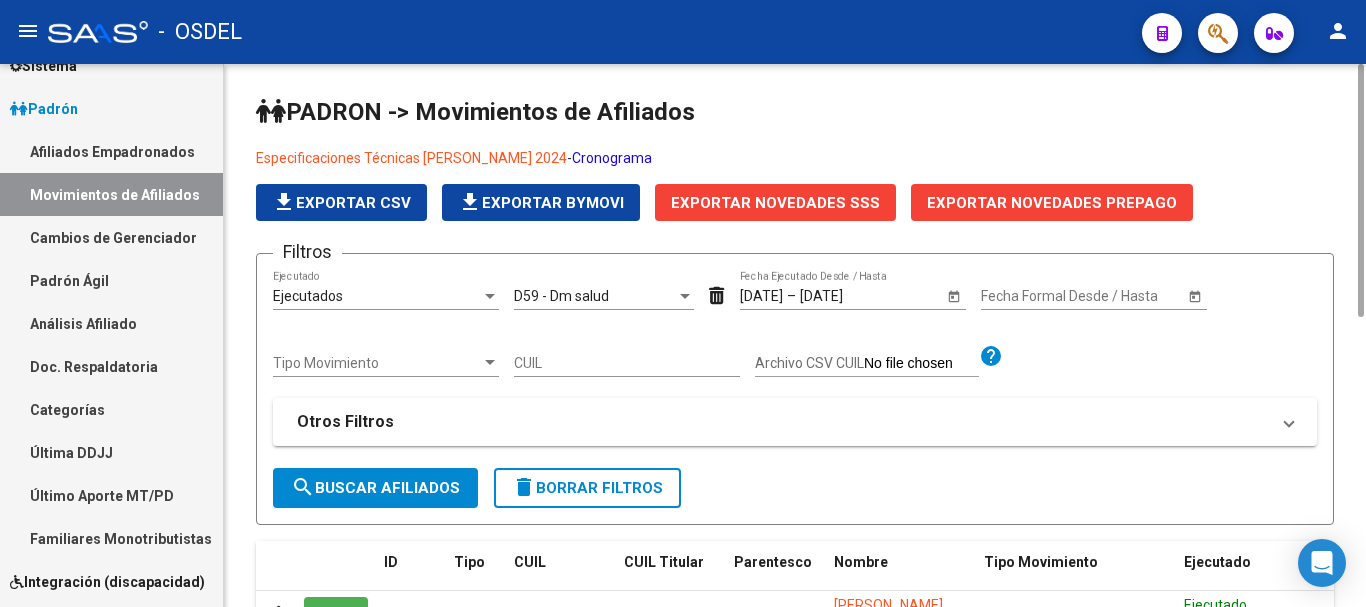 click on "search  Buscar Afiliados" 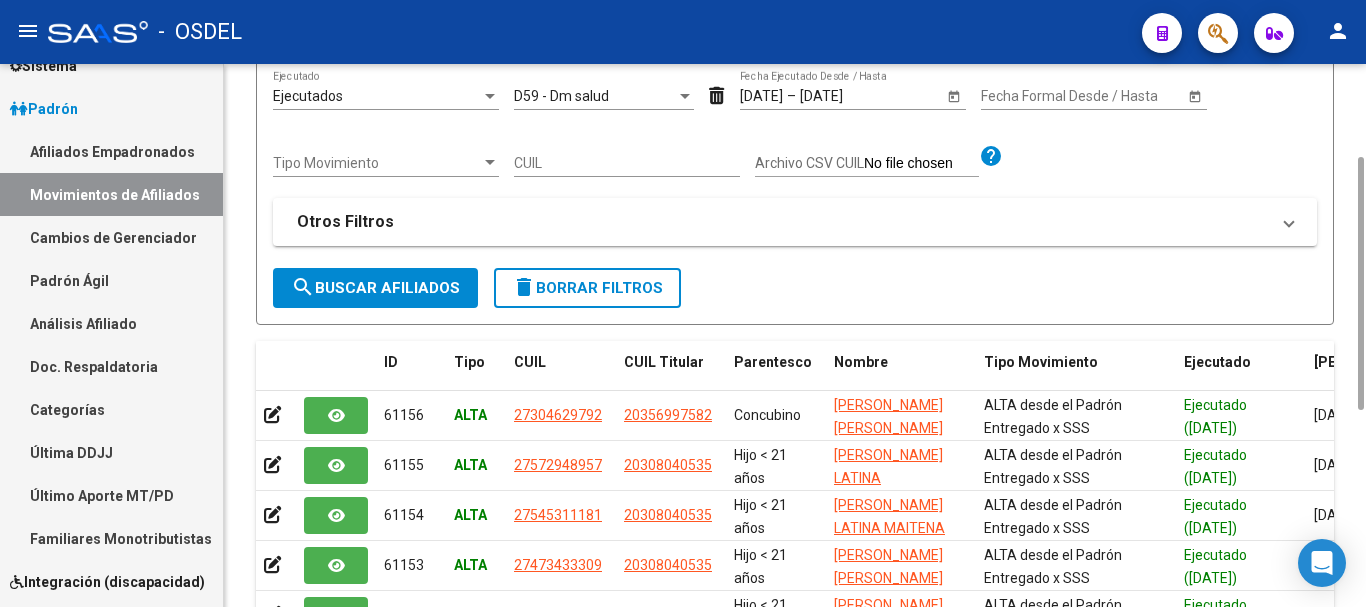 scroll, scrollTop: 0, scrollLeft: 0, axis: both 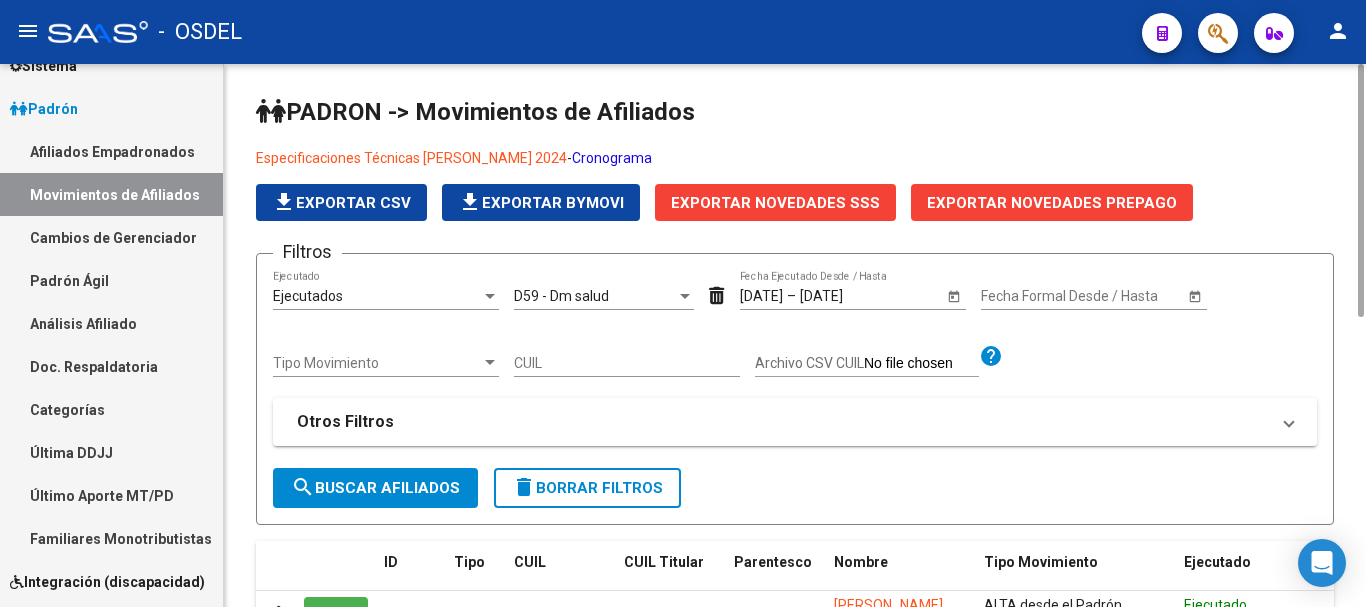 click on "Tipo Movimiento" at bounding box center [377, 363] 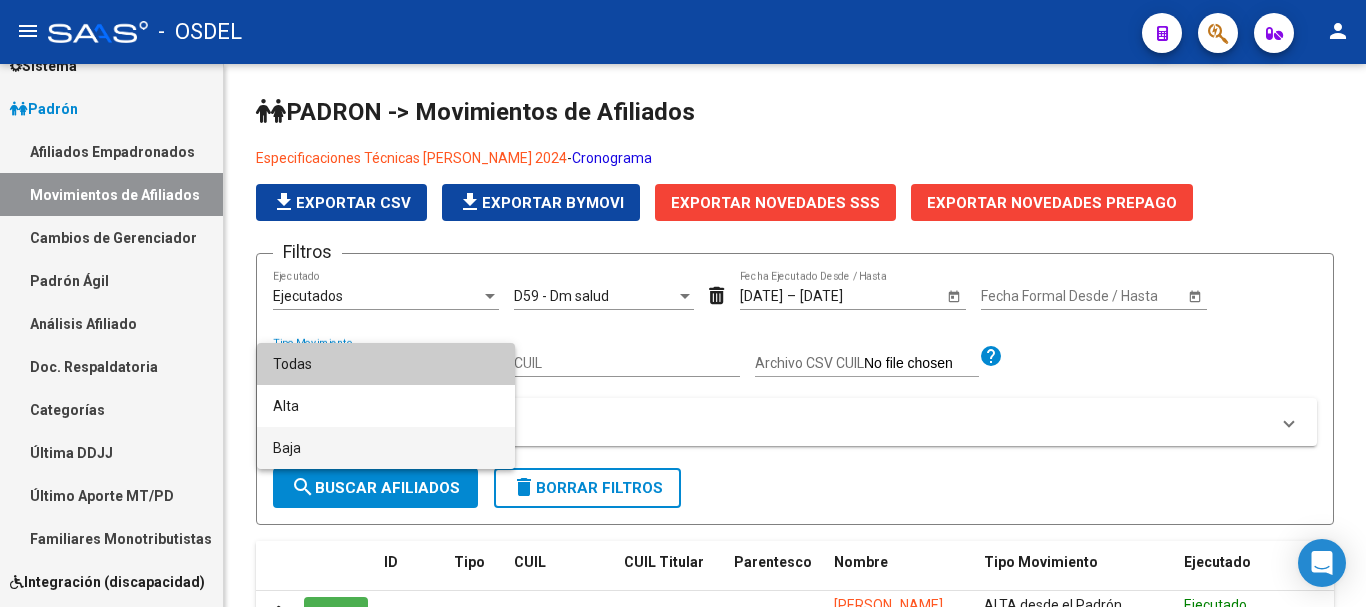 click on "Baja" at bounding box center [386, 448] 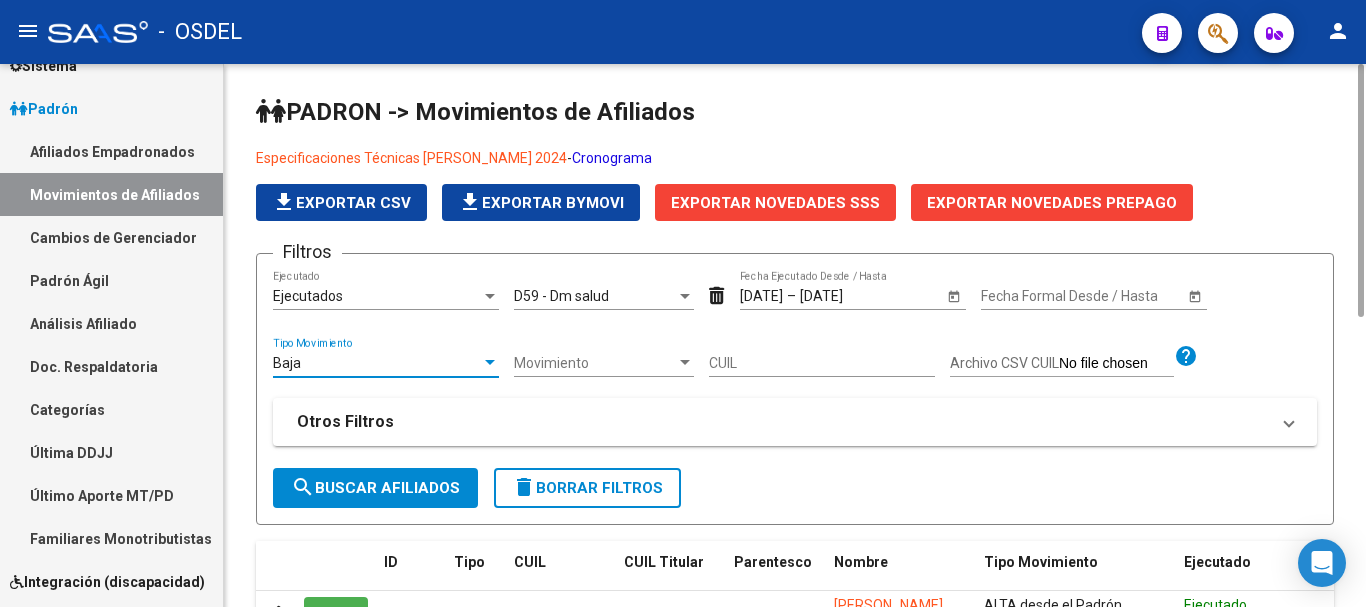 click on "search  Buscar Afiliados" 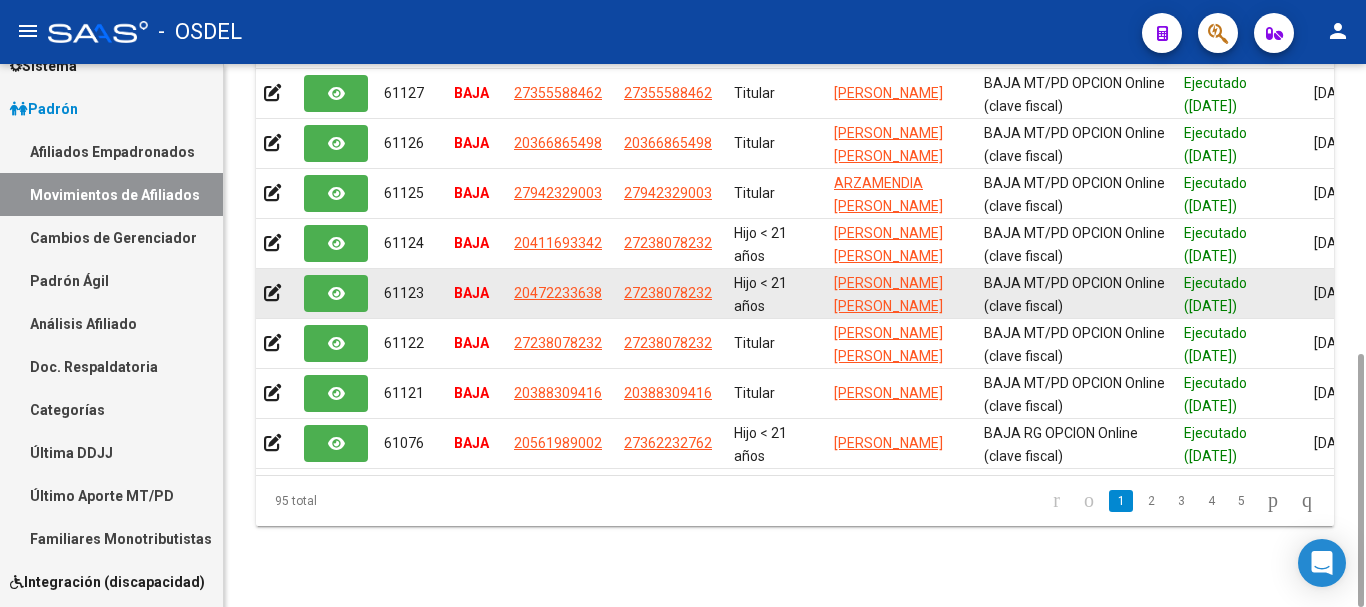 scroll, scrollTop: 422, scrollLeft: 0, axis: vertical 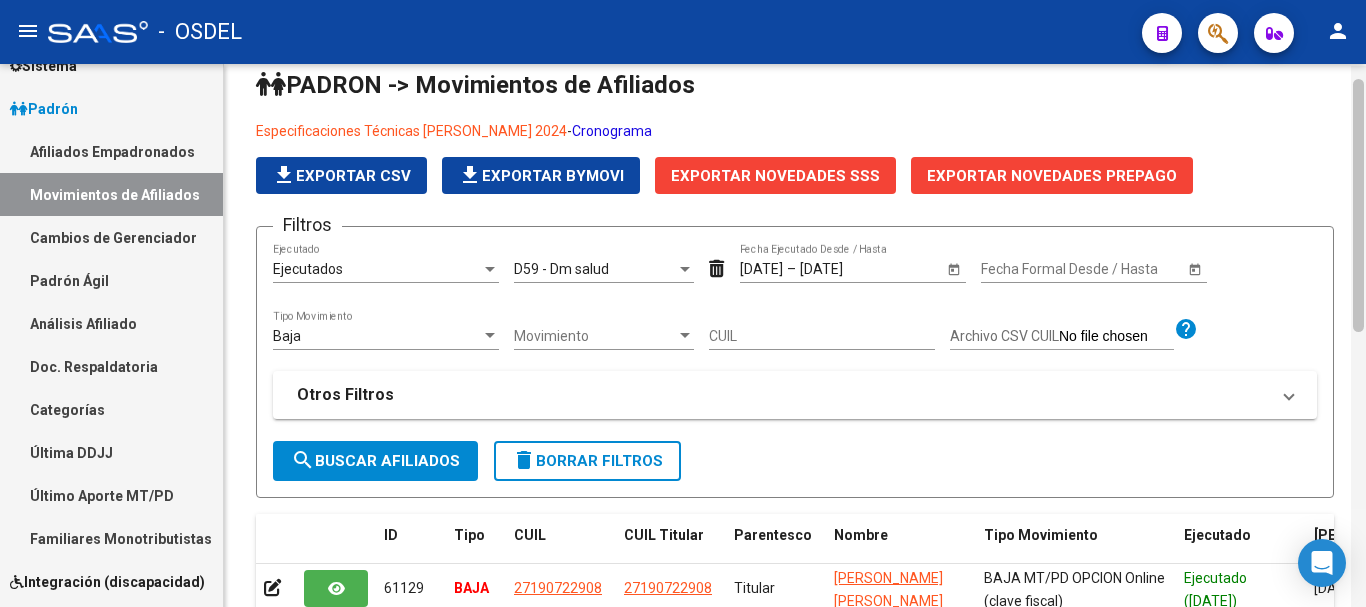drag, startPoint x: 1362, startPoint y: 302, endPoint x: 1354, endPoint y: 118, distance: 184.17383 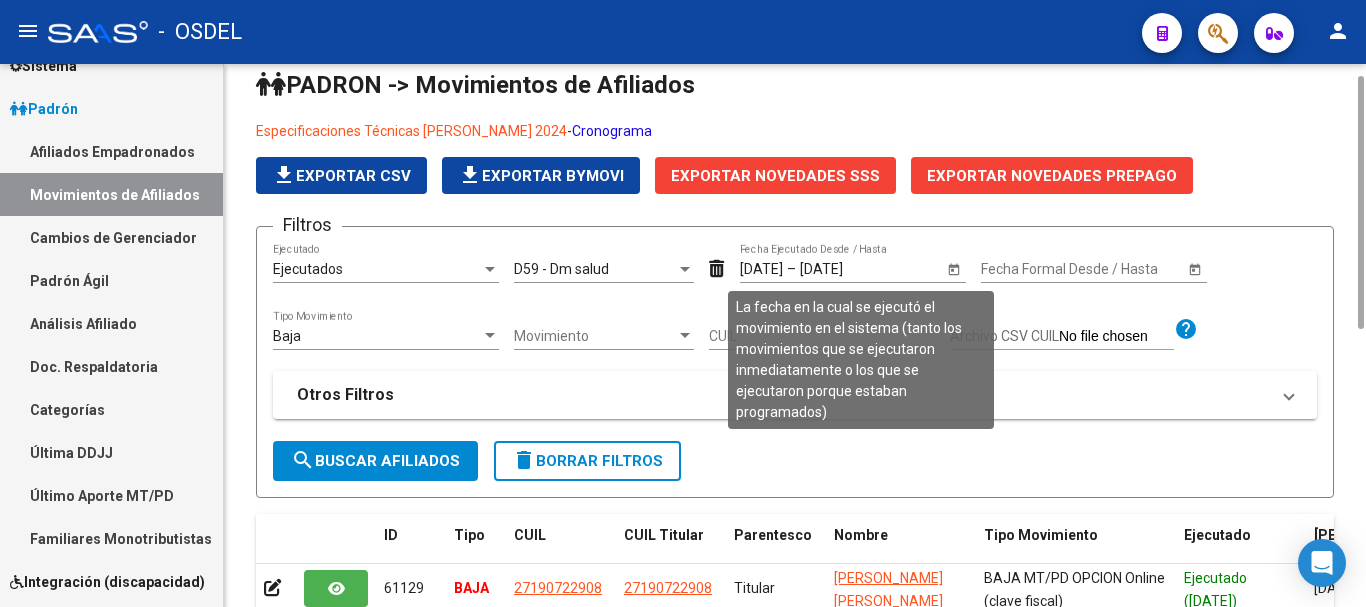 click 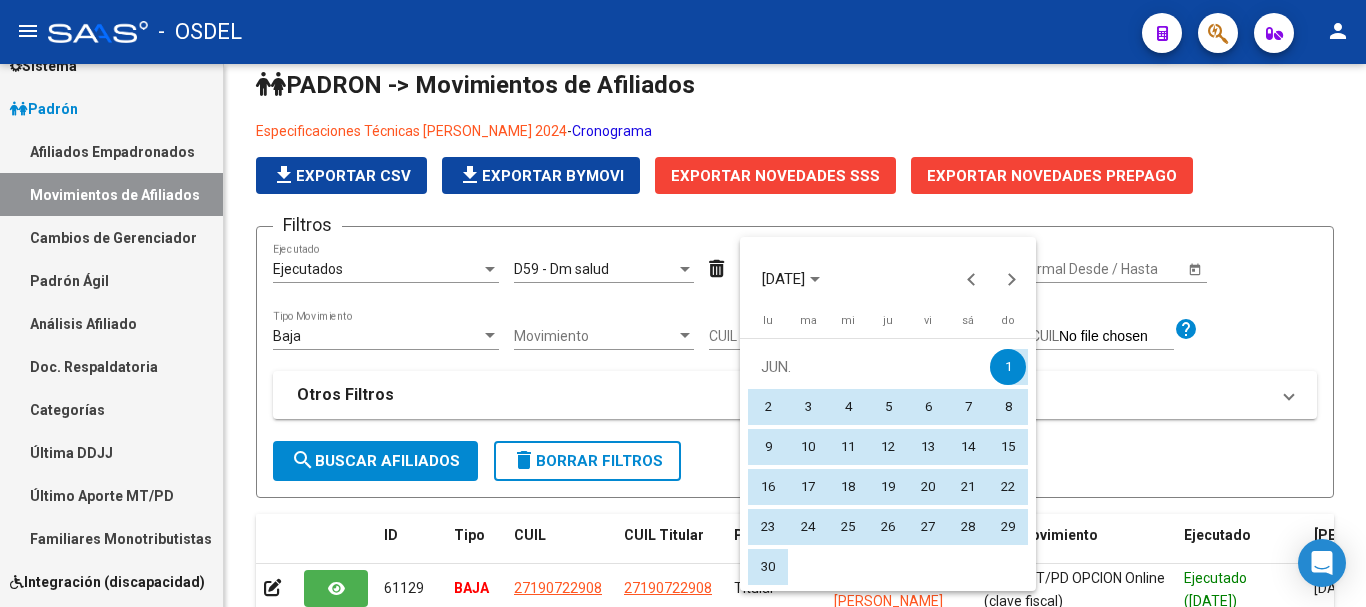 click on "13" at bounding box center (928, 447) 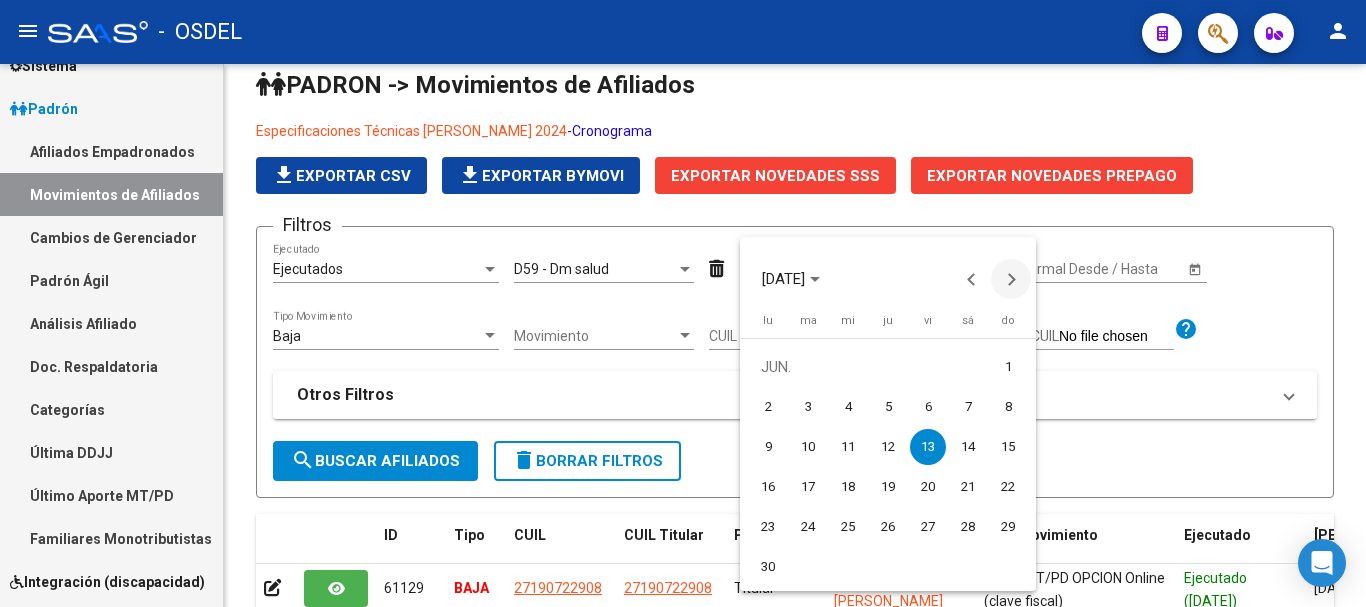click at bounding box center (1011, 279) 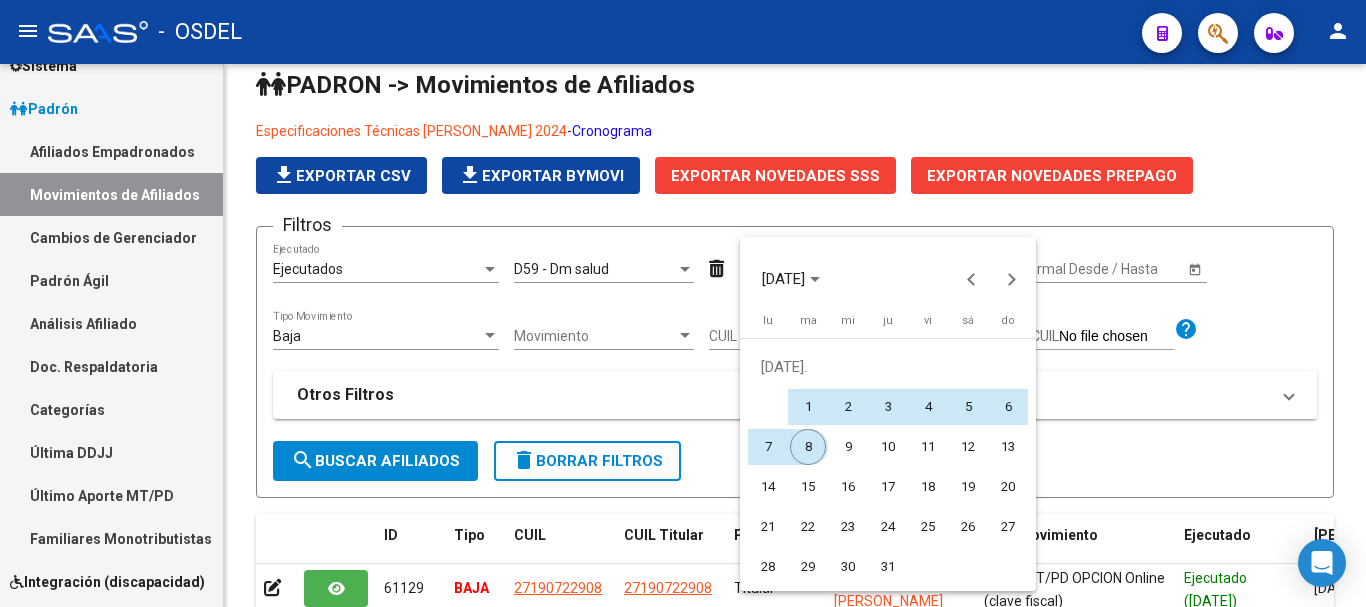 click on "8" at bounding box center (808, 447) 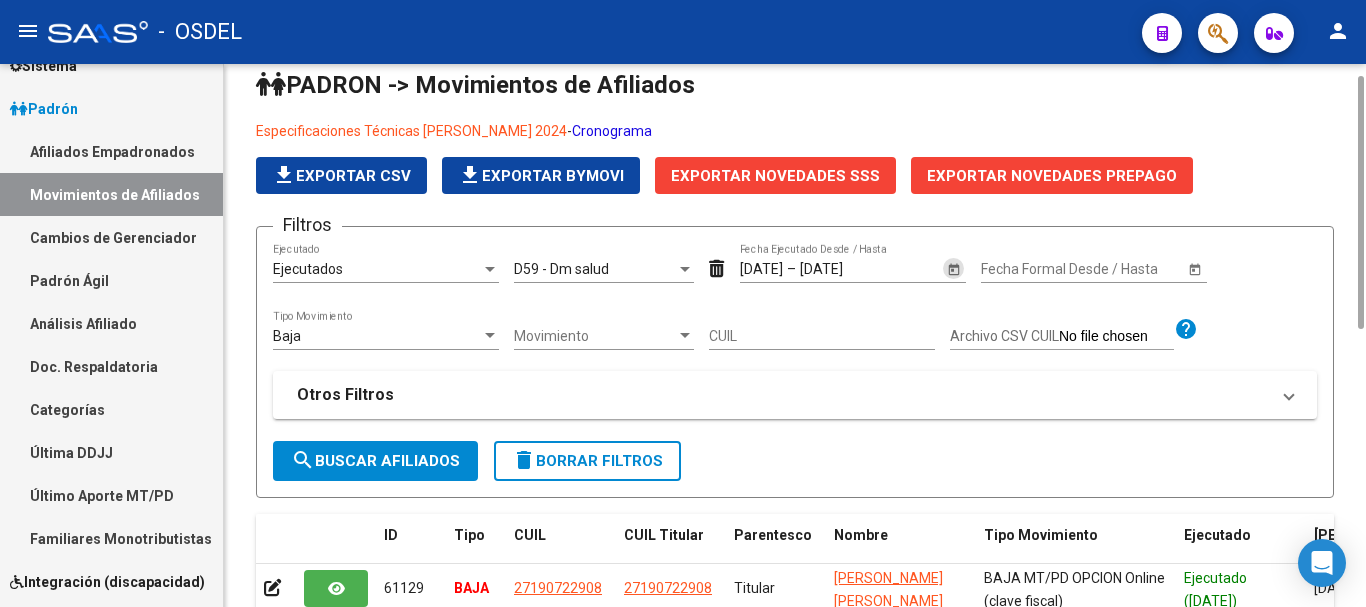 click on "search  Buscar Afiliados" 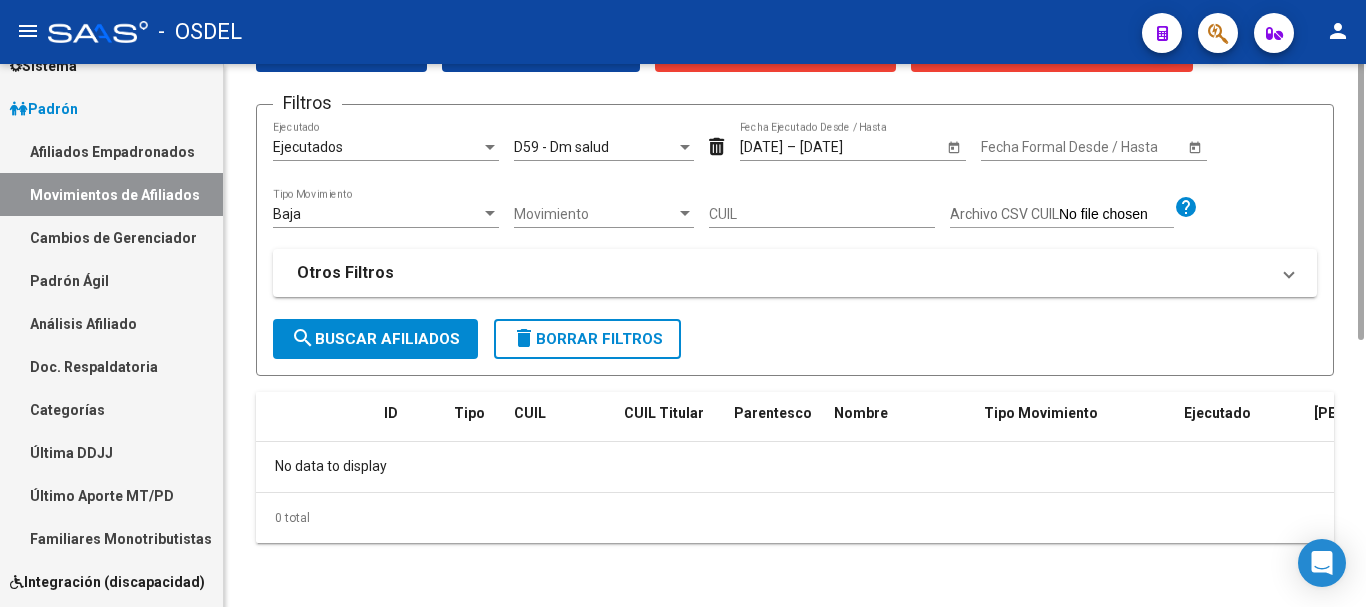 scroll, scrollTop: 0, scrollLeft: 0, axis: both 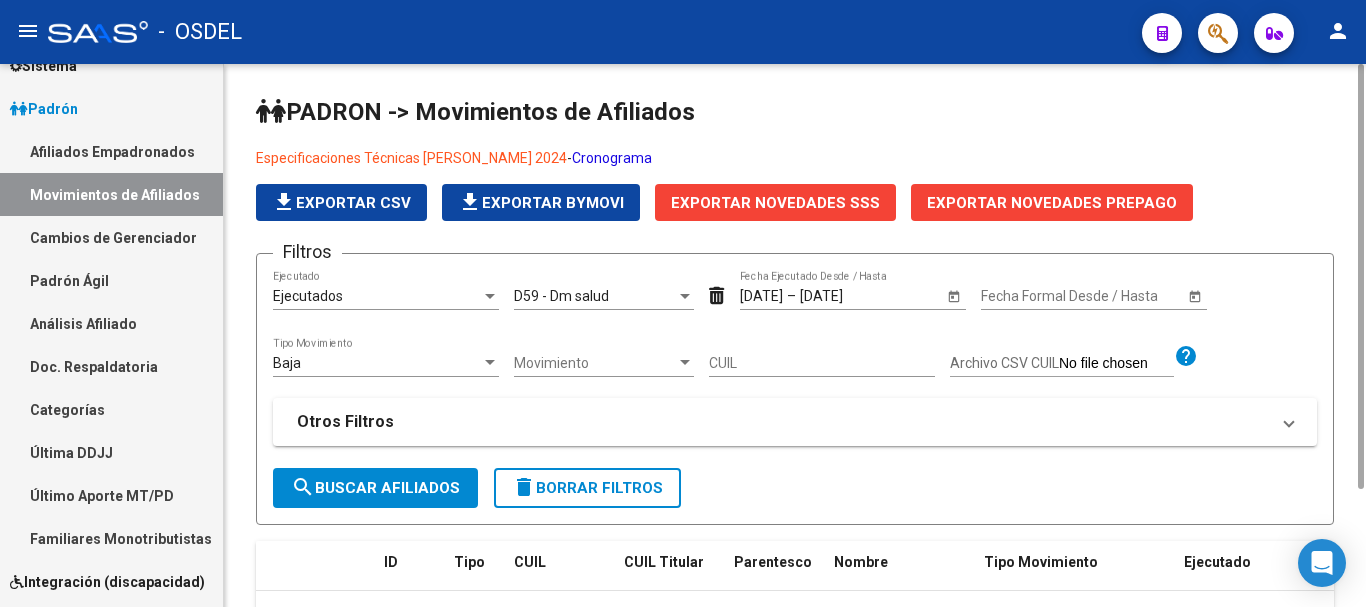 click on "D59 - Dm salud" at bounding box center (595, 296) 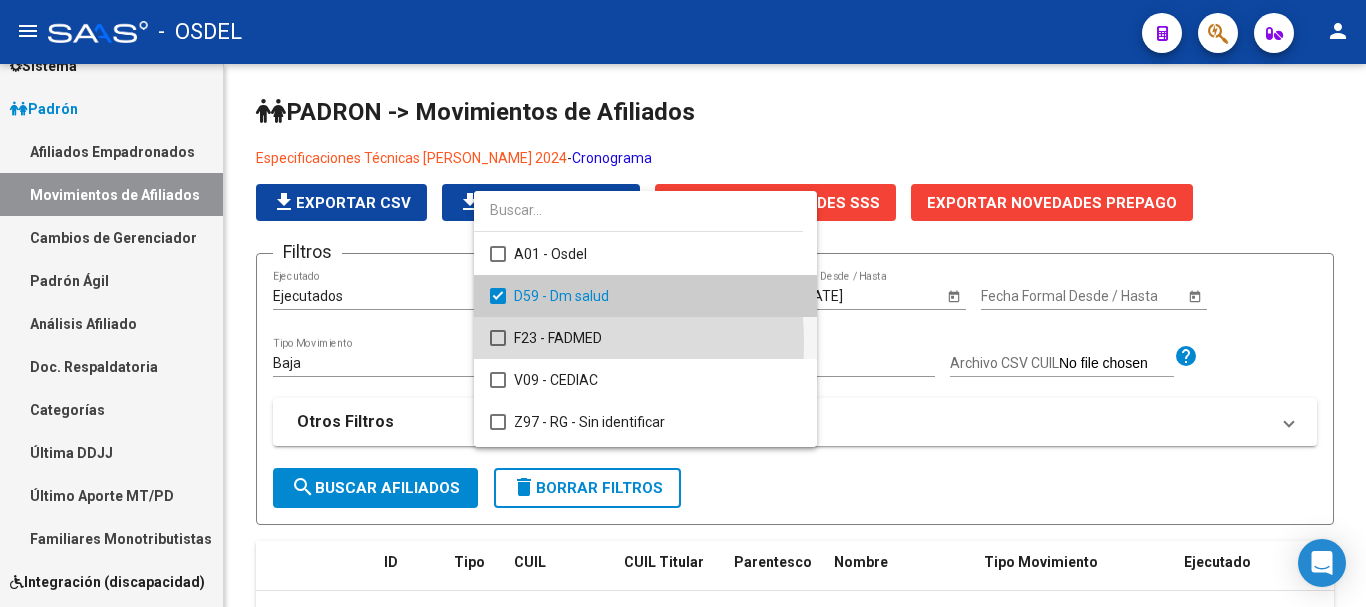 click at bounding box center [498, 338] 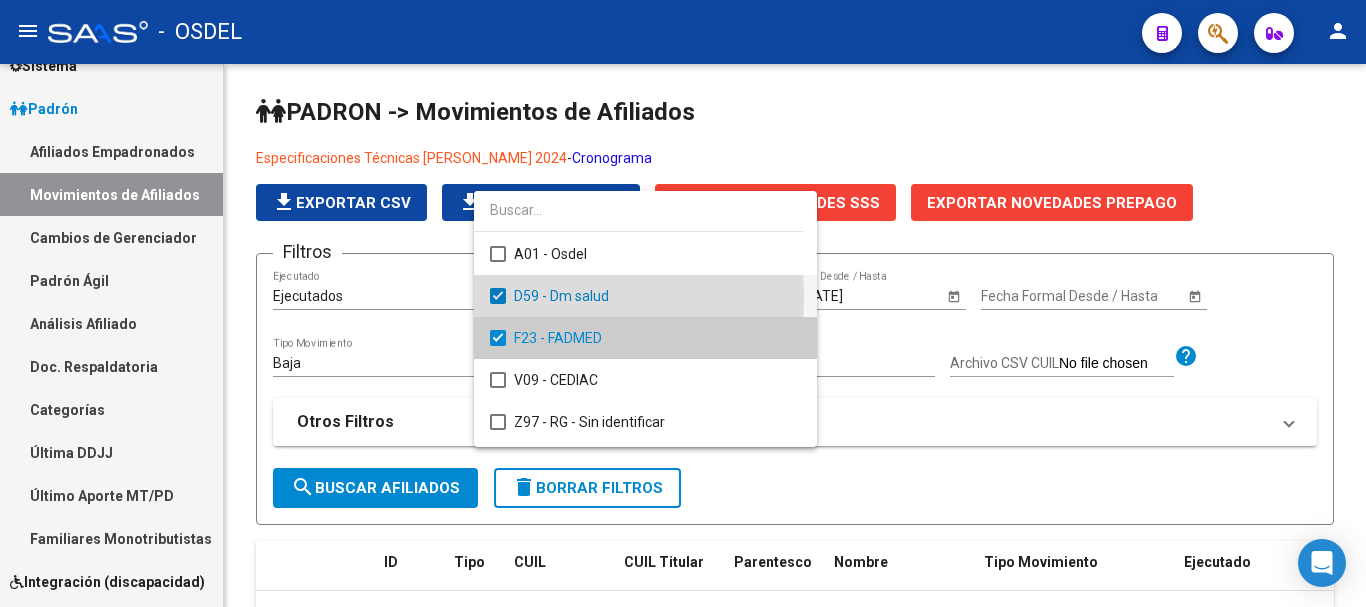 click at bounding box center (498, 296) 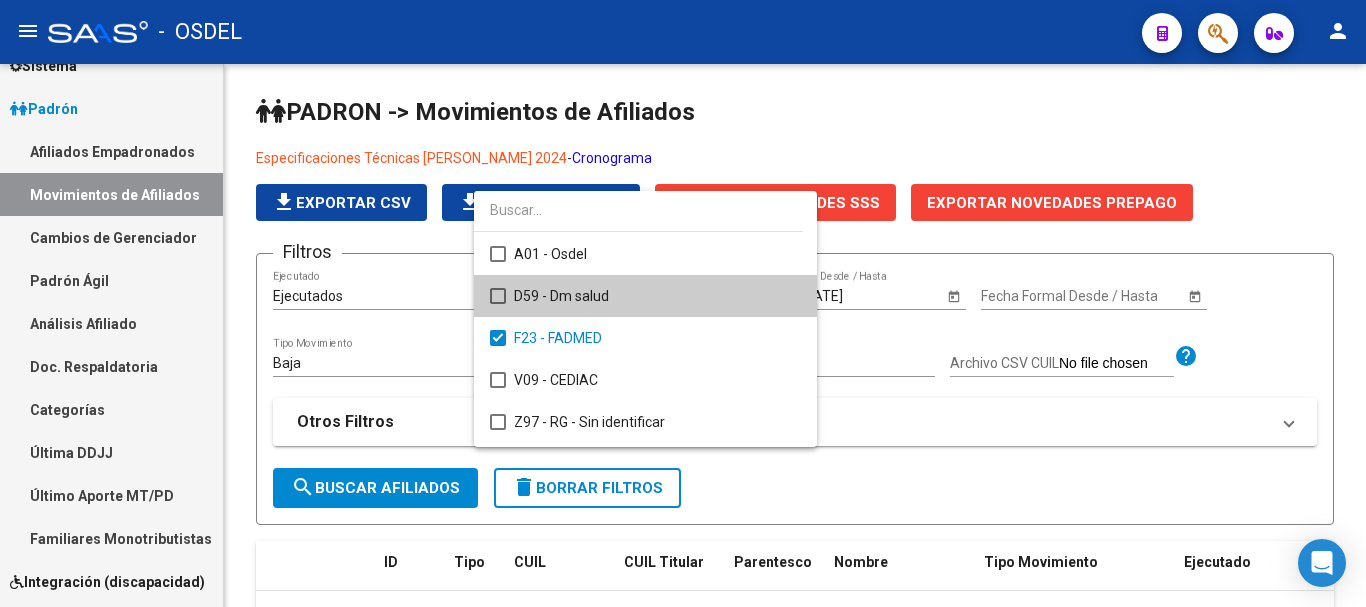 click at bounding box center (683, 303) 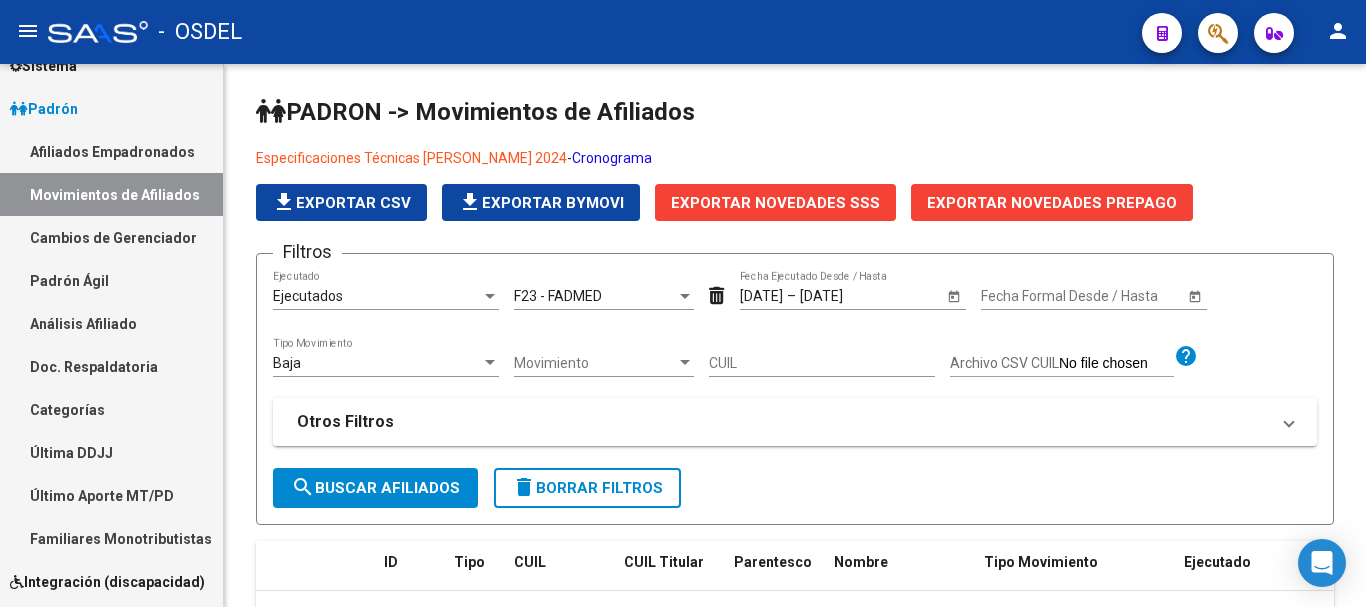 click on "search  Buscar Afiliados" 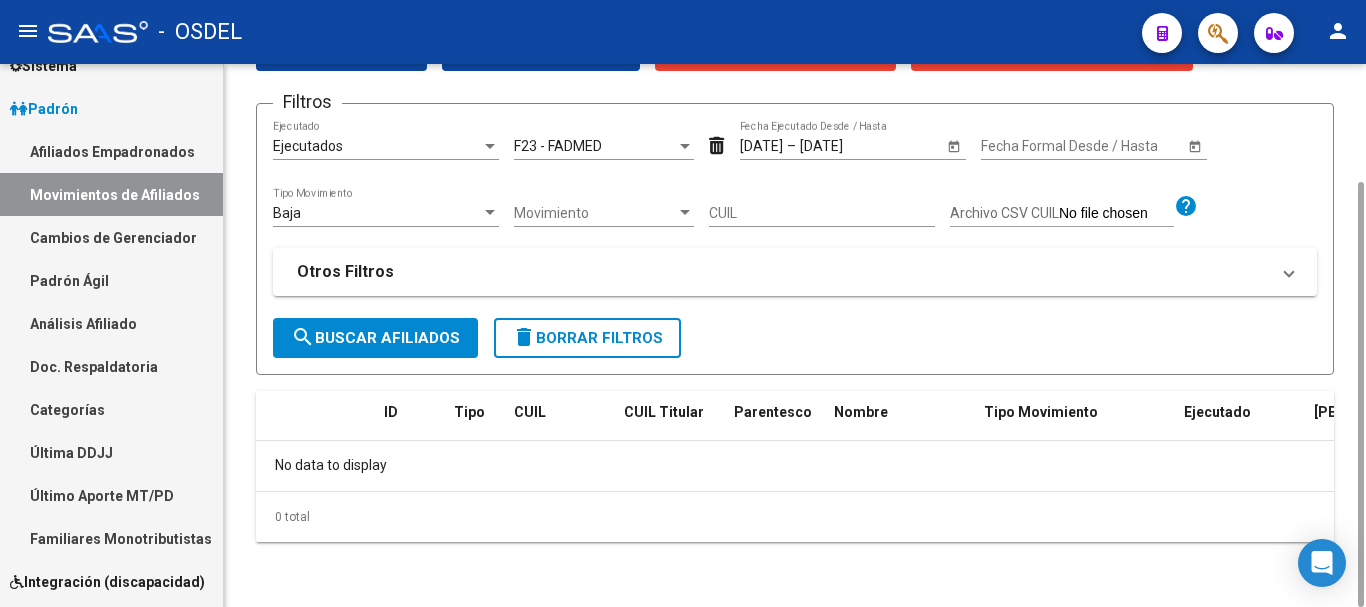 scroll, scrollTop: 0, scrollLeft: 0, axis: both 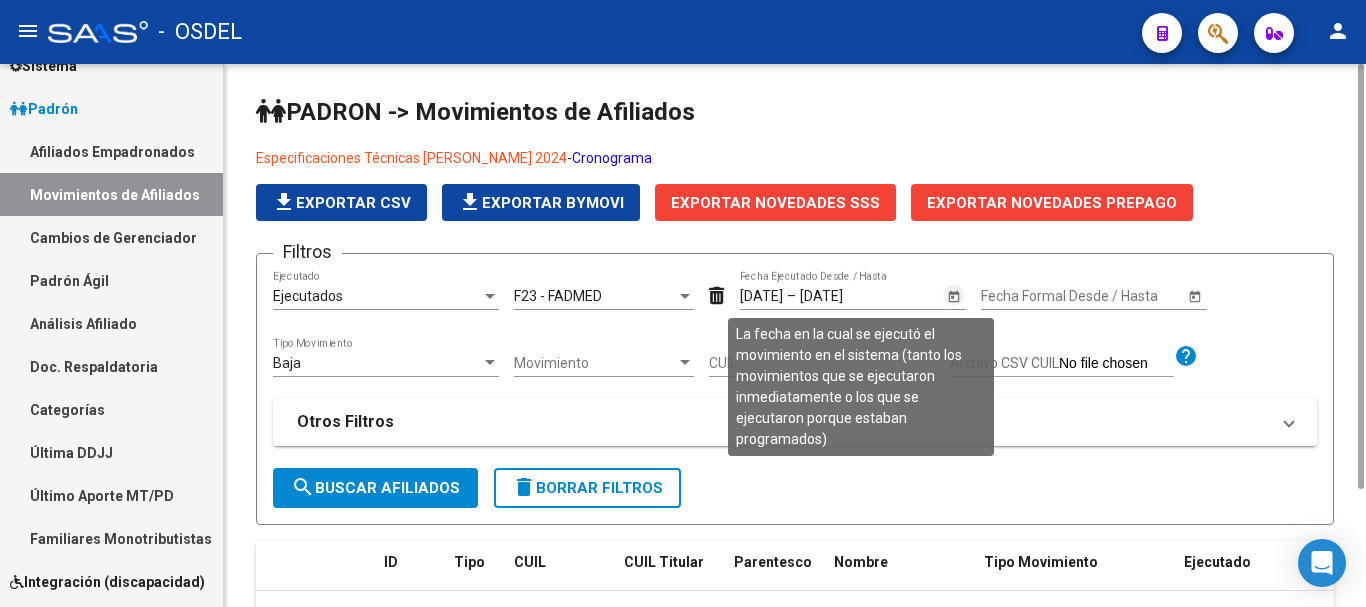 click 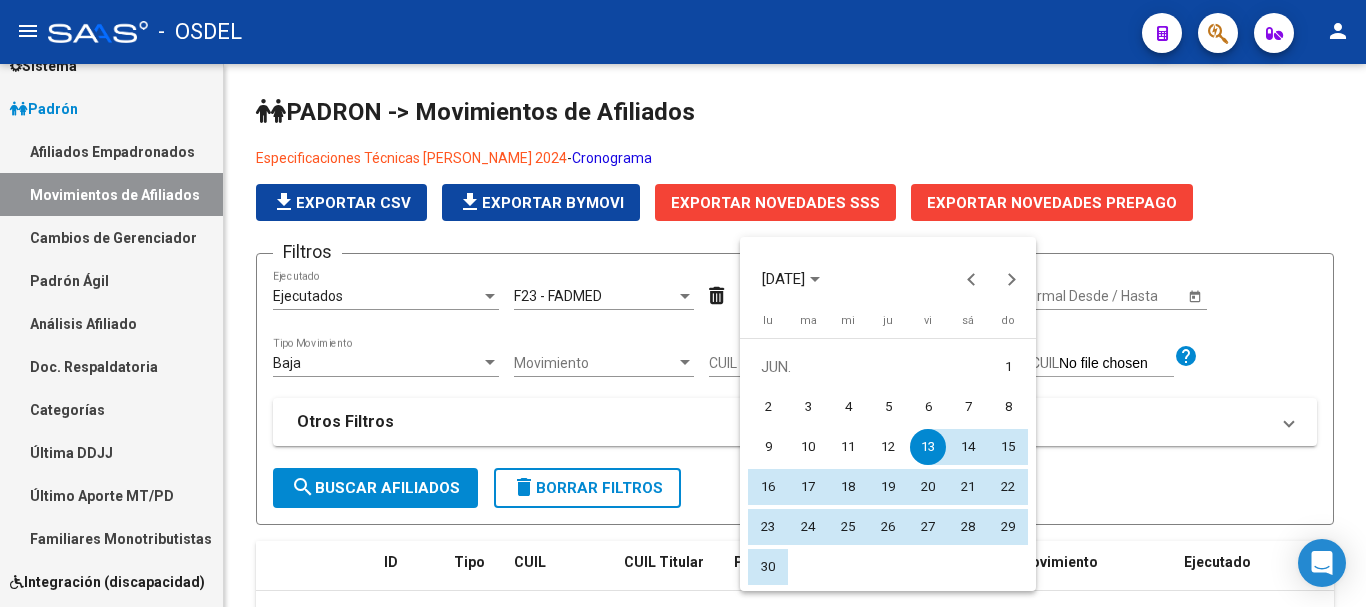 click at bounding box center (683, 303) 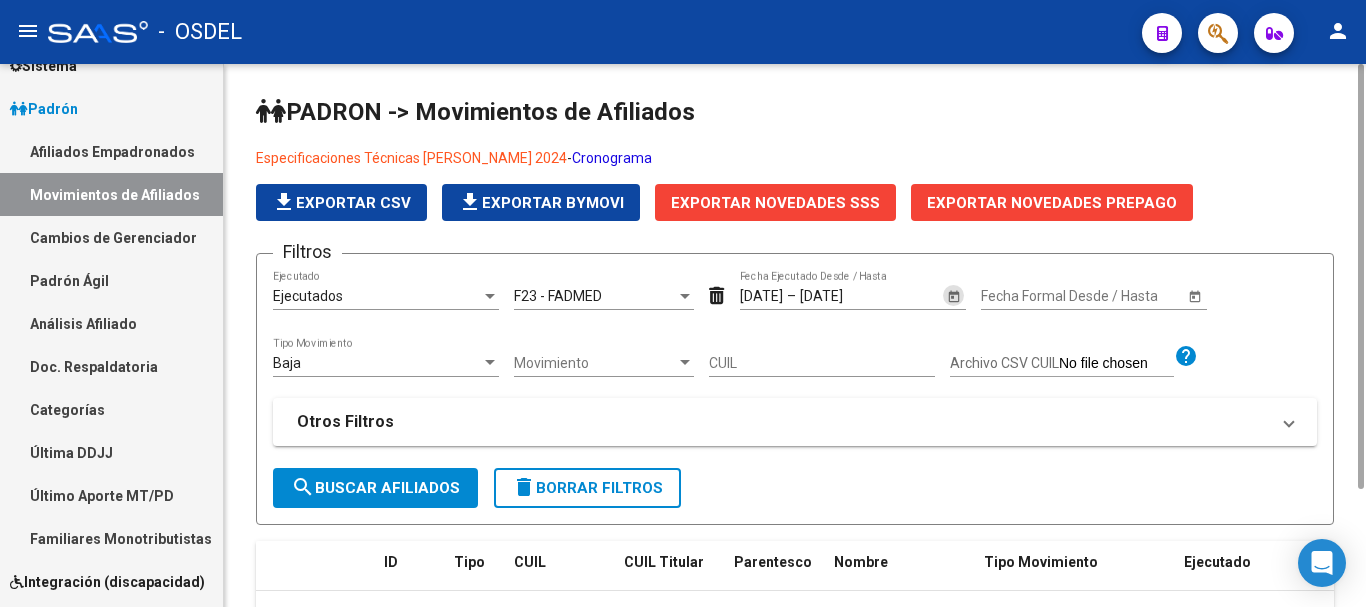 click on "F23 - FADMED  Gerenciadores" 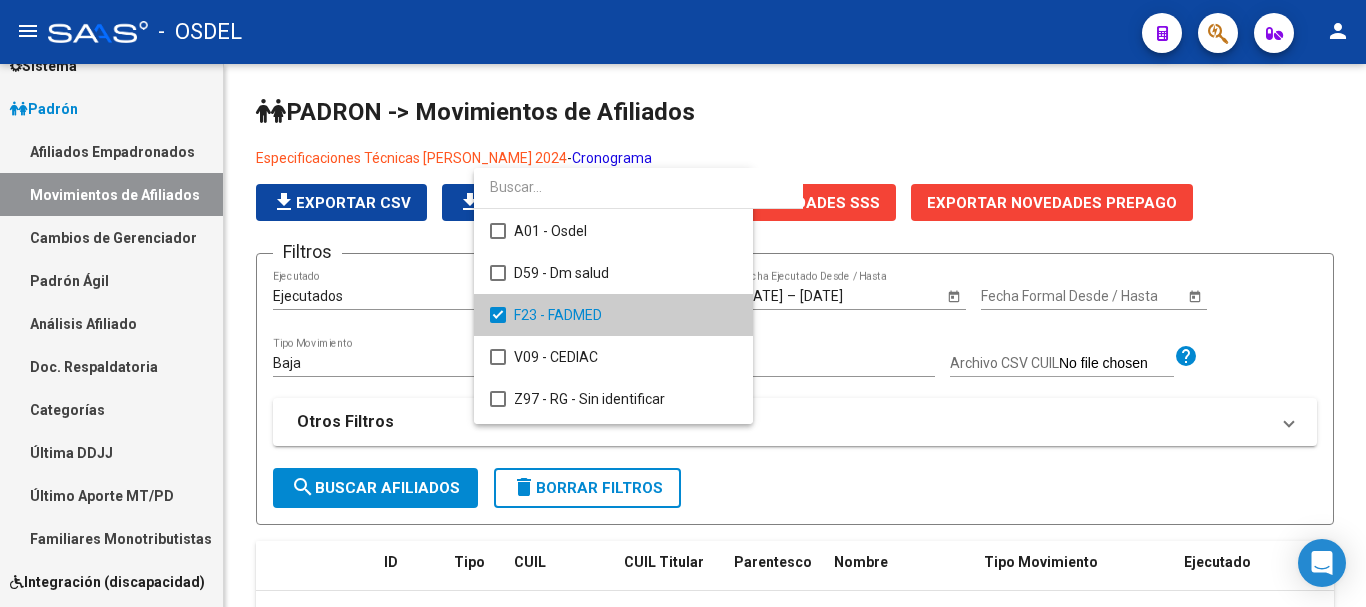 scroll, scrollTop: 19, scrollLeft: 0, axis: vertical 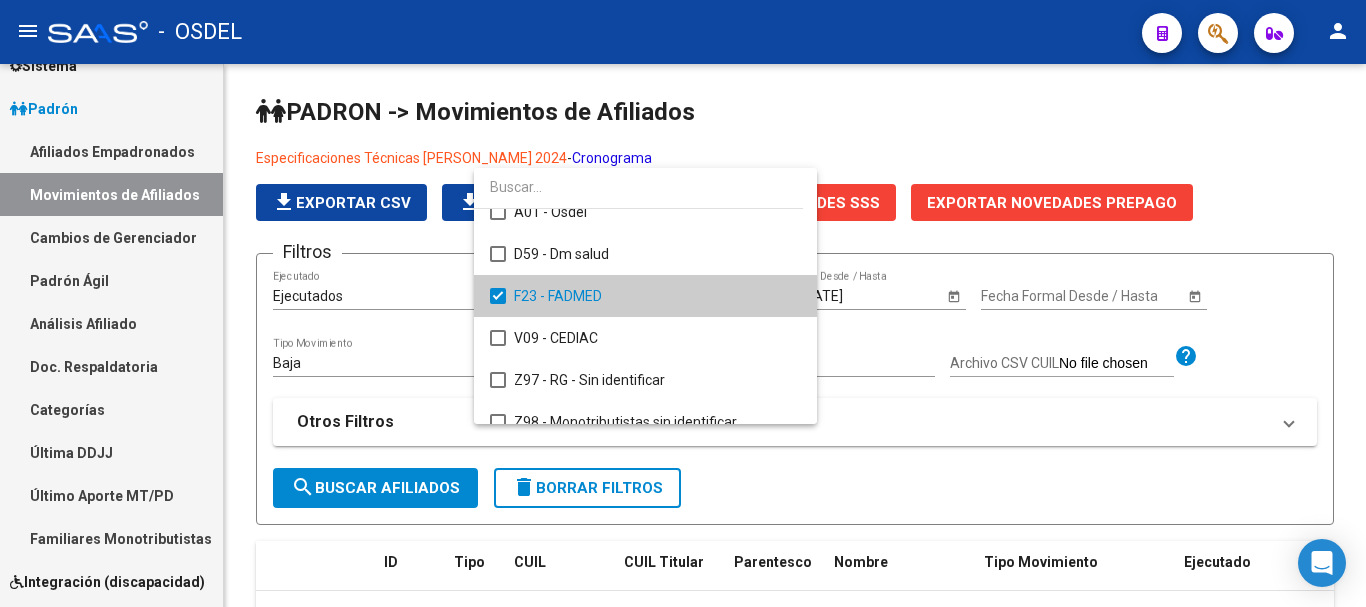 click at bounding box center [498, 296] 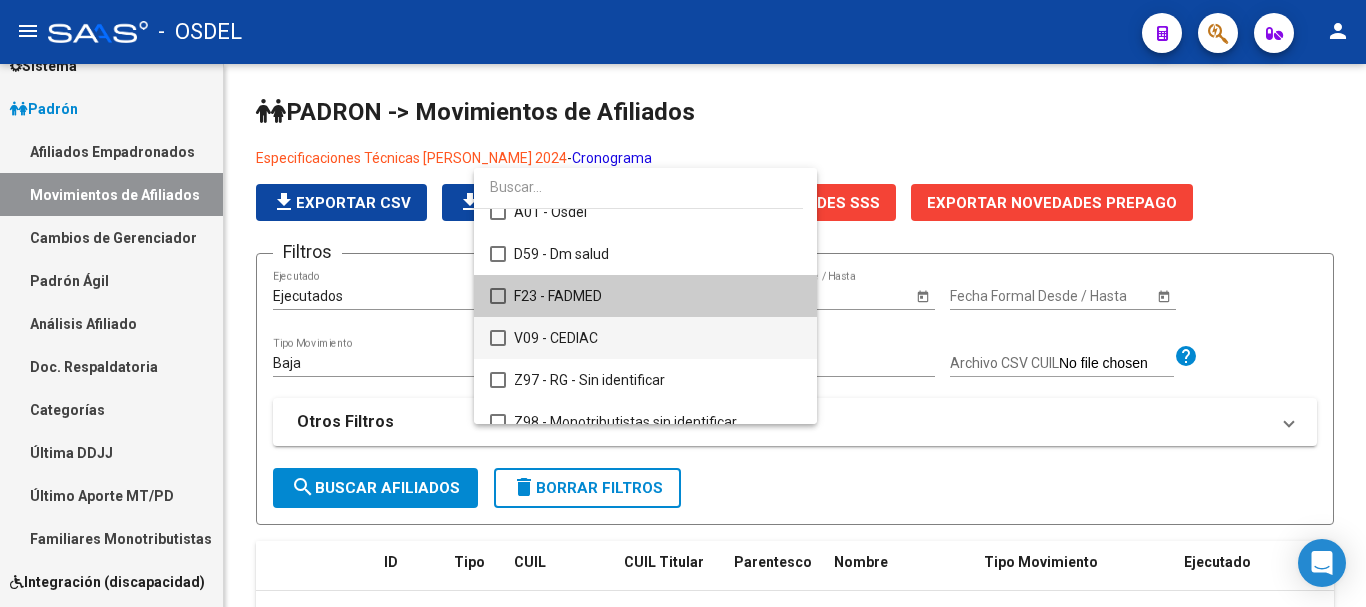 click at bounding box center [498, 338] 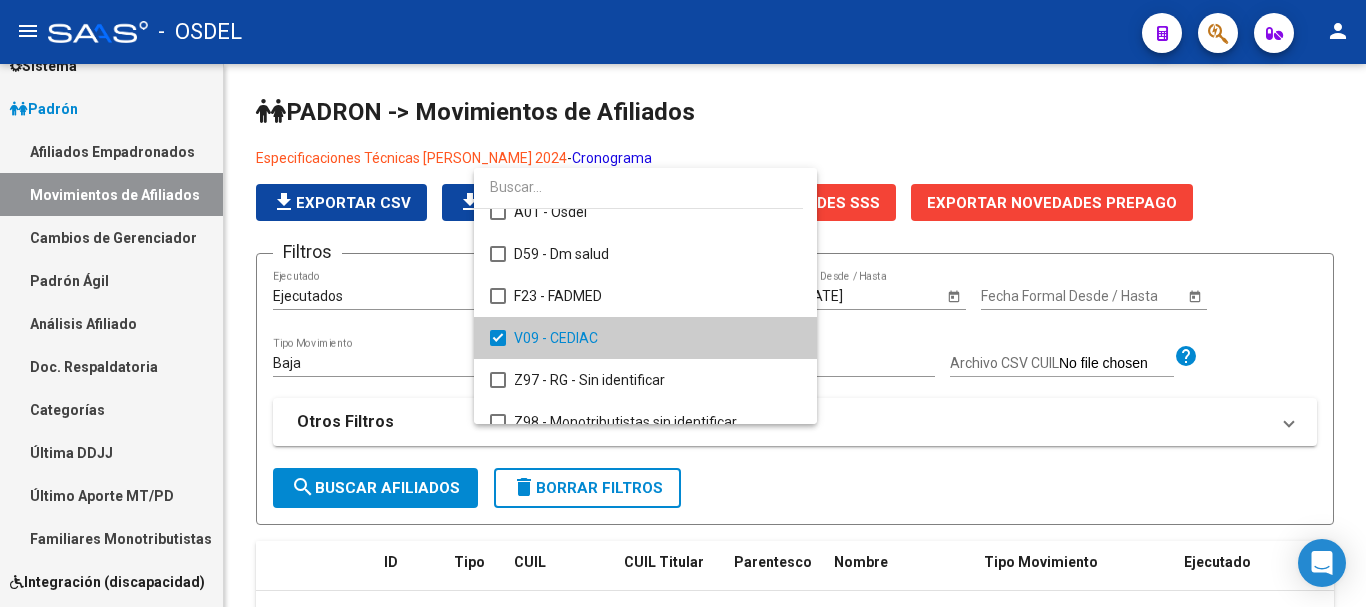 click at bounding box center [683, 303] 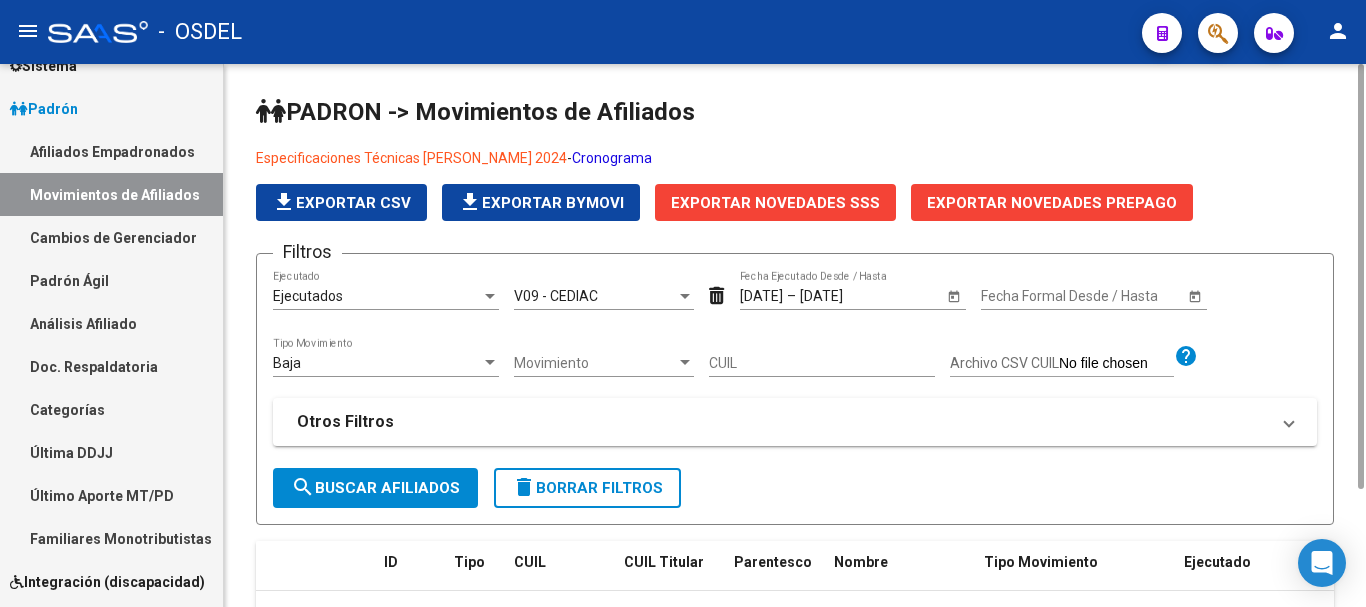 click on "search  Buscar Afiliados" 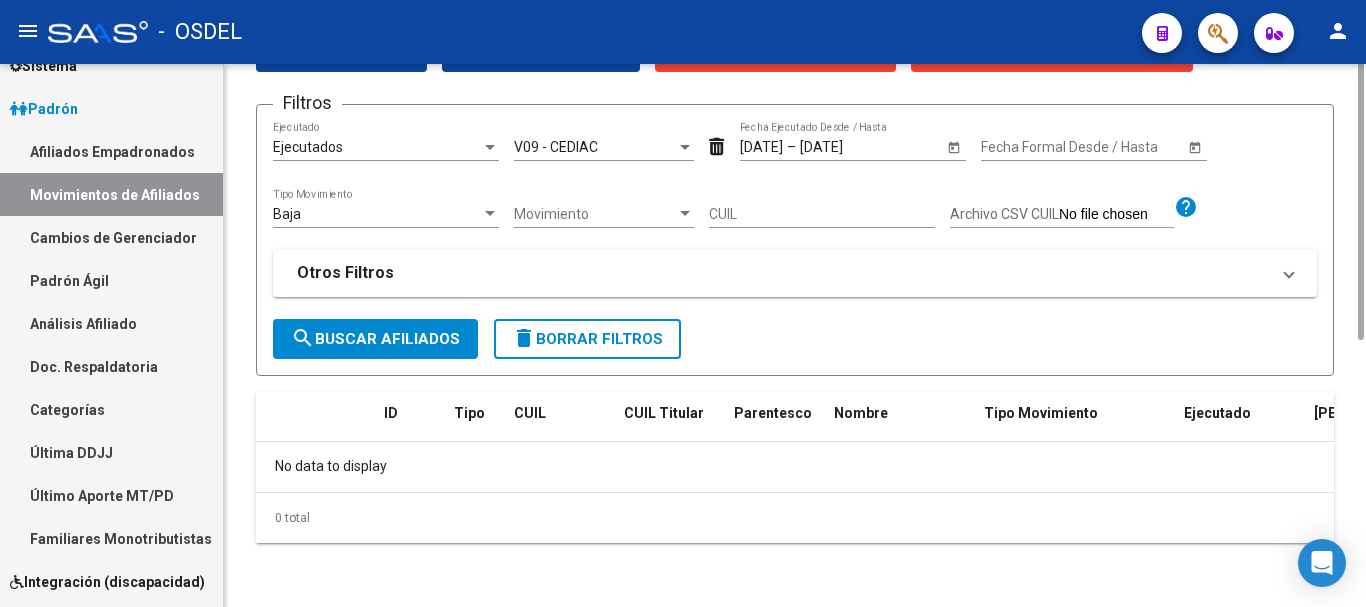 scroll, scrollTop: 0, scrollLeft: 0, axis: both 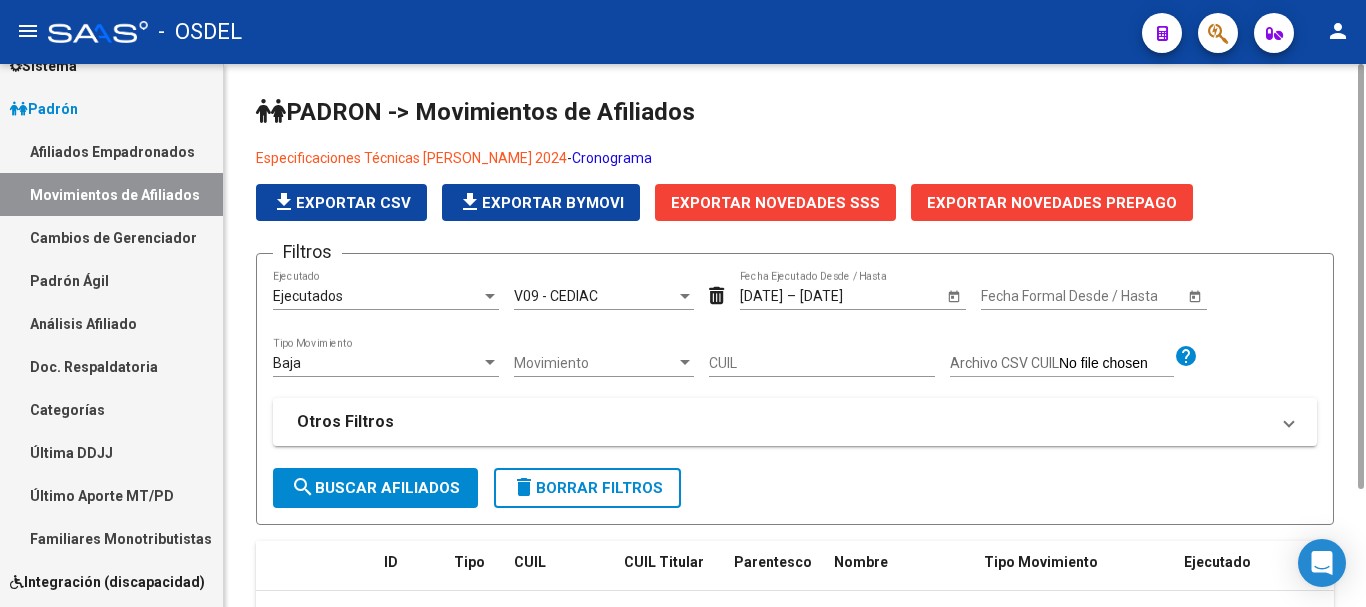 click on "V09 - CEDIAC" at bounding box center [556, 296] 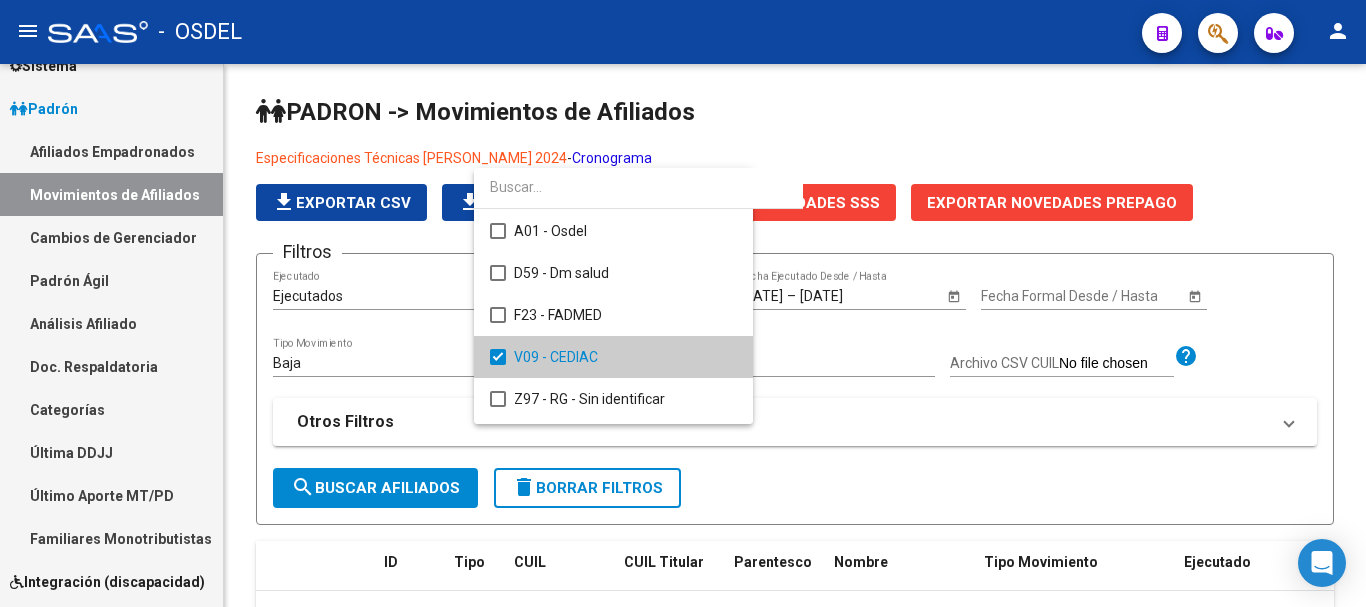 scroll, scrollTop: 61, scrollLeft: 0, axis: vertical 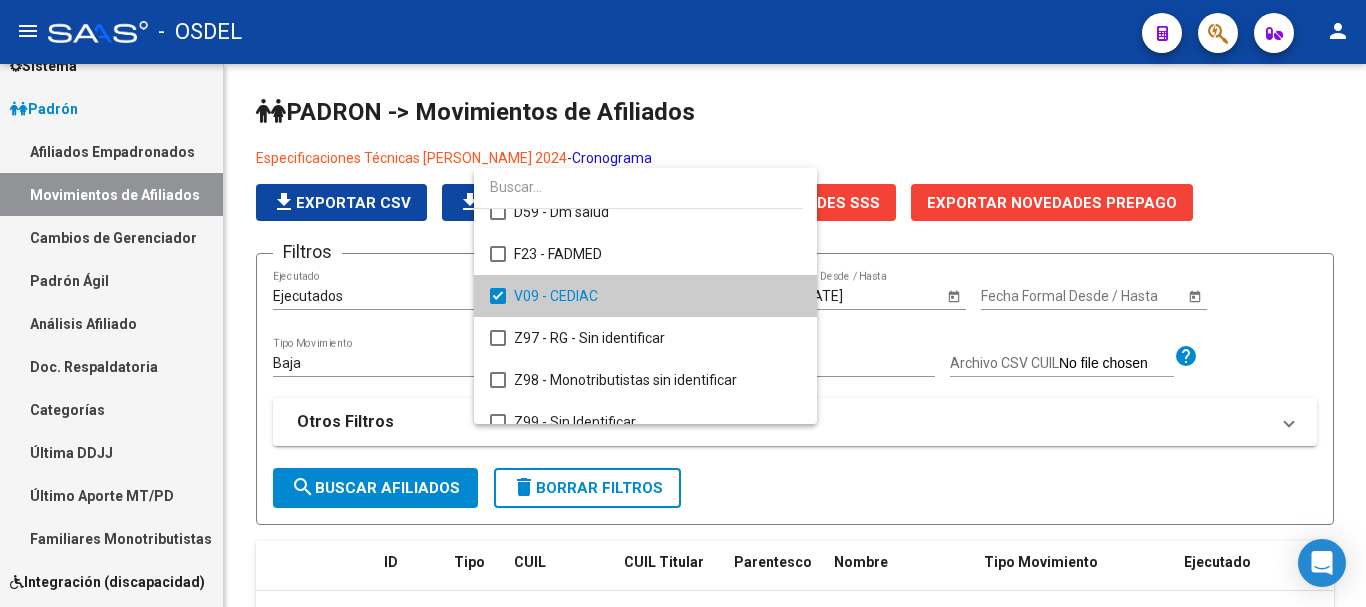 click at bounding box center [498, 296] 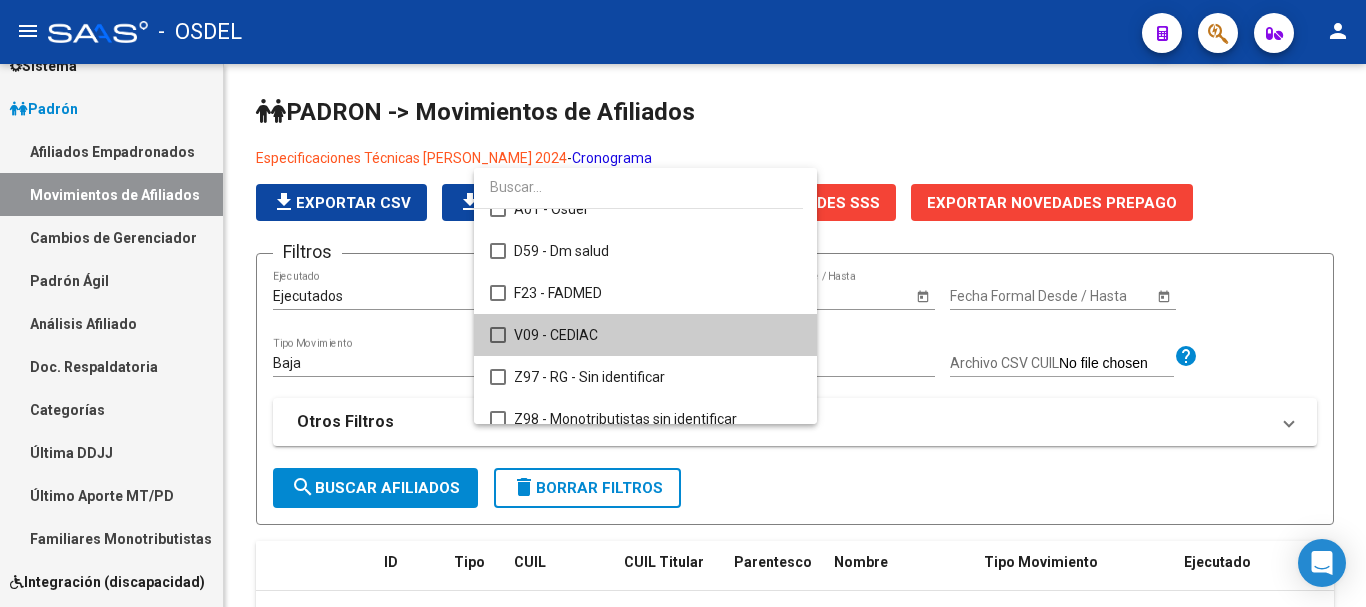 scroll, scrollTop: 0, scrollLeft: 0, axis: both 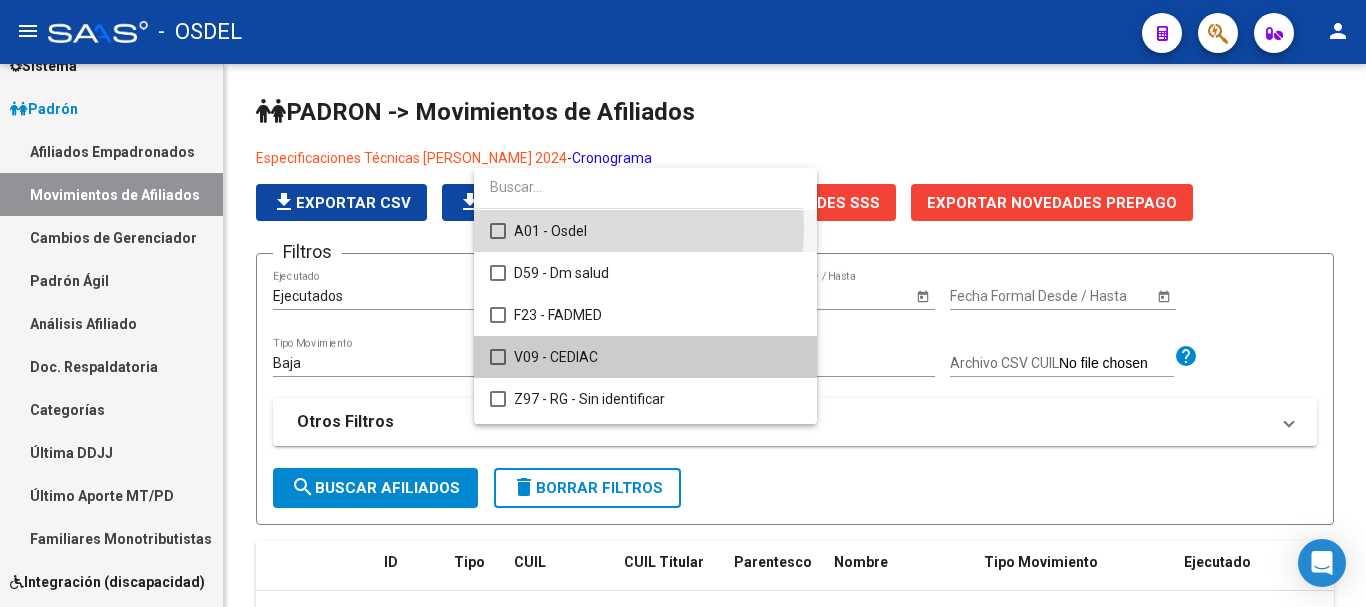 click on "A01 - Osdel" at bounding box center (645, 231) 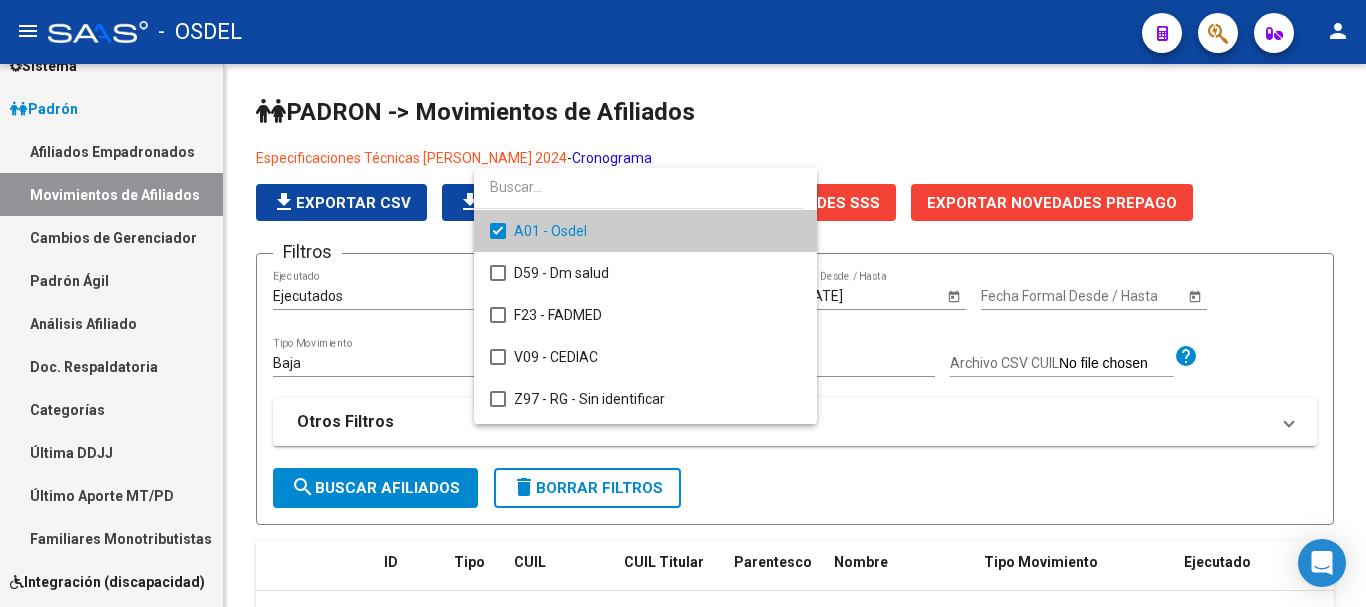 click at bounding box center [683, 303] 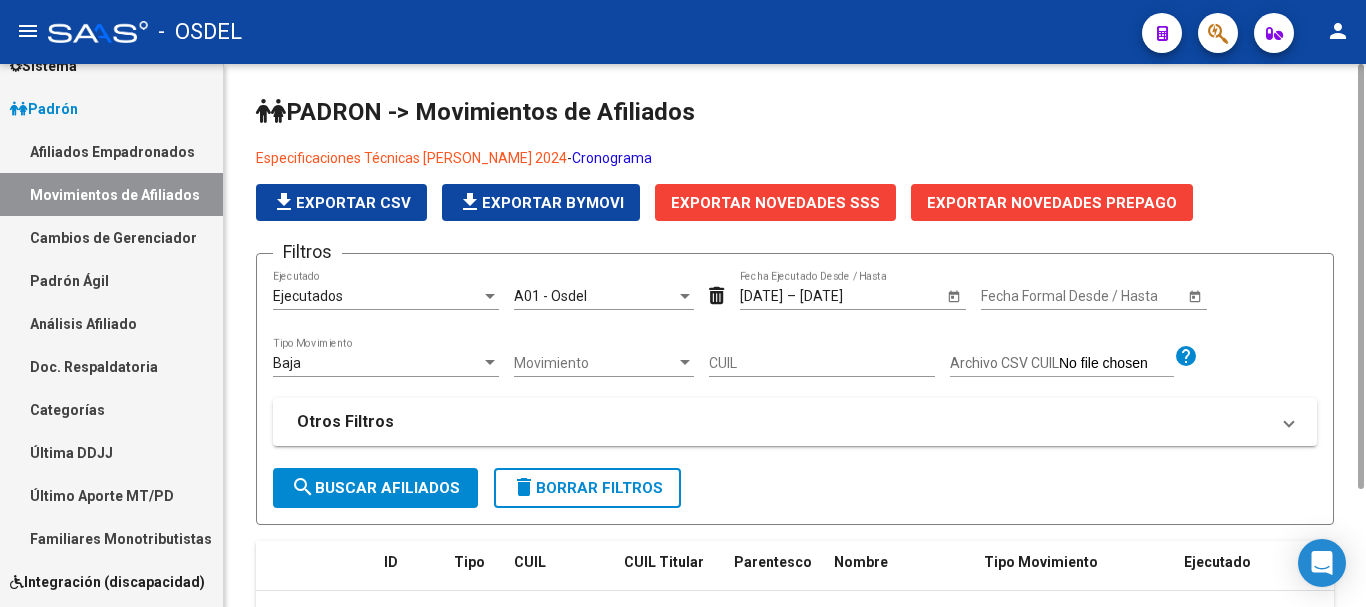 click on "search  Buscar Afiliados" 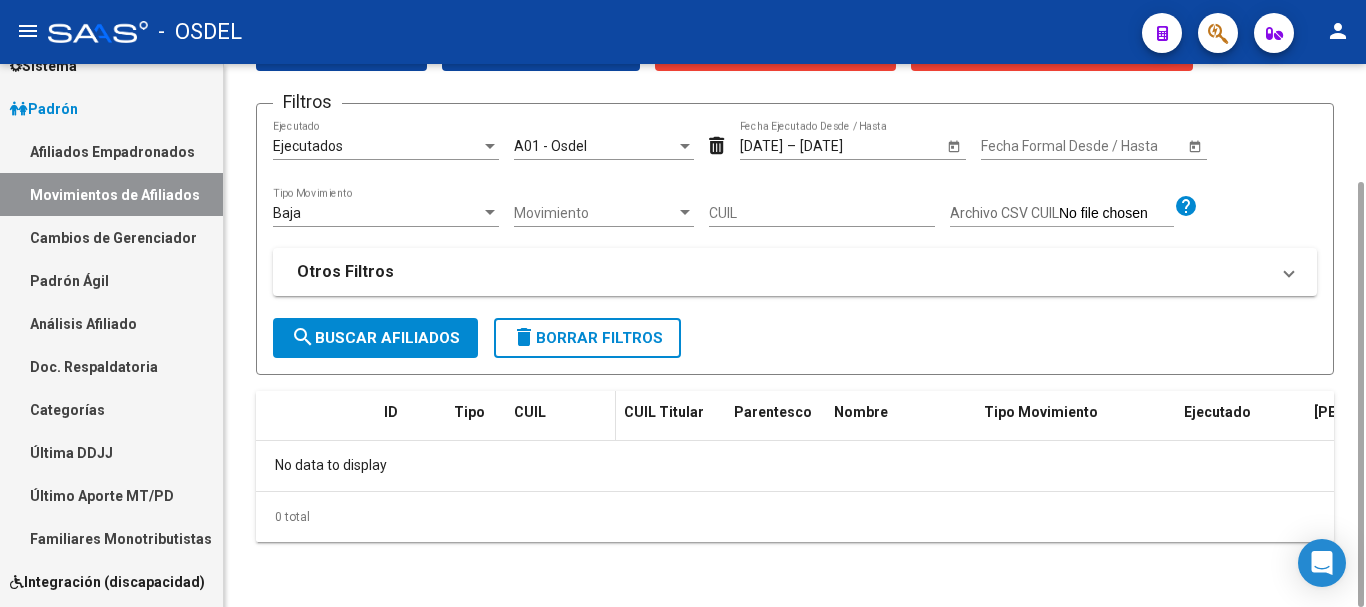 scroll, scrollTop: 0, scrollLeft: 0, axis: both 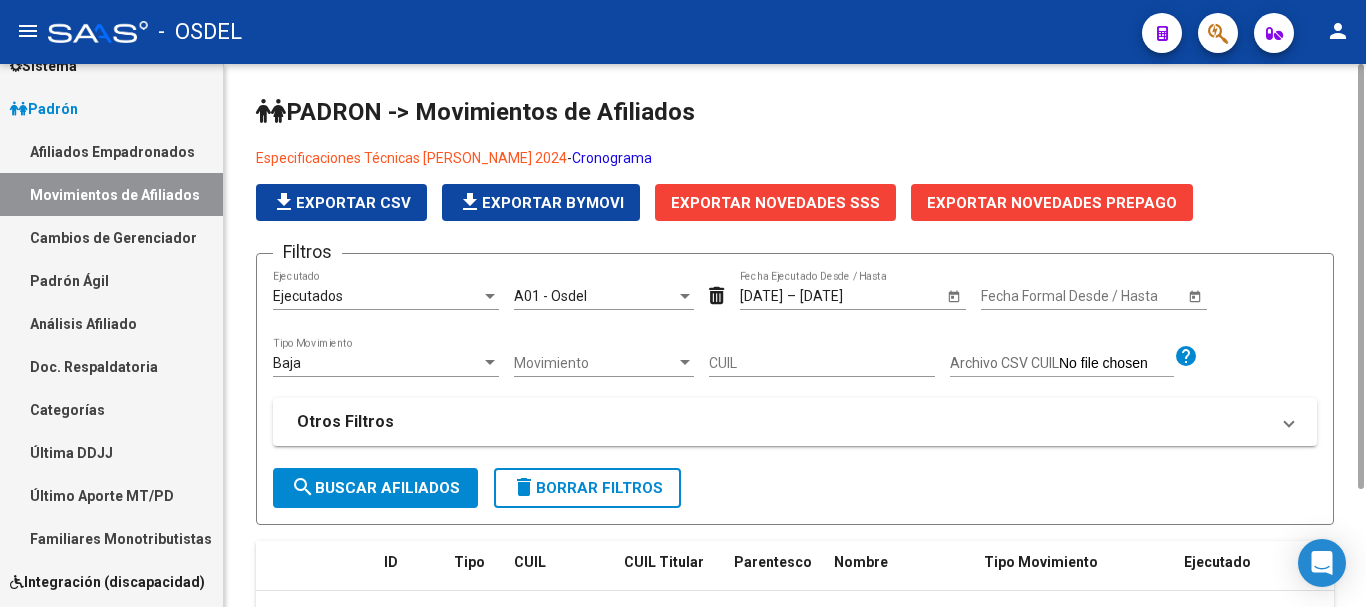 click on "A01 - Osdel" at bounding box center [595, 296] 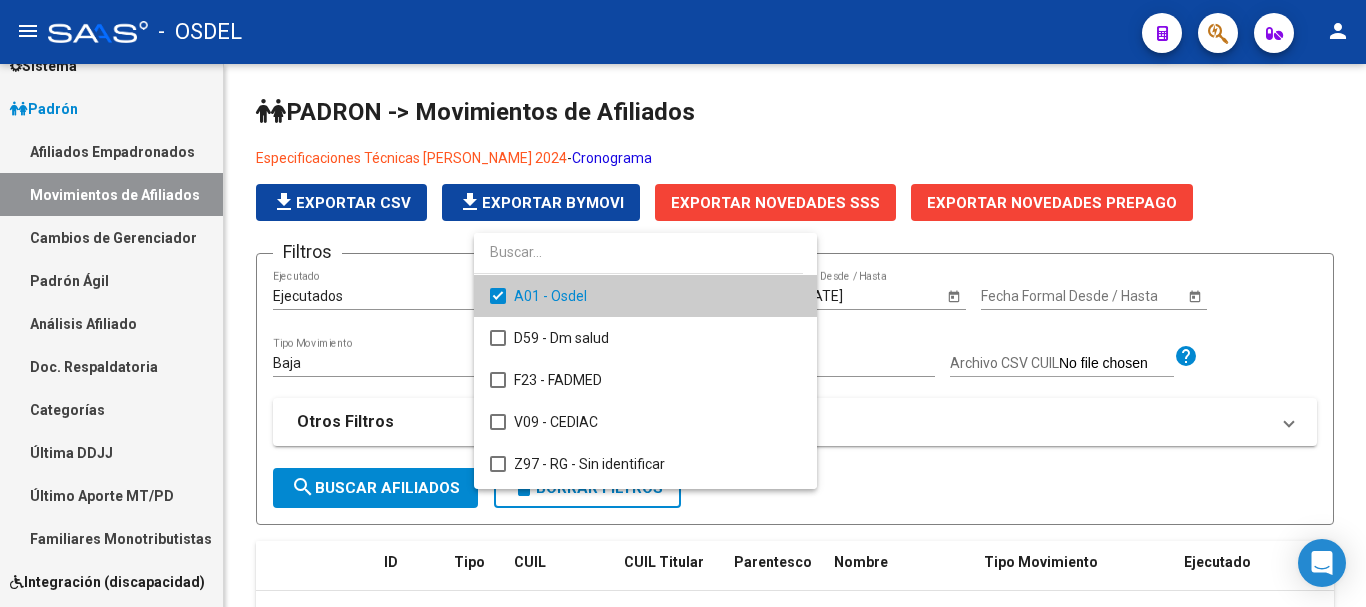 click at bounding box center [498, 296] 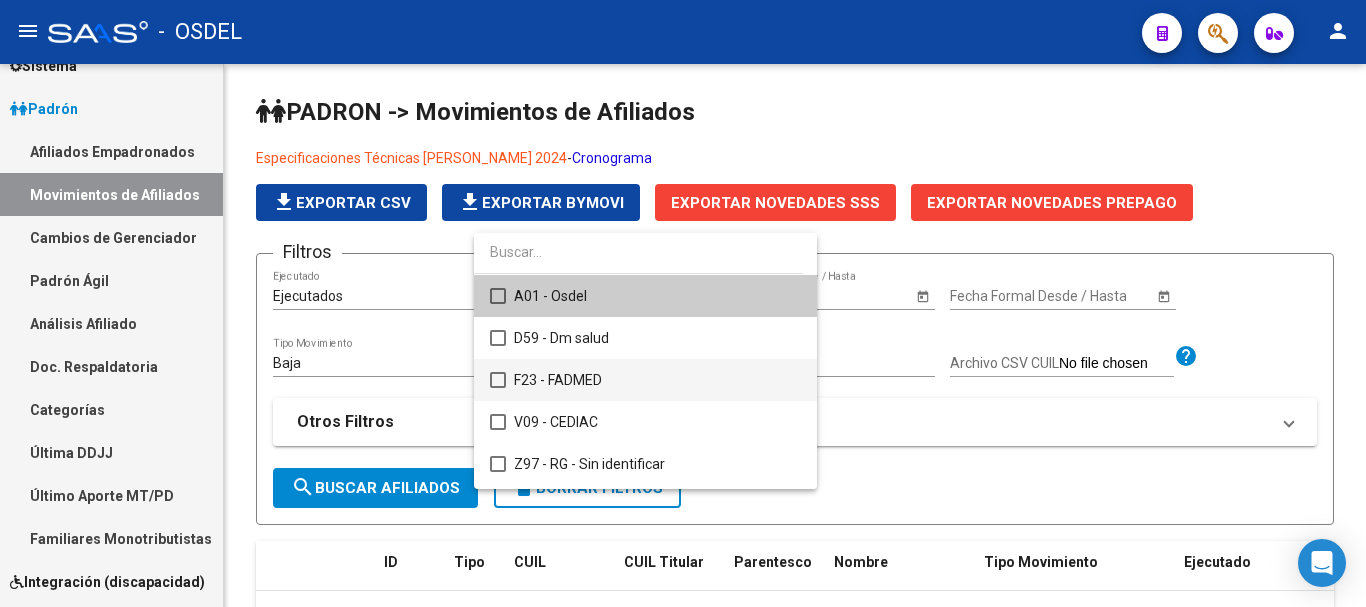 scroll, scrollTop: 80, scrollLeft: 0, axis: vertical 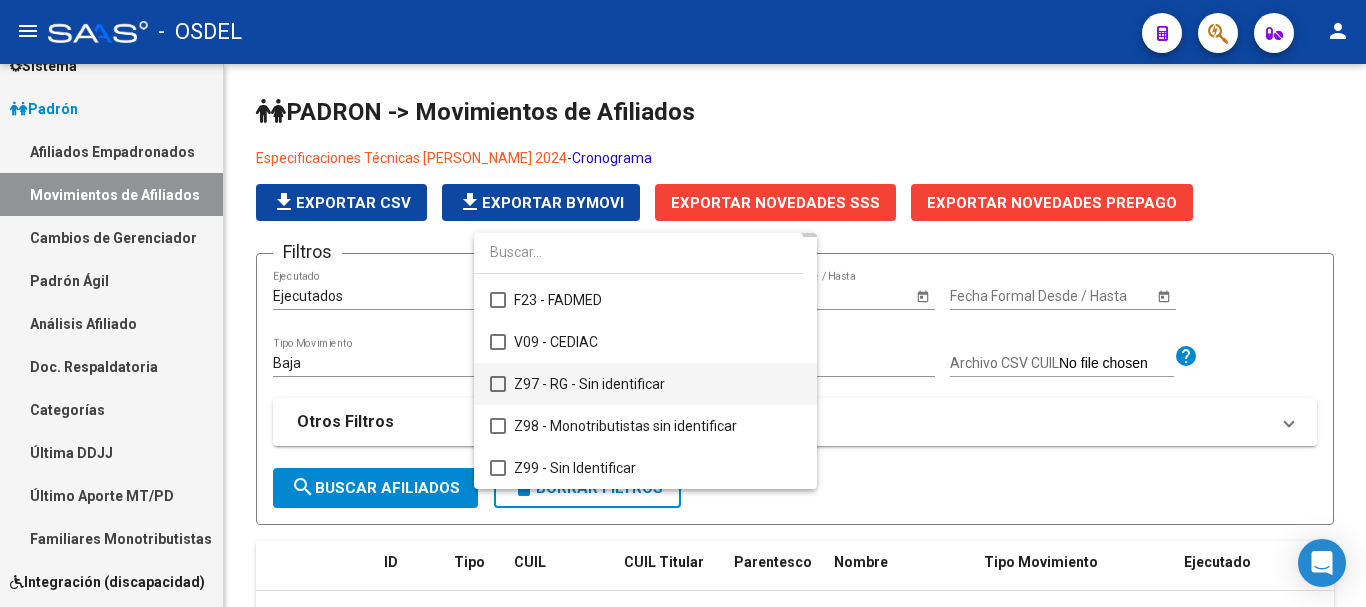 click at bounding box center (498, 384) 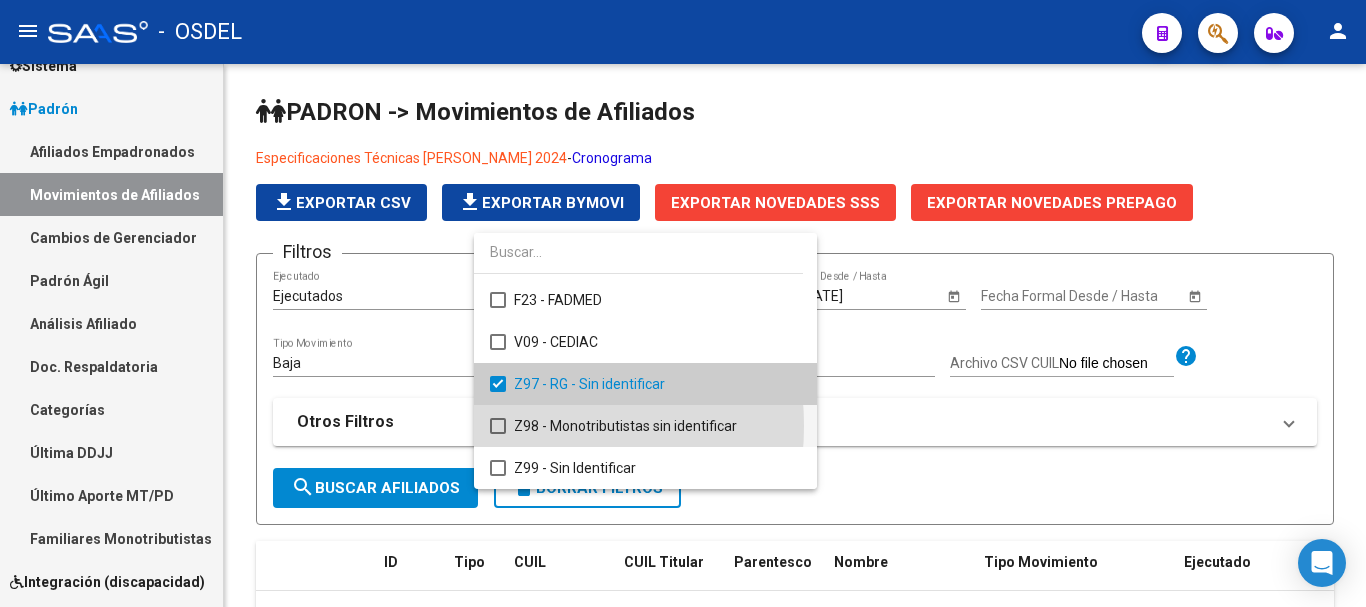 click at bounding box center [498, 426] 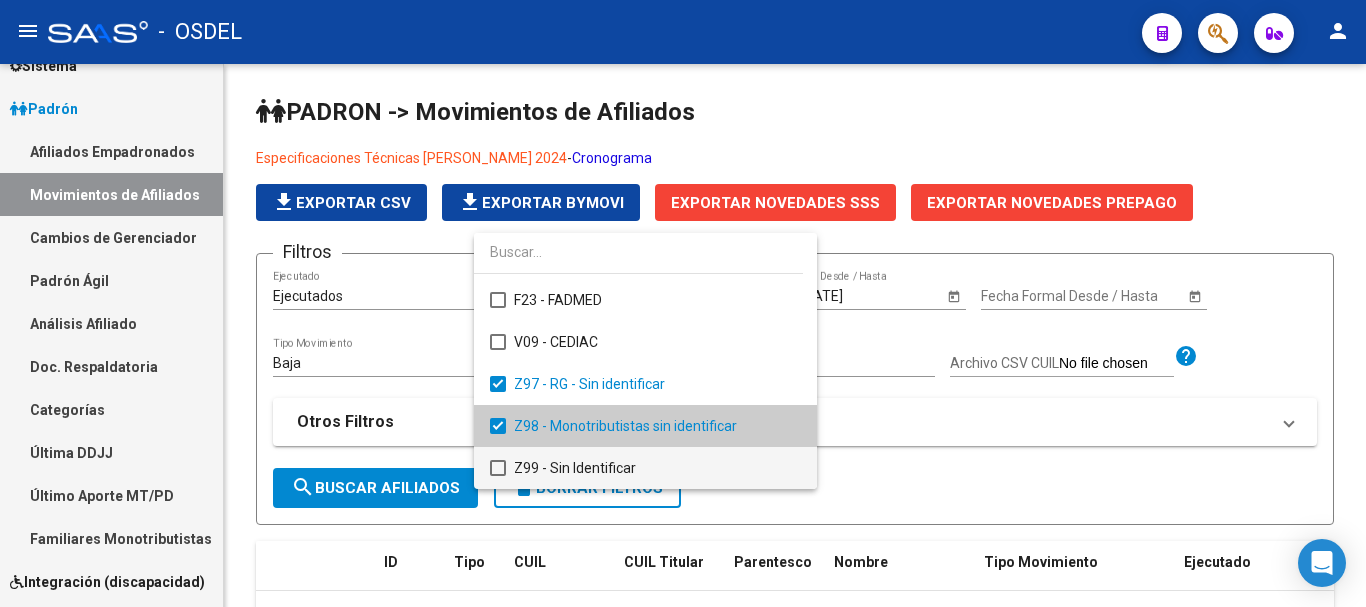 click at bounding box center (498, 468) 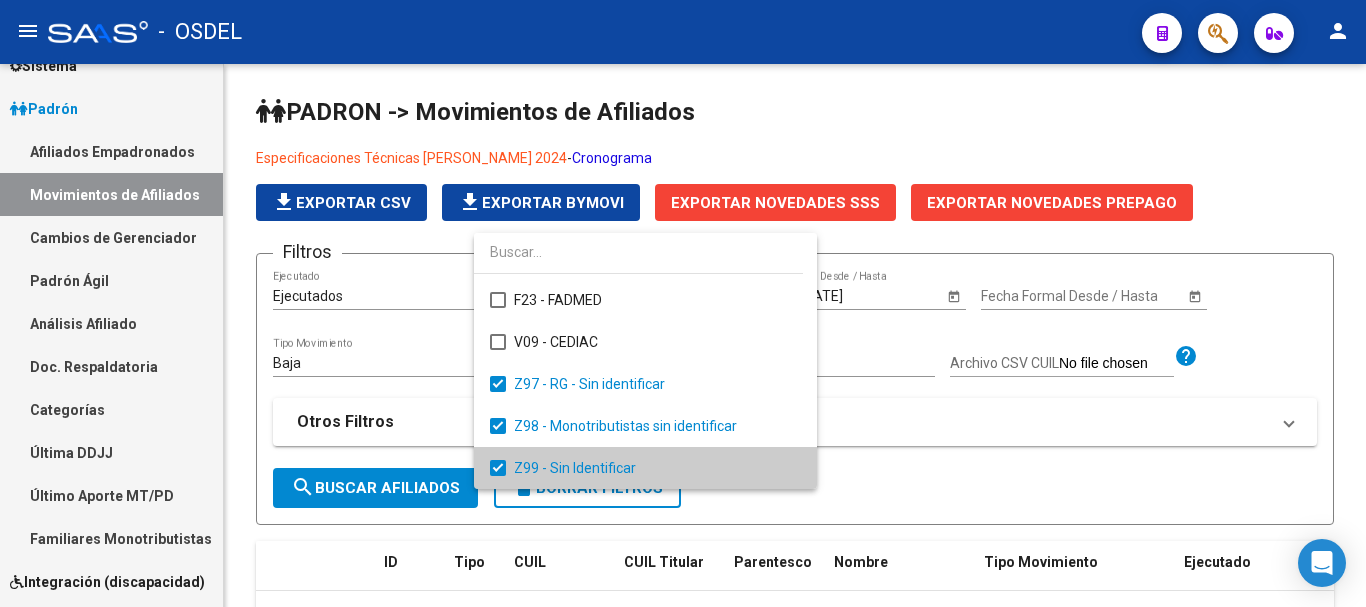 click at bounding box center (683, 303) 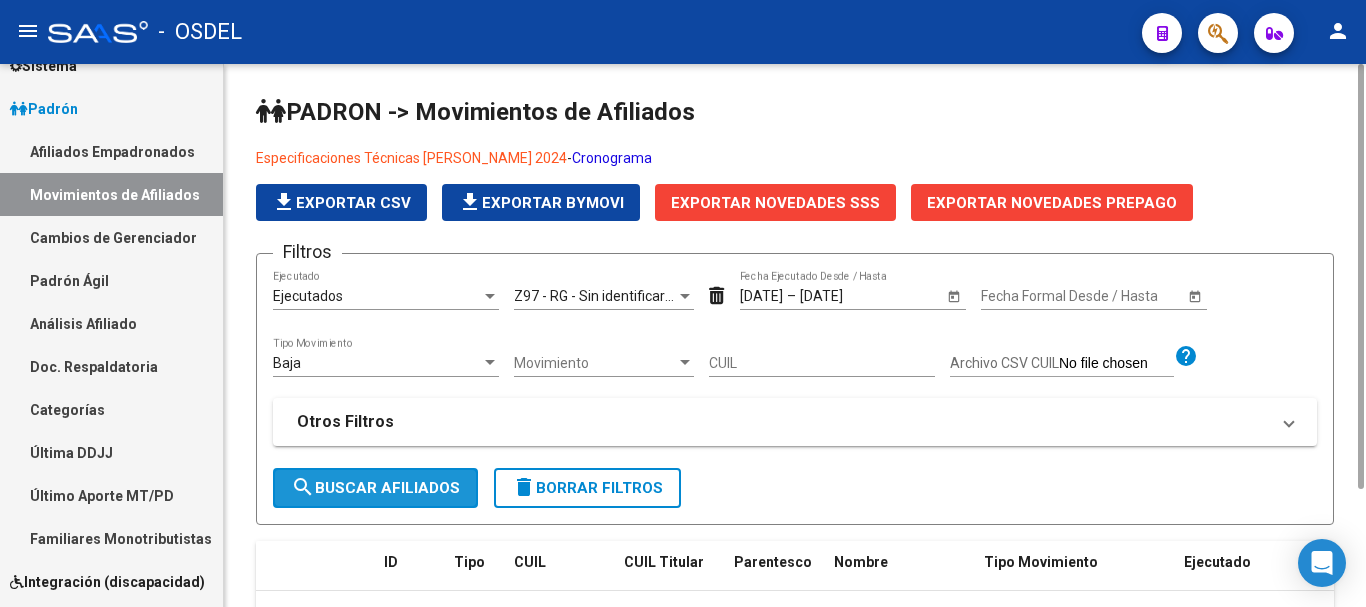 click on "search  Buscar Afiliados" 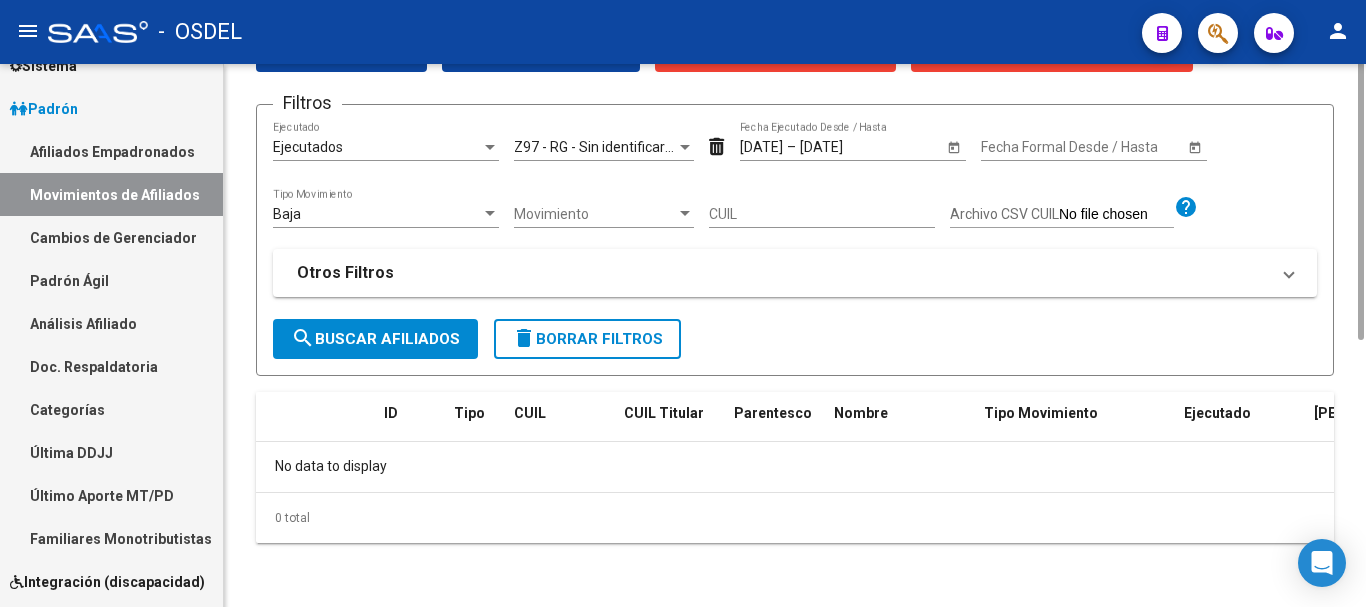scroll, scrollTop: 0, scrollLeft: 0, axis: both 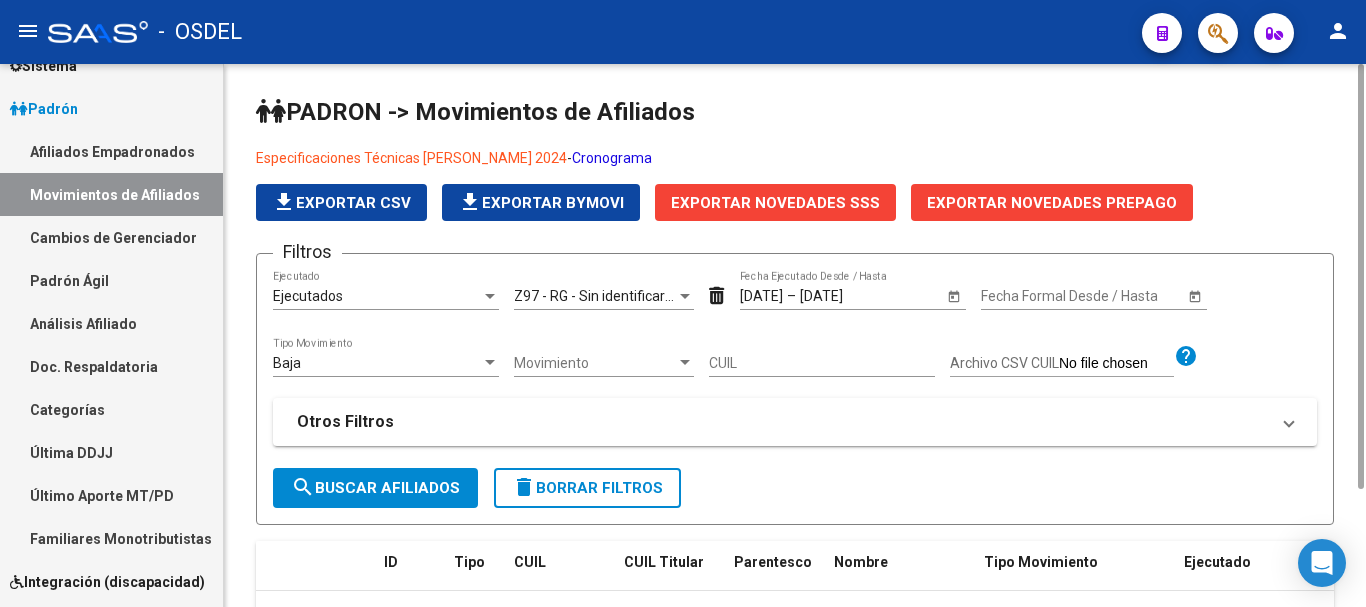 click on "Z97 - RG - Sin identificar , Z98 - Monotributistas sin identificar , Z99 - Sin Identificar" at bounding box center [771, 296] 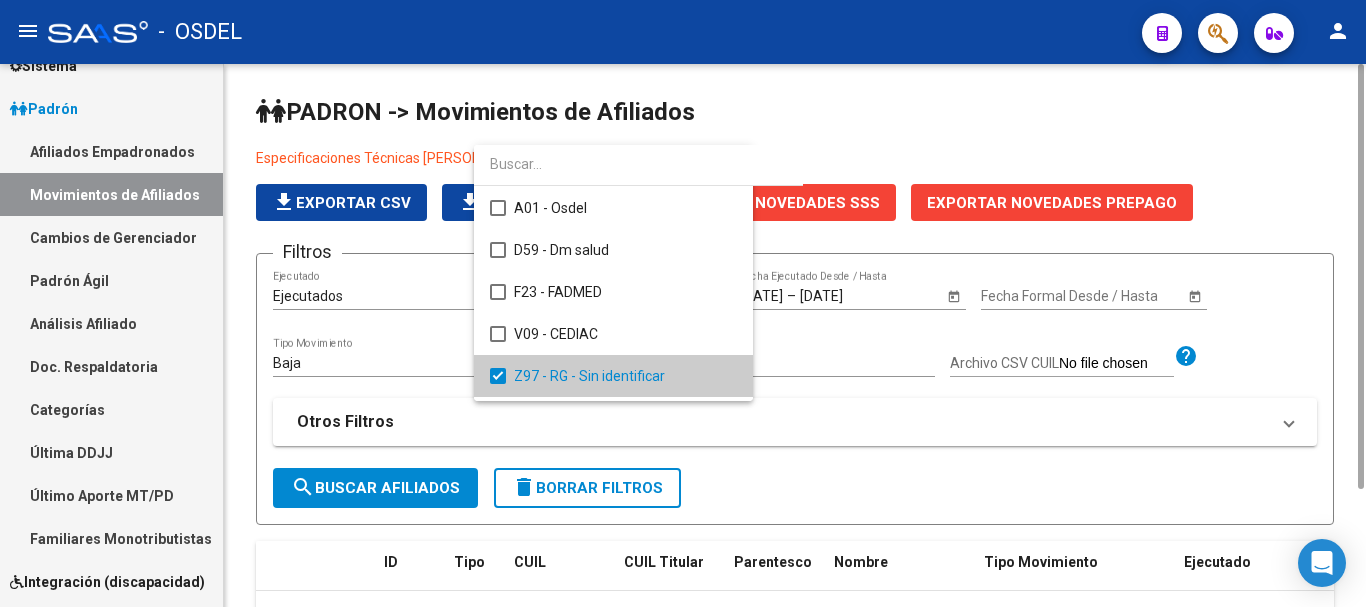 scroll, scrollTop: 80, scrollLeft: 0, axis: vertical 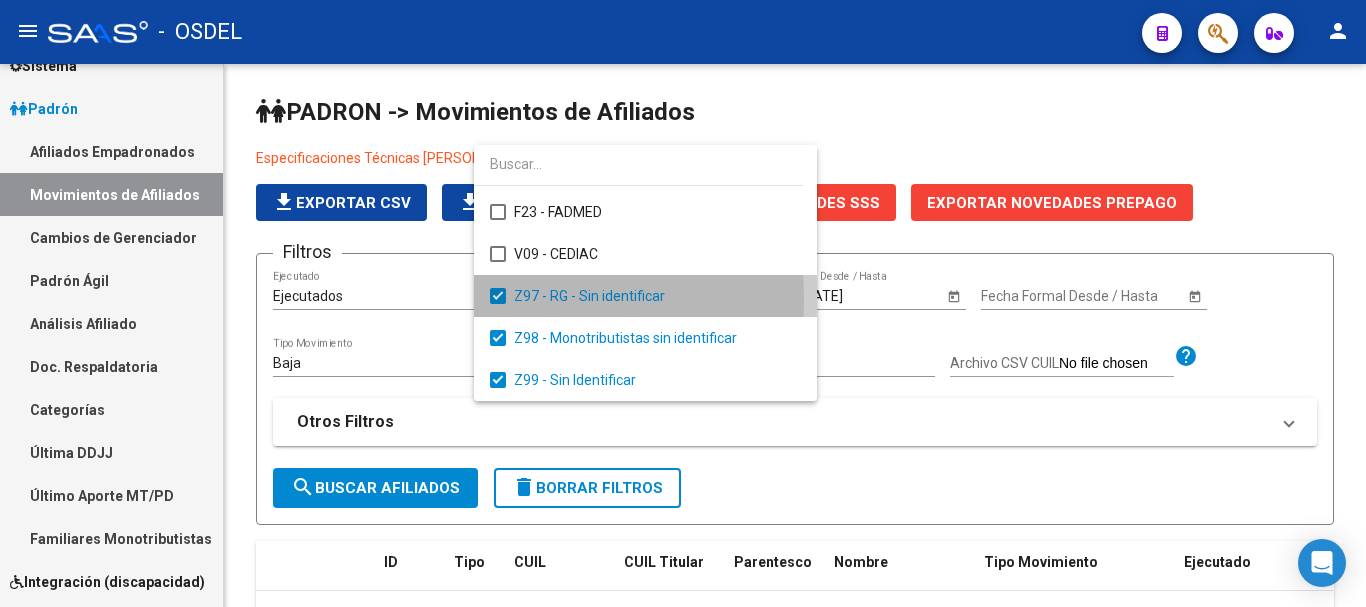 click at bounding box center [498, 296] 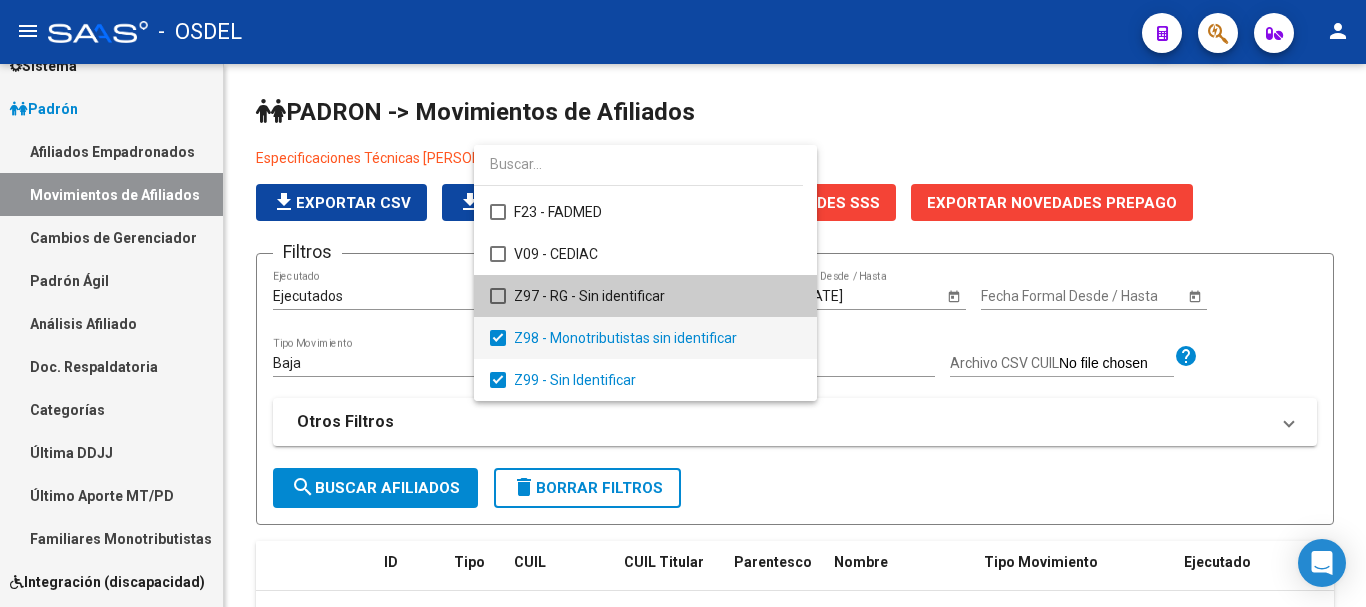 click at bounding box center (498, 338) 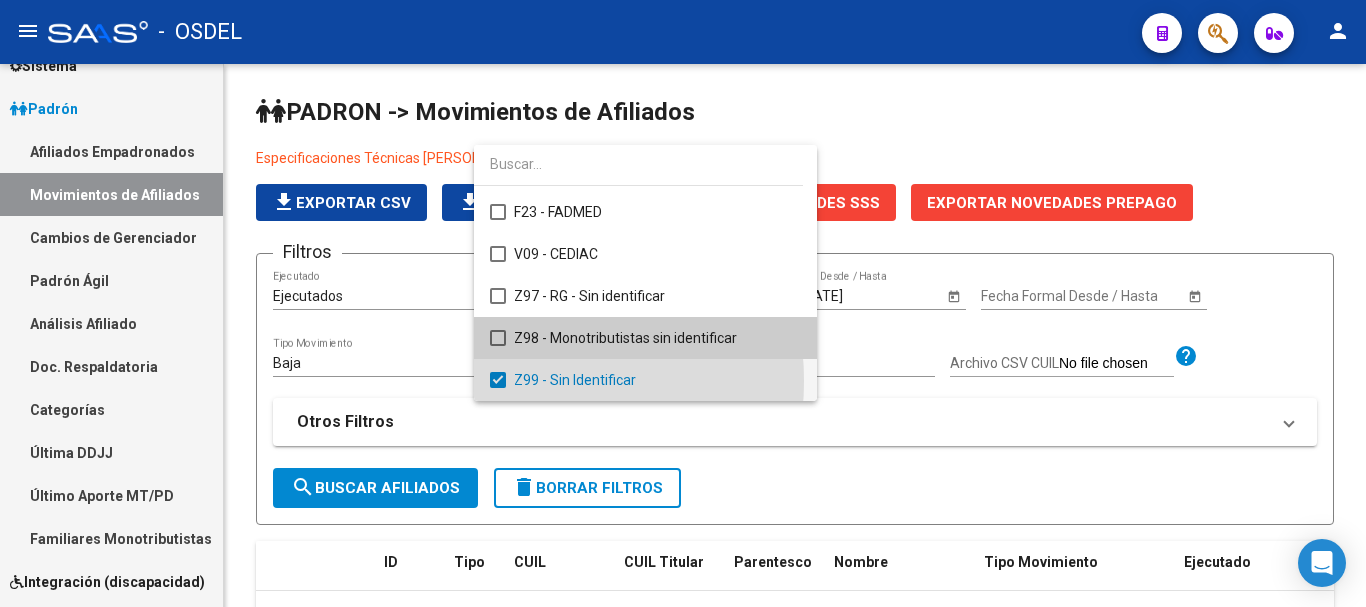click at bounding box center (498, 380) 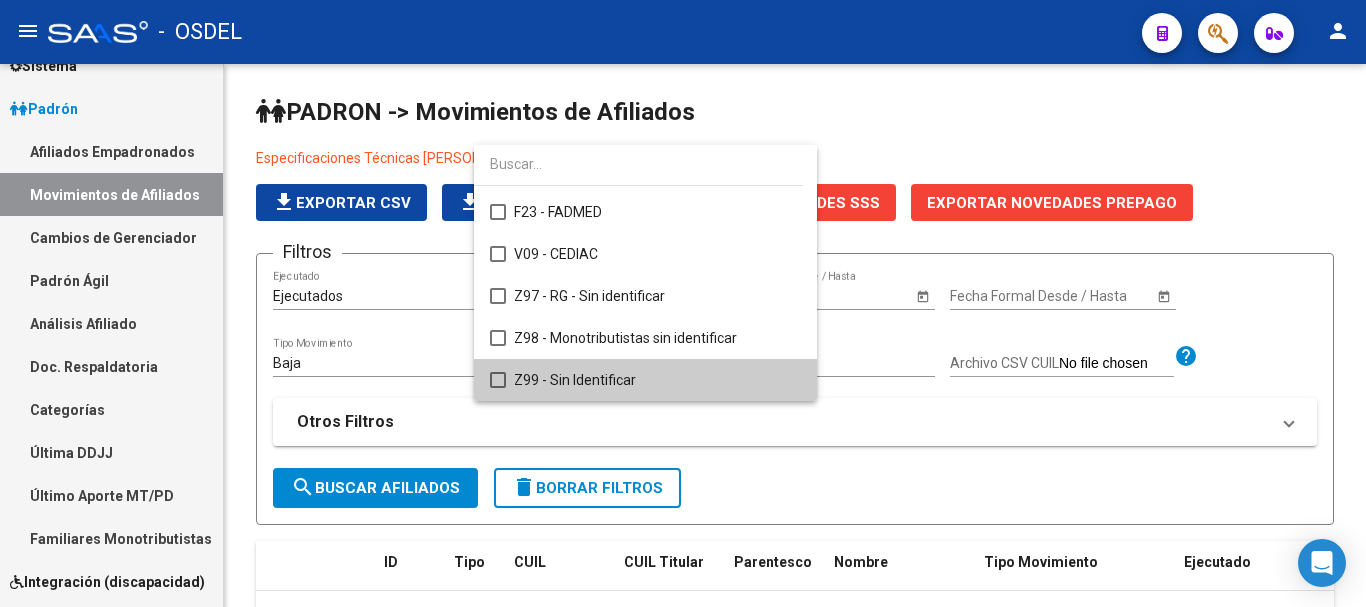 click at bounding box center [683, 303] 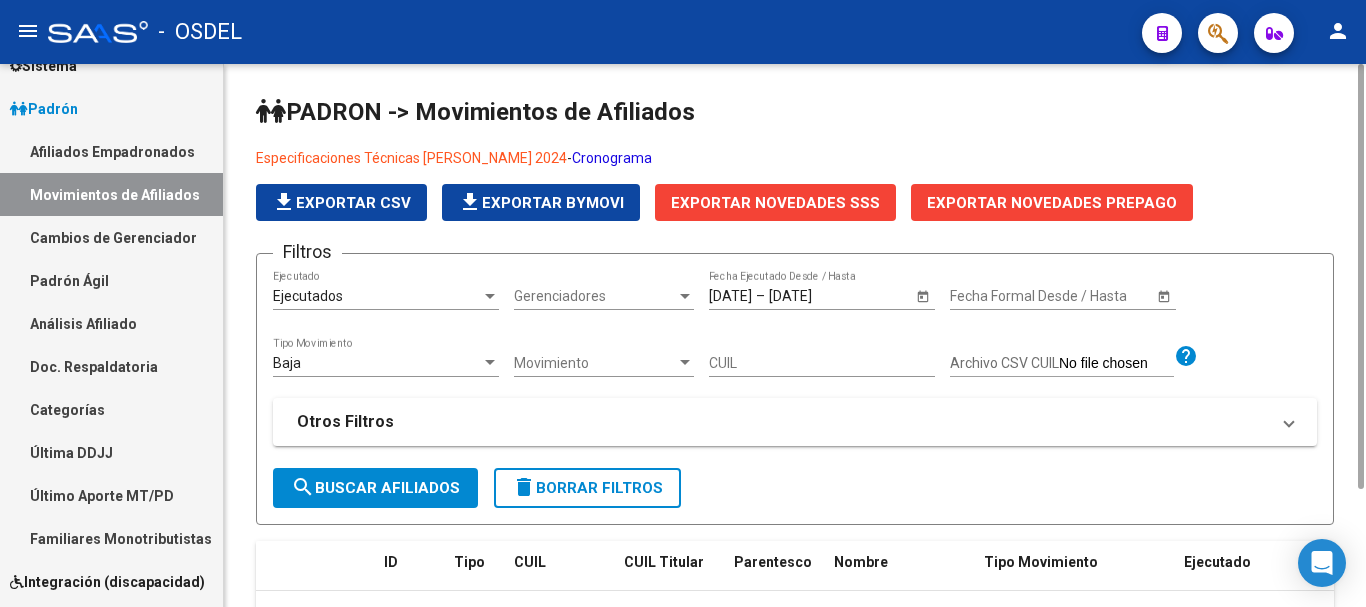 click on "Baja  Tipo Movimiento" 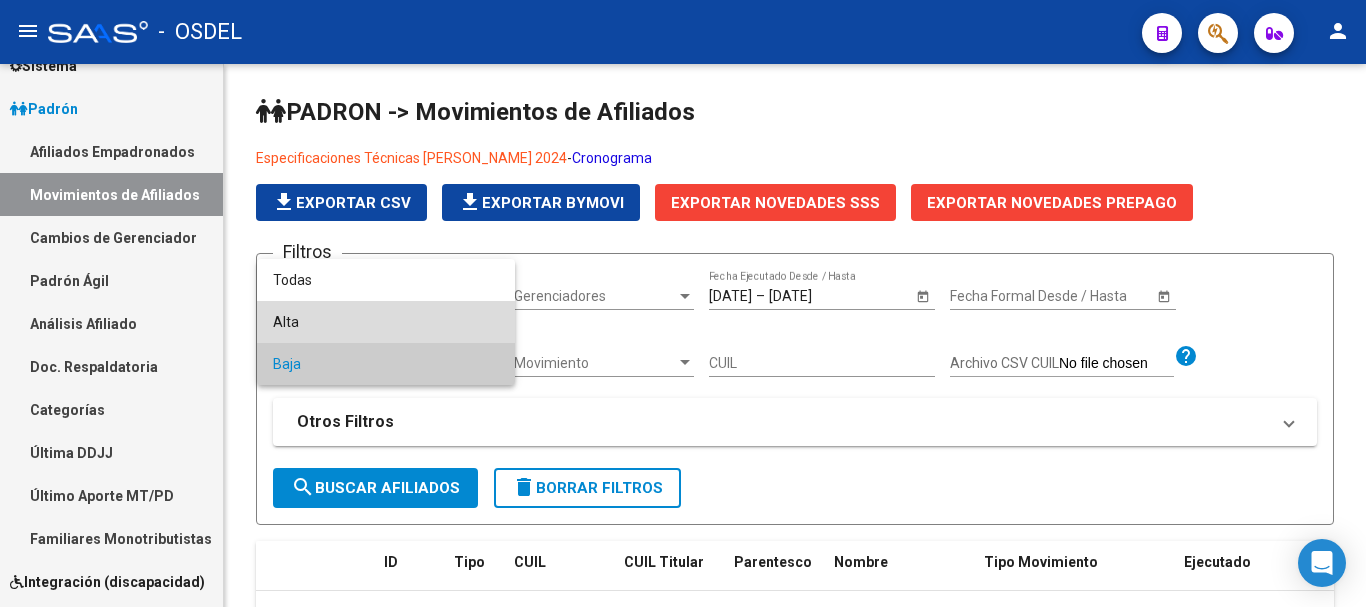 click on "Alta" at bounding box center [386, 322] 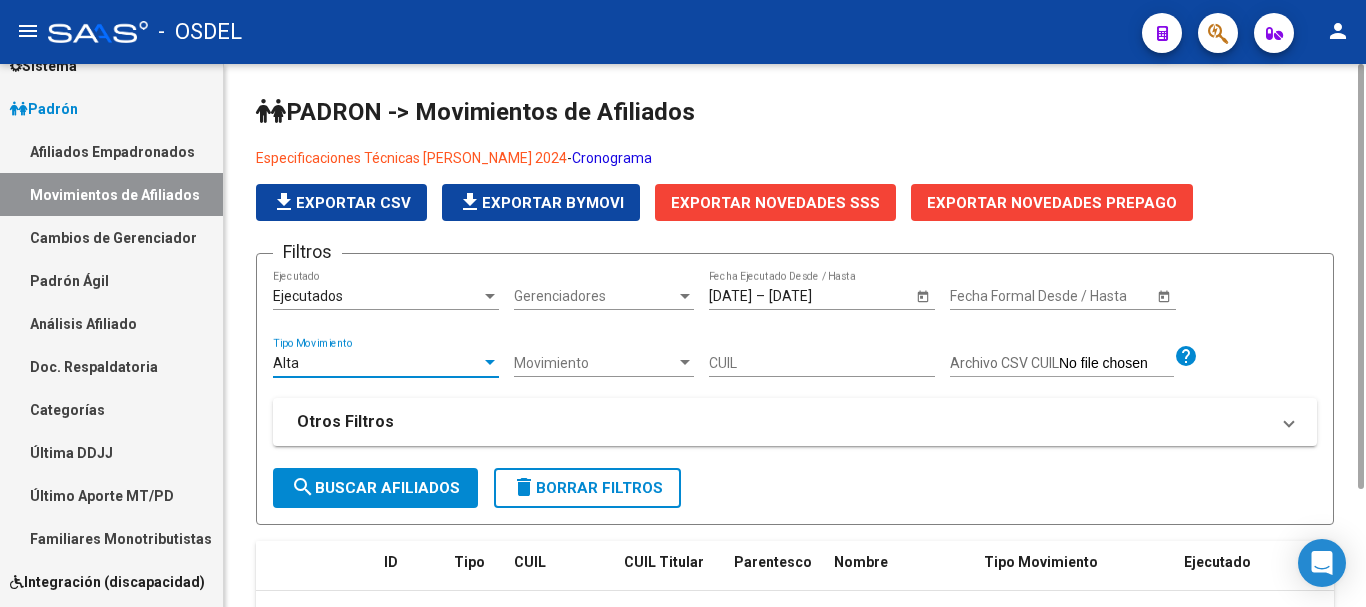 click on "search  Buscar Afiliados" 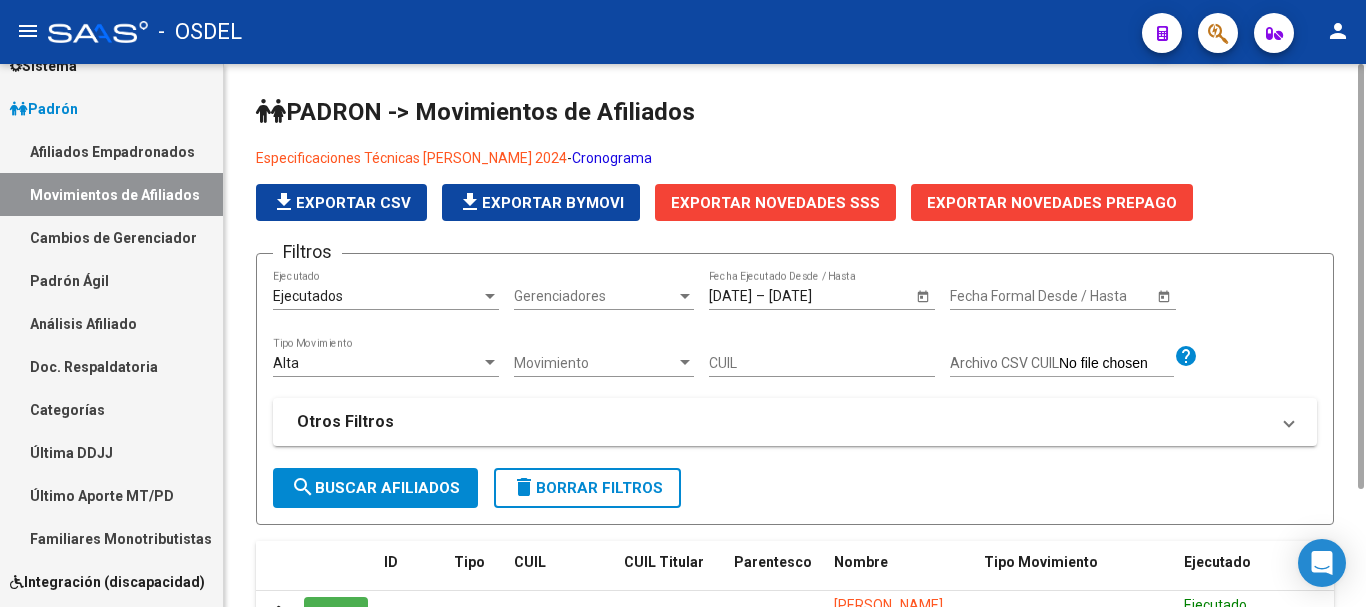 scroll, scrollTop: 172, scrollLeft: 0, axis: vertical 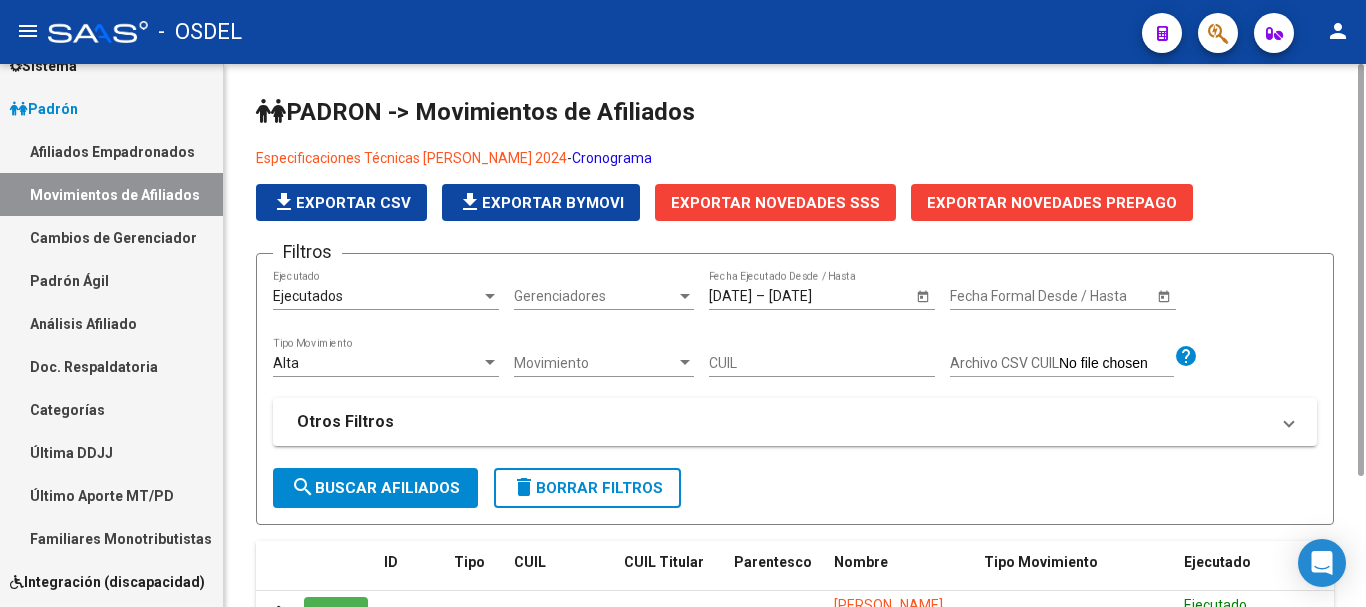 click on "Gerenciadores" at bounding box center (595, 296) 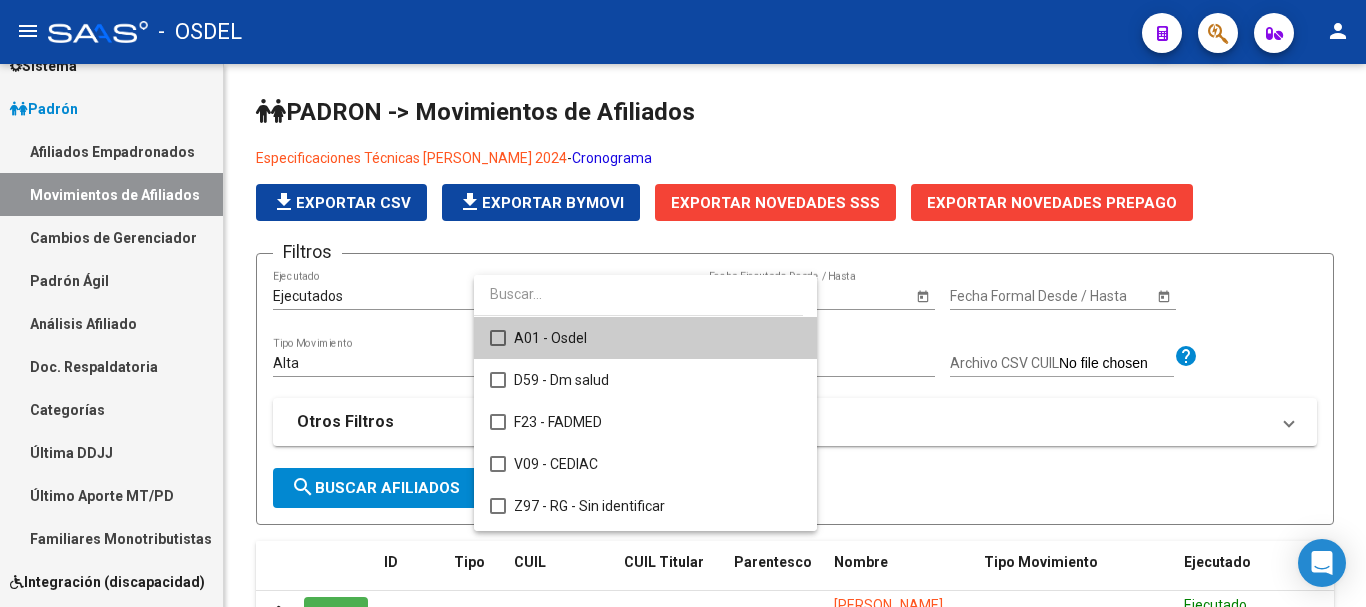 click at bounding box center [498, 338] 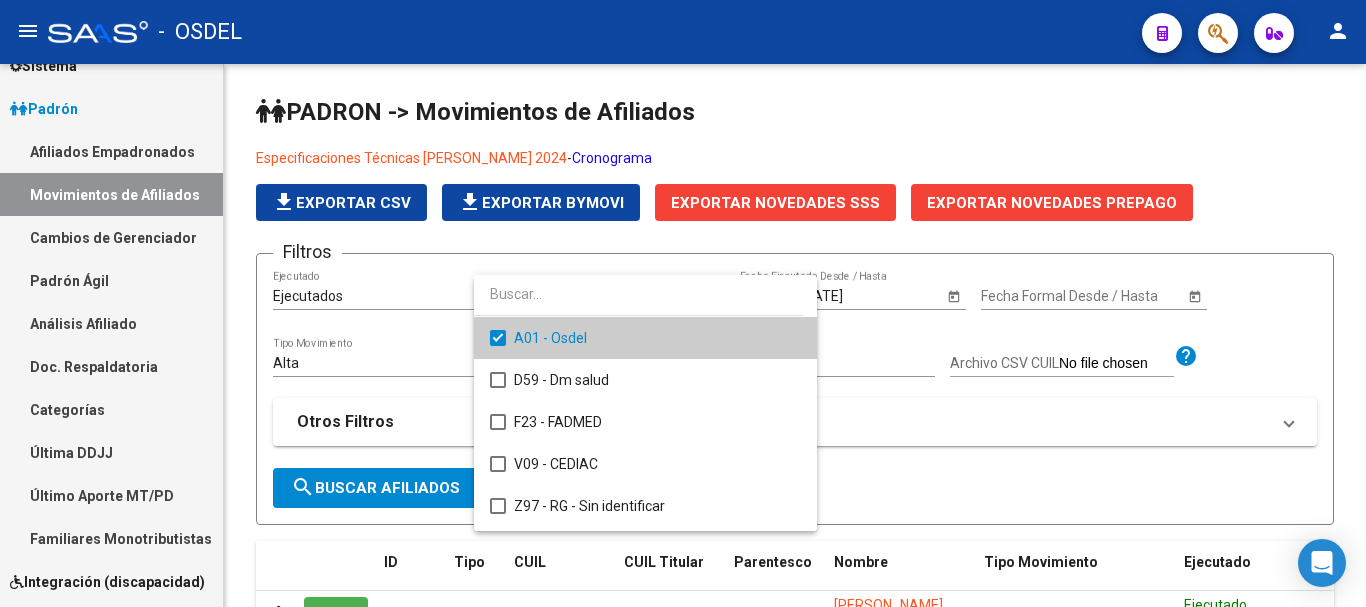 click at bounding box center (683, 303) 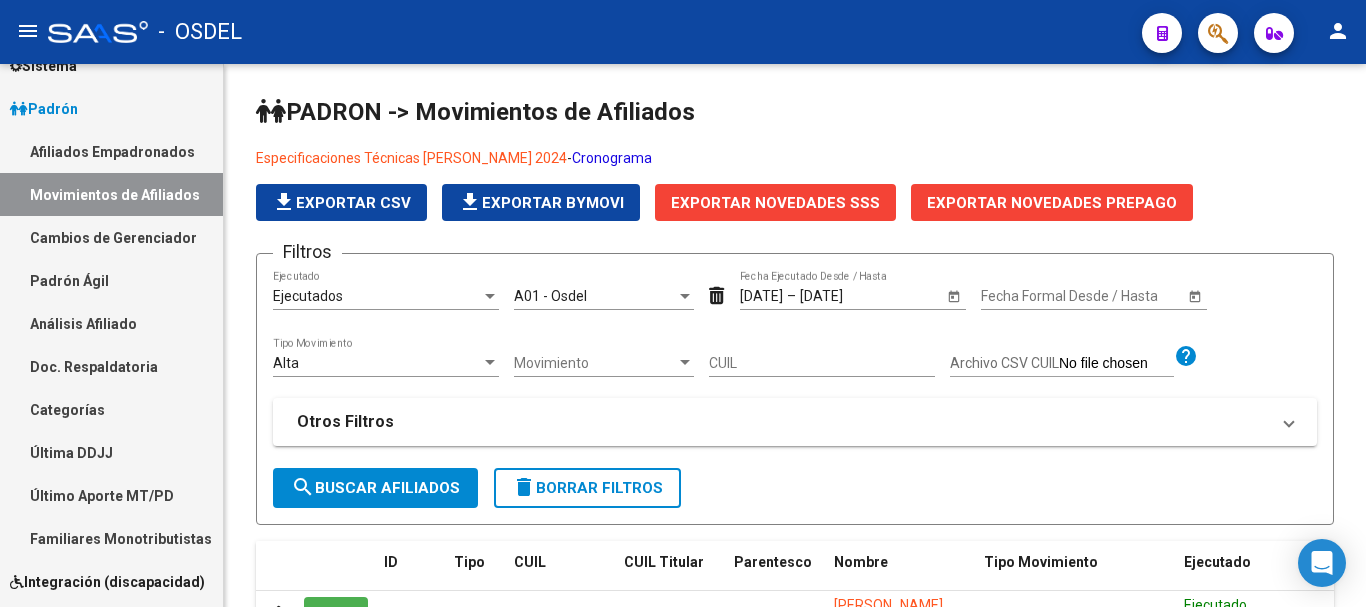 click on "search  Buscar Afiliados" 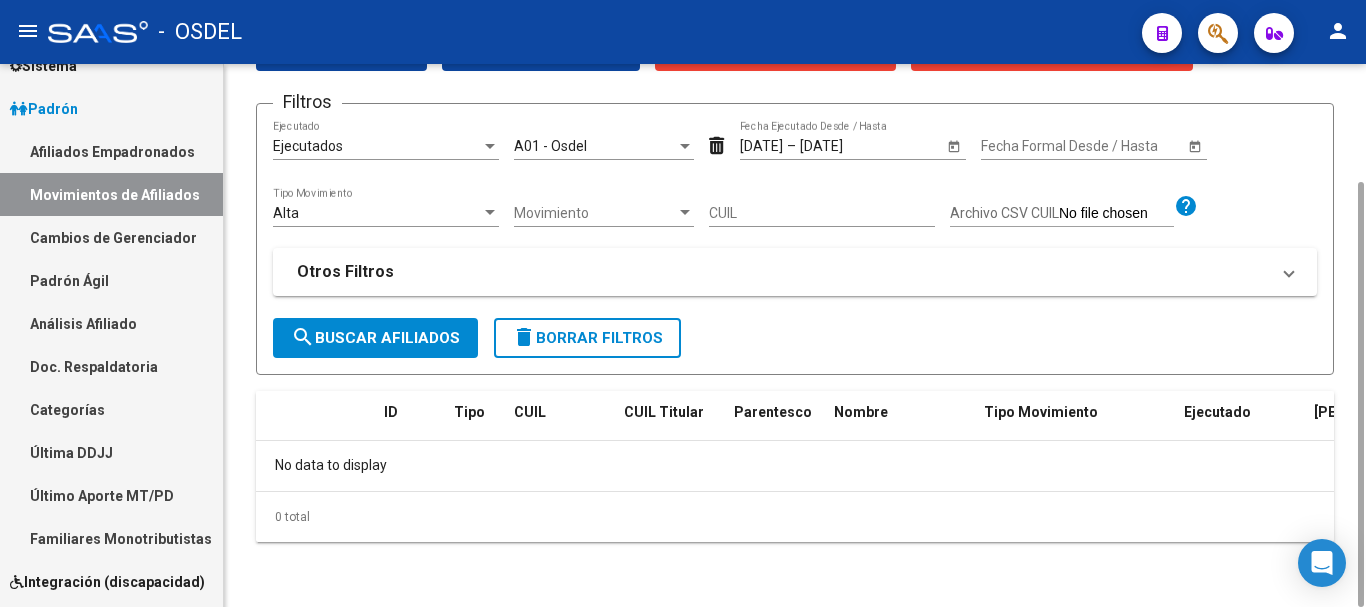 scroll, scrollTop: 0, scrollLeft: 0, axis: both 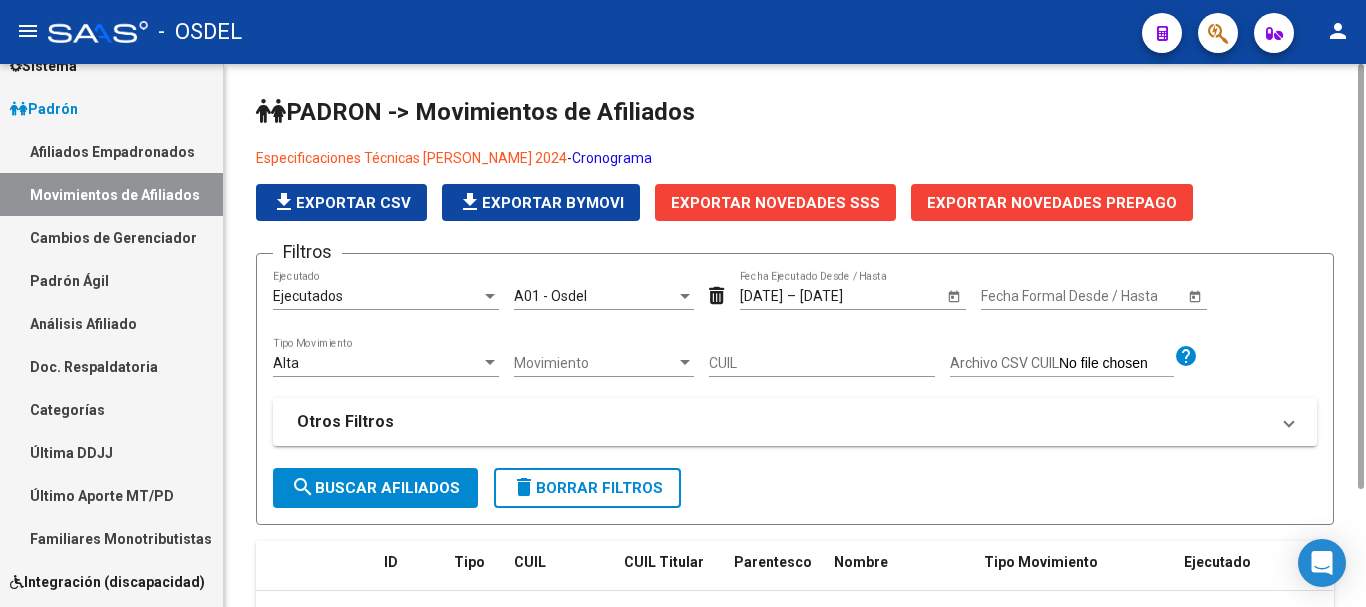 click on "A01 - Osdel" at bounding box center [595, 296] 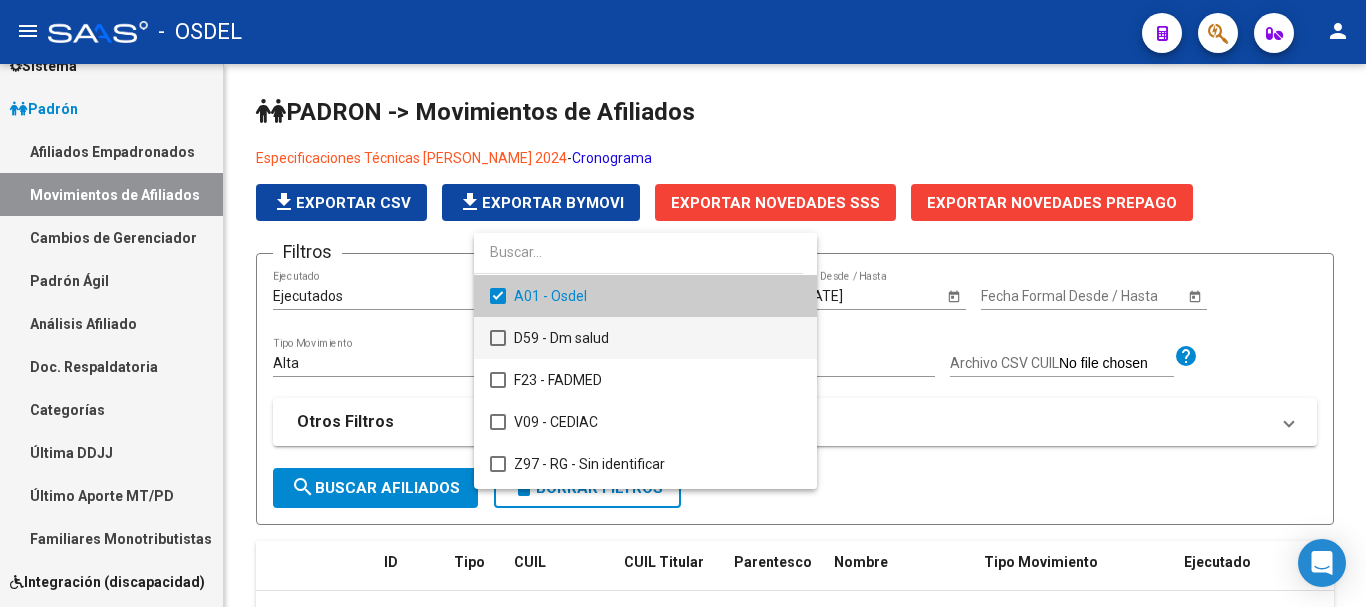 click at bounding box center (498, 338) 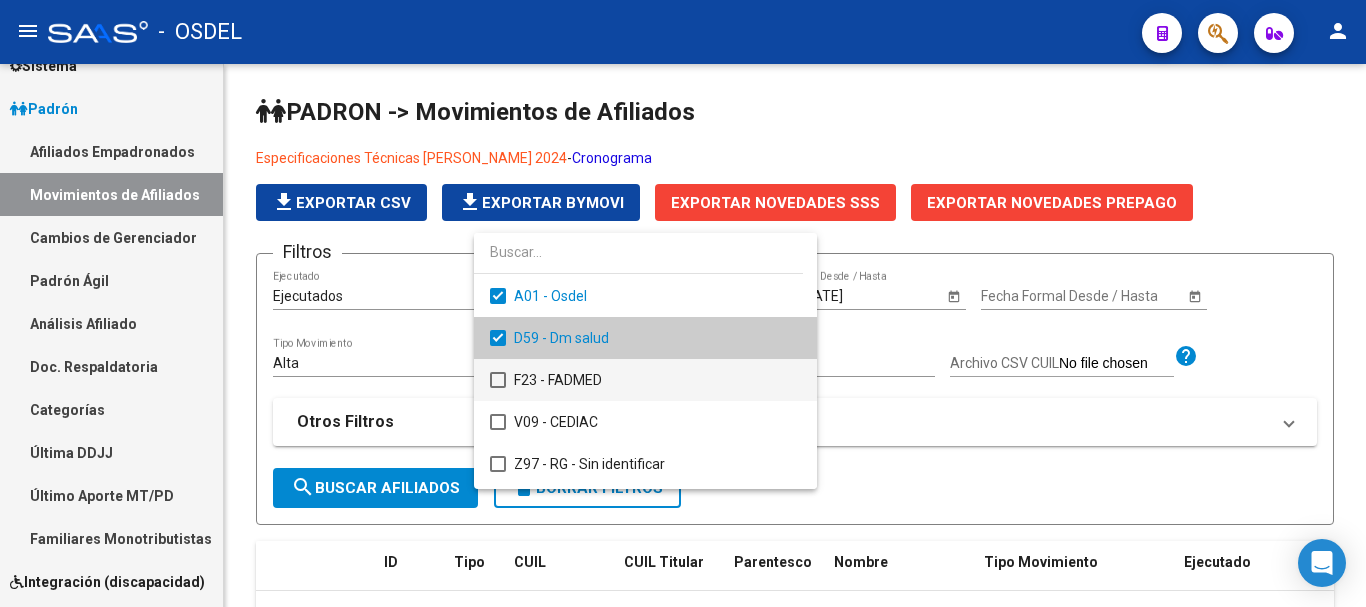 click at bounding box center [498, 380] 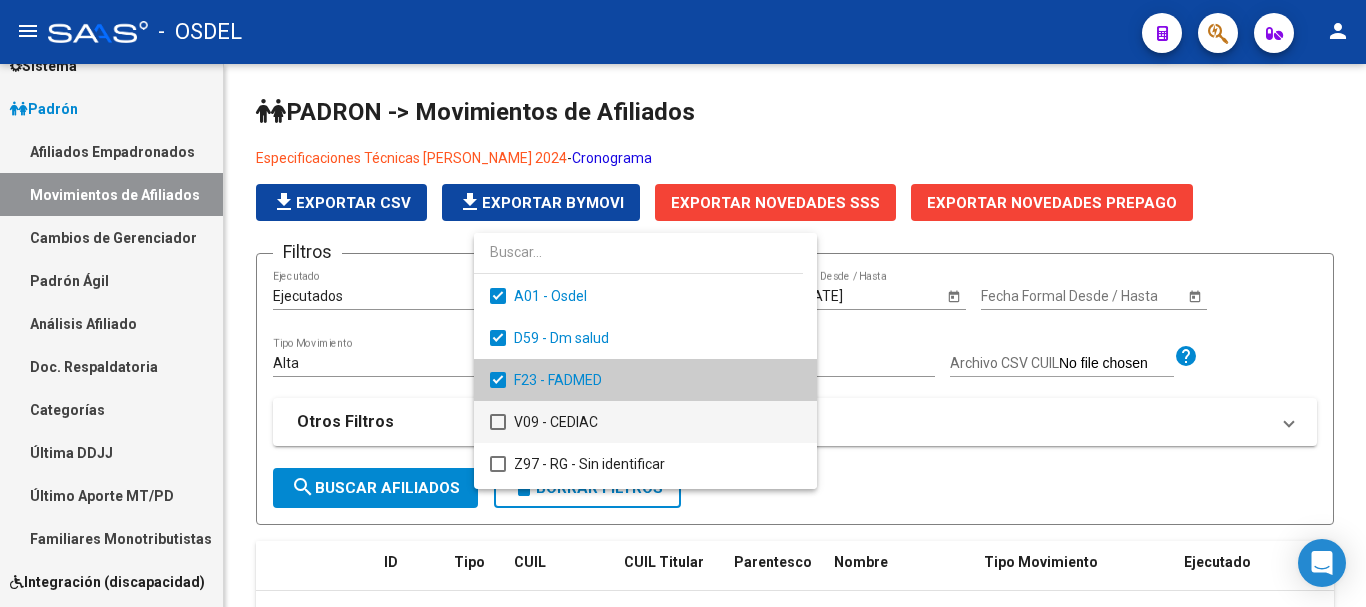click at bounding box center (498, 422) 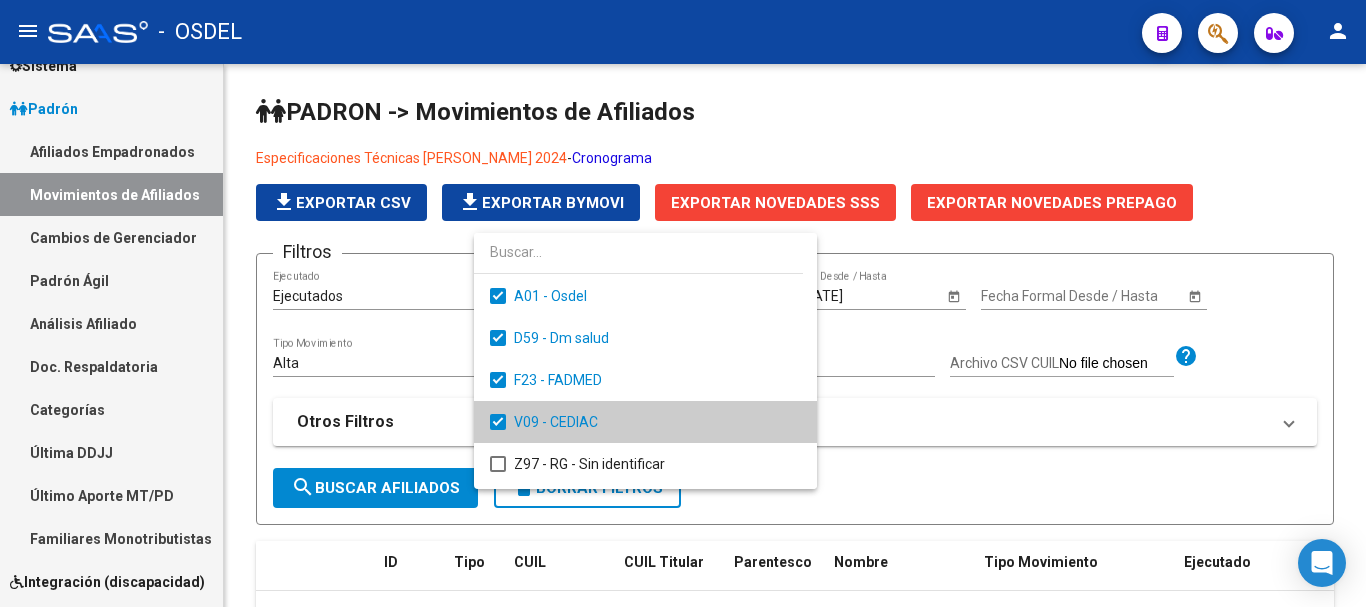 click at bounding box center [683, 303] 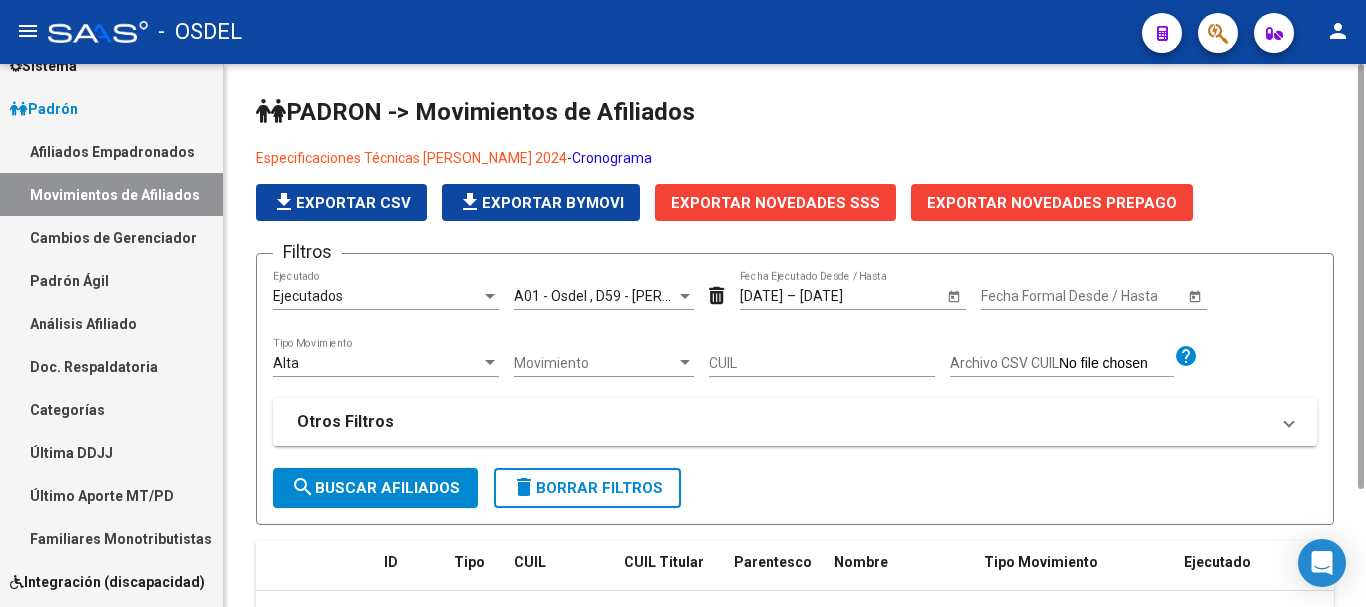 click on "search  Buscar Afiliados" 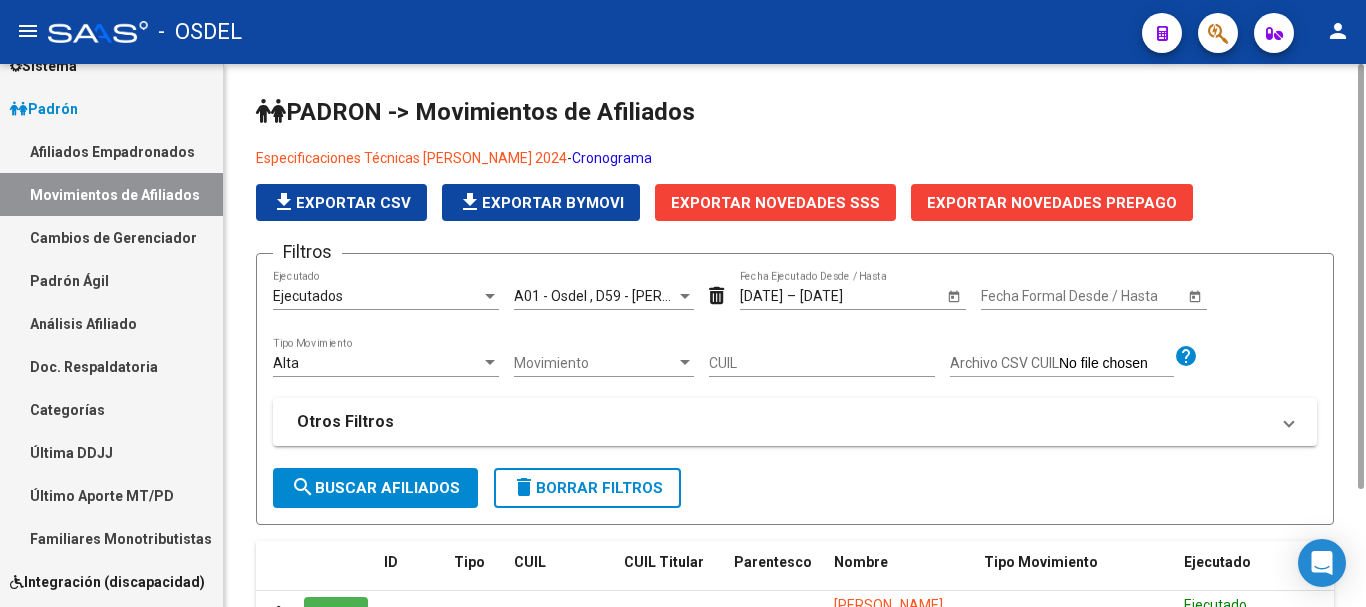 scroll, scrollTop: 172, scrollLeft: 0, axis: vertical 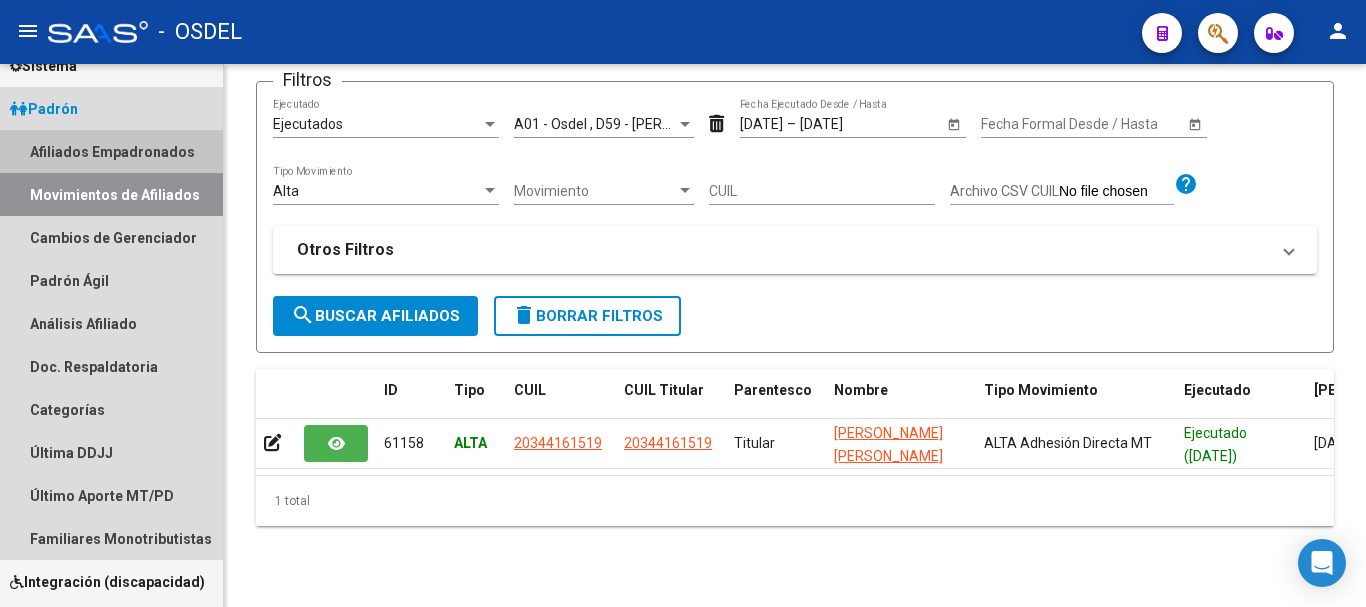 click on "Afiliados Empadronados" at bounding box center (111, 151) 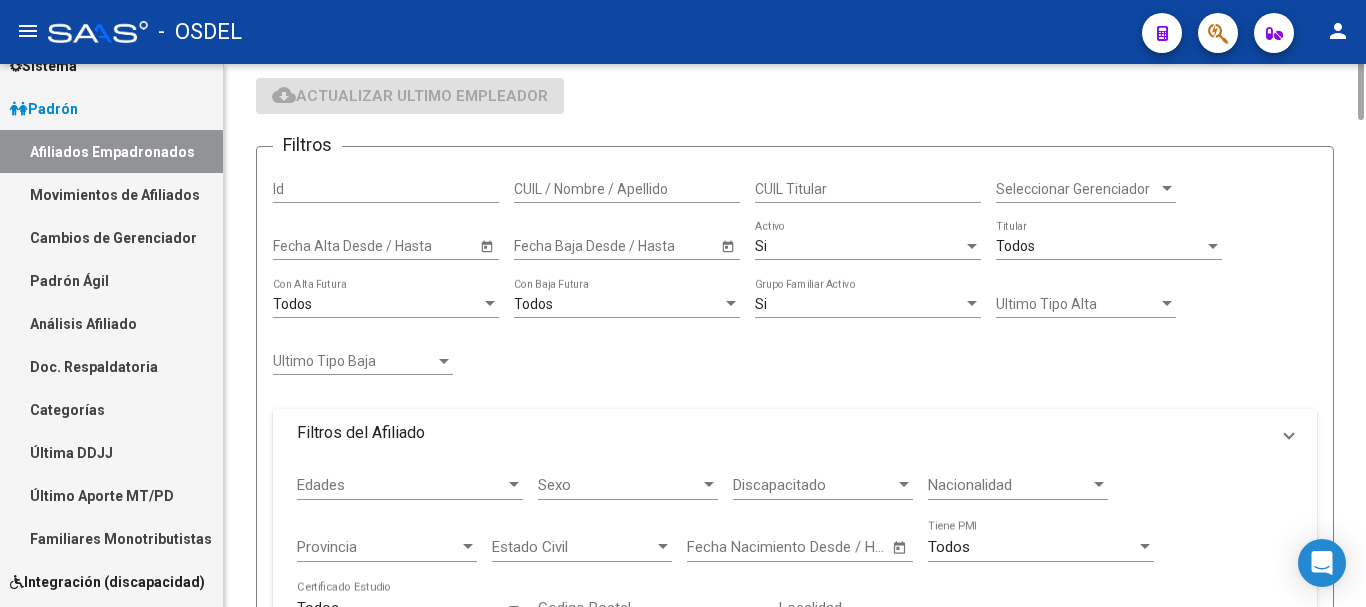 scroll, scrollTop: 0, scrollLeft: 0, axis: both 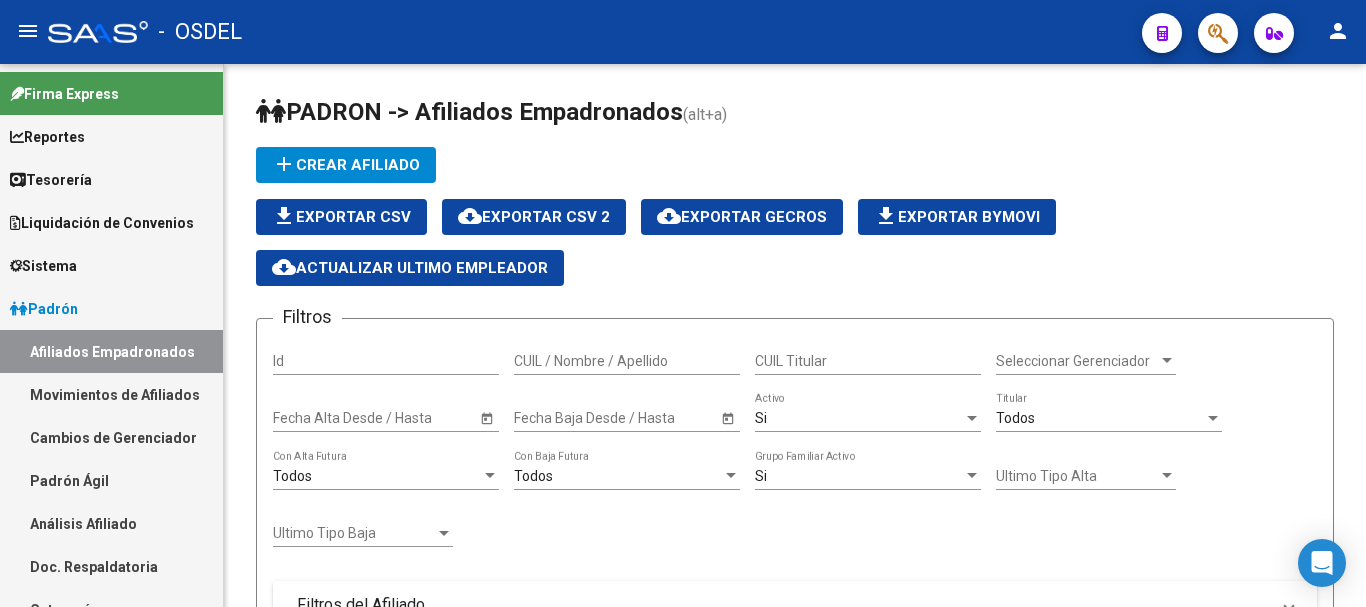 click on "Movimientos de Afiliados" at bounding box center [111, 394] 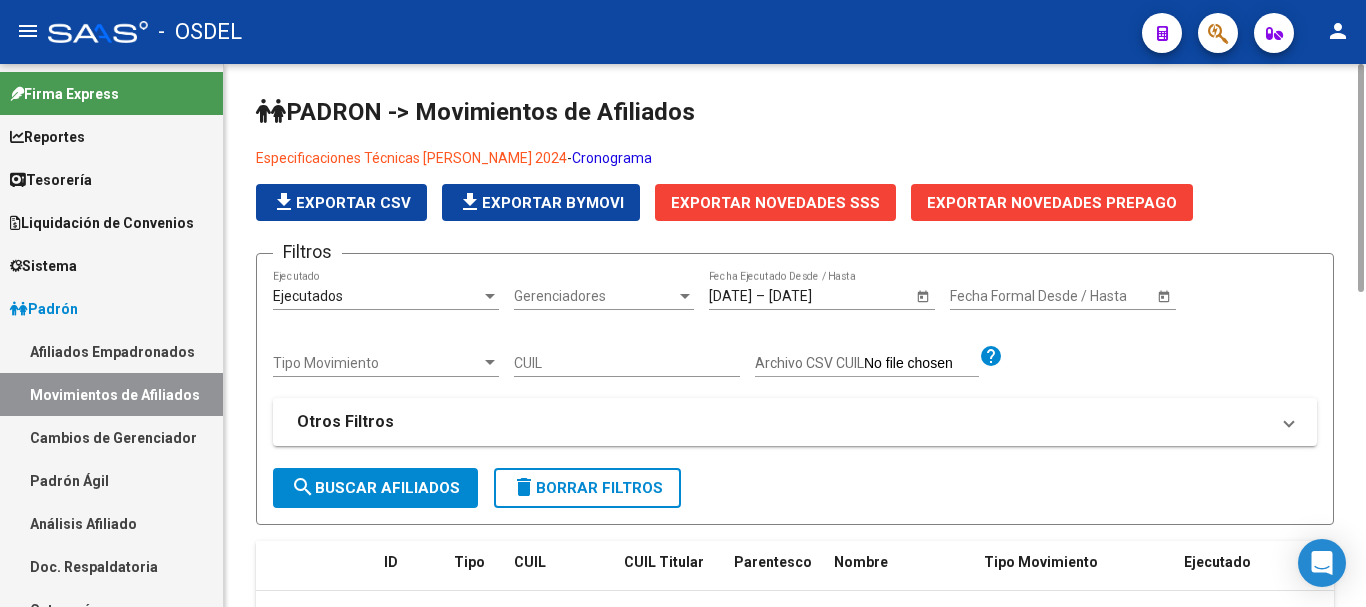 click on "Ejecutados" at bounding box center (377, 296) 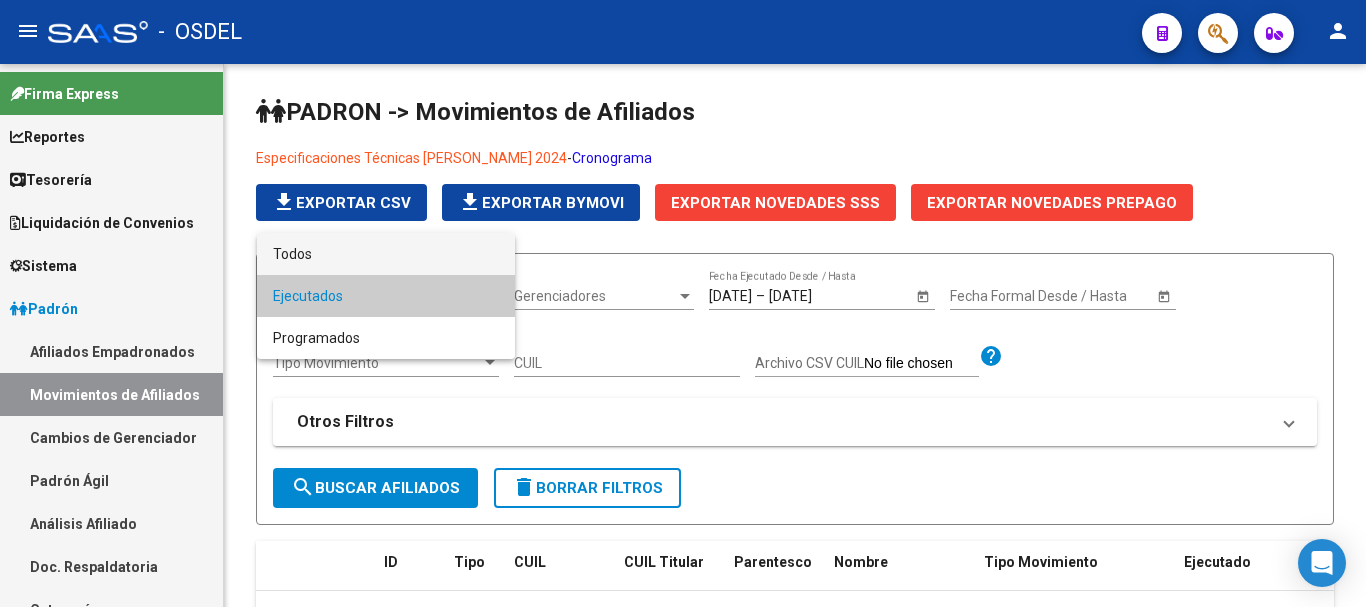 click on "Todos" at bounding box center (386, 254) 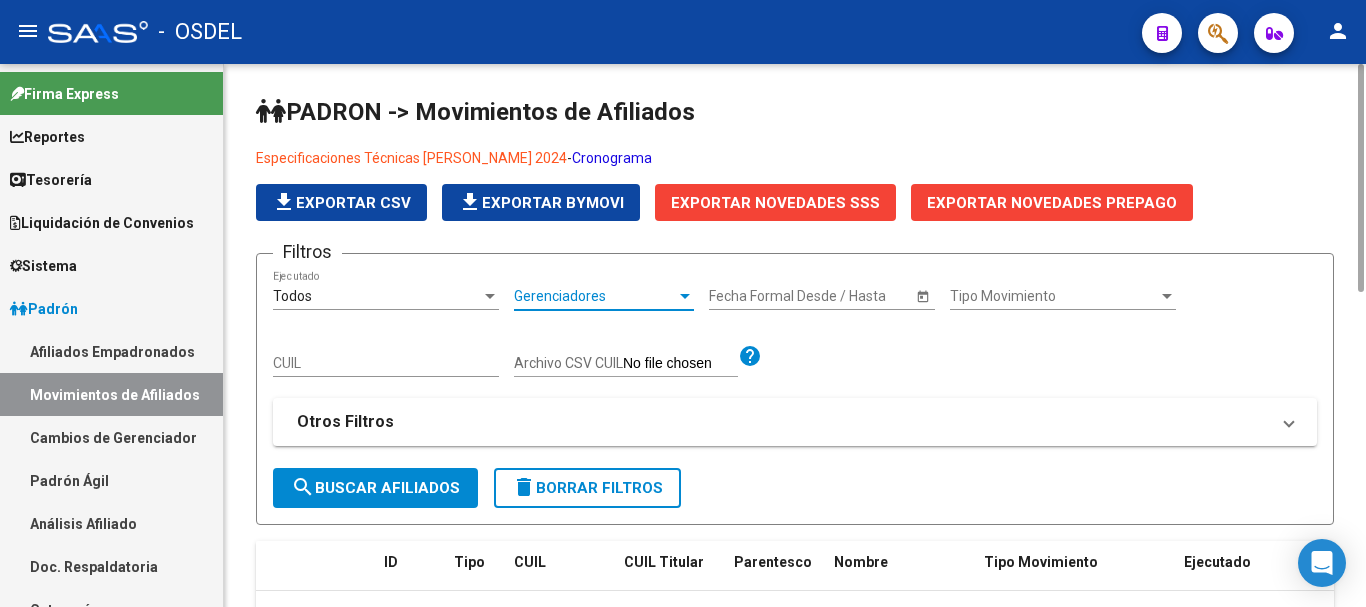 click on "Gerenciadores" at bounding box center (595, 296) 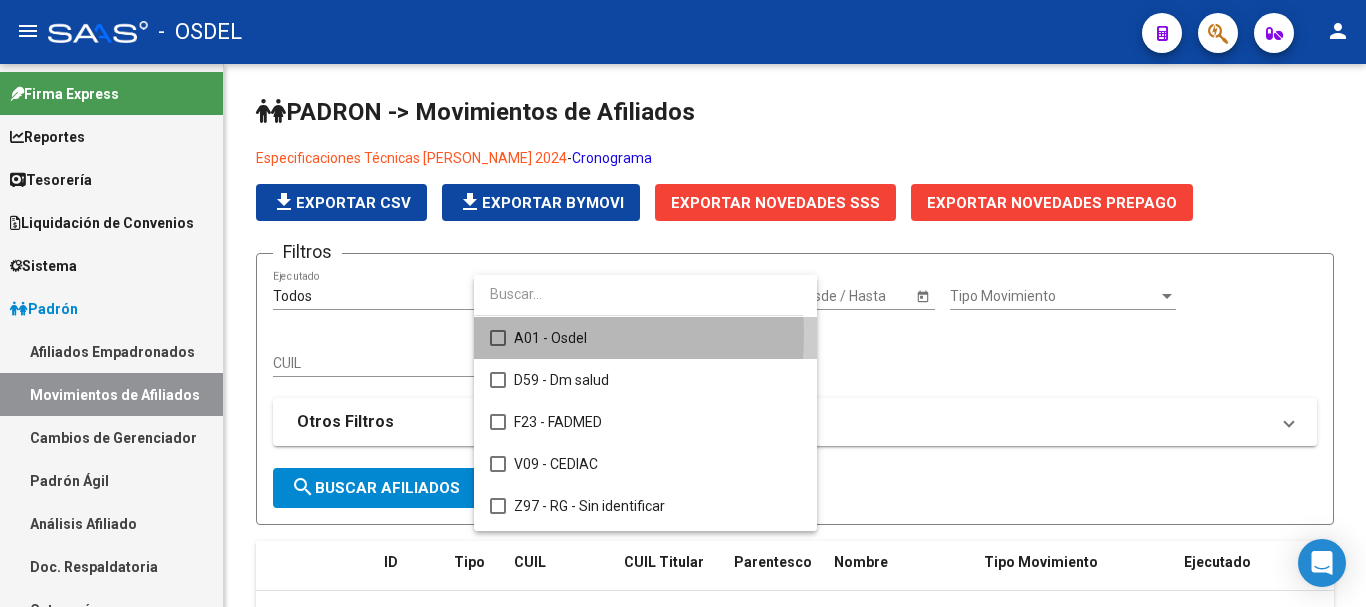 click at bounding box center [498, 338] 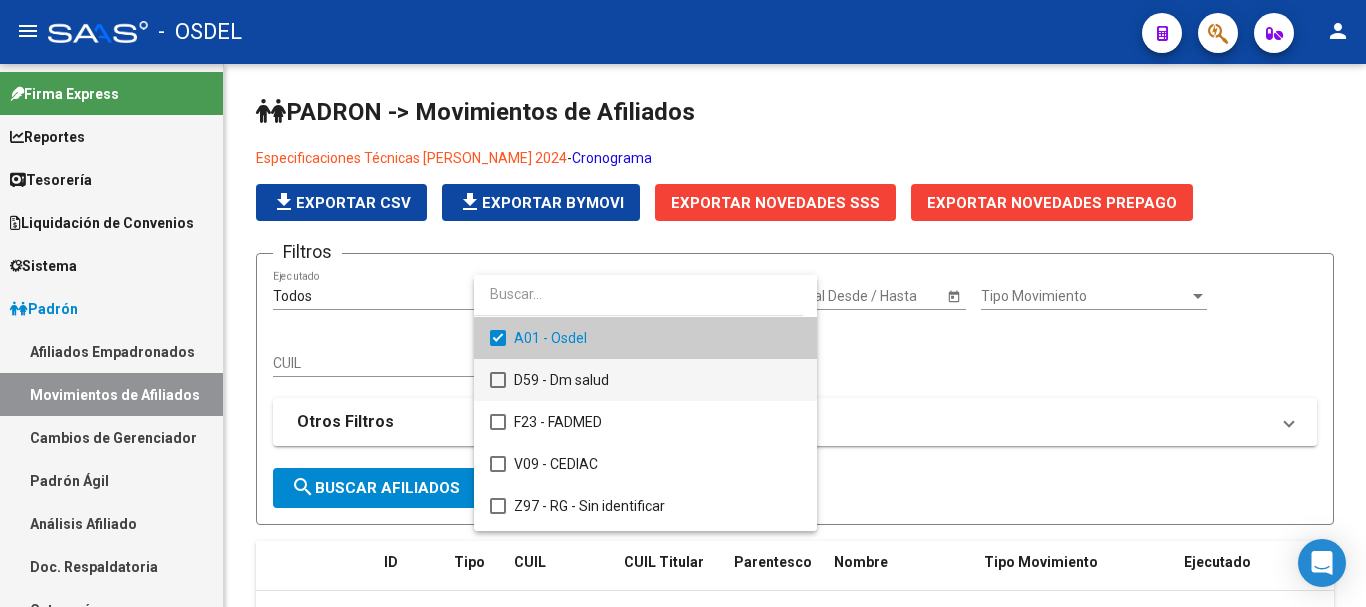 click at bounding box center [498, 380] 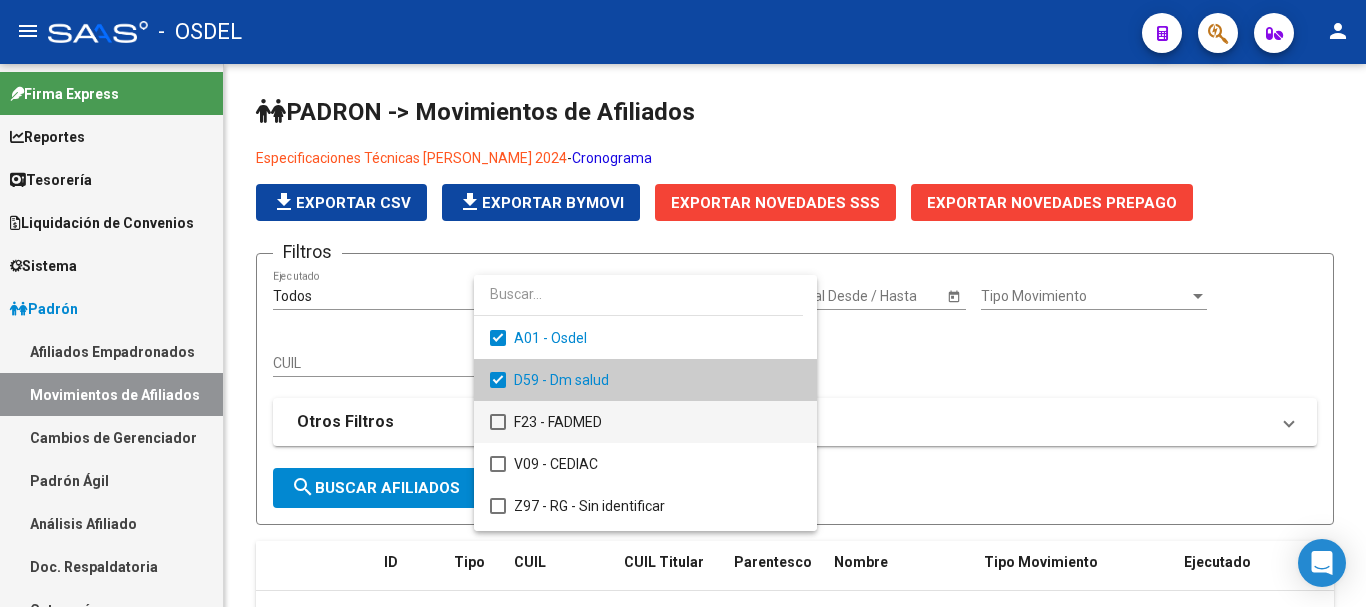 click at bounding box center (498, 422) 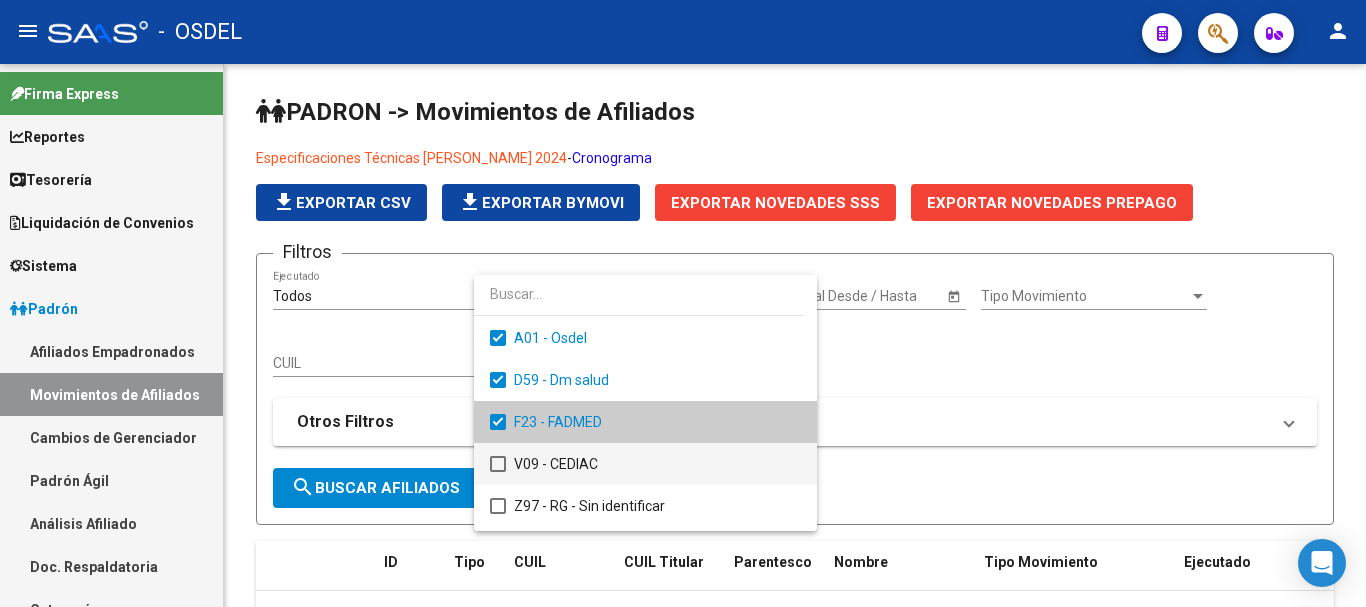 click at bounding box center (498, 464) 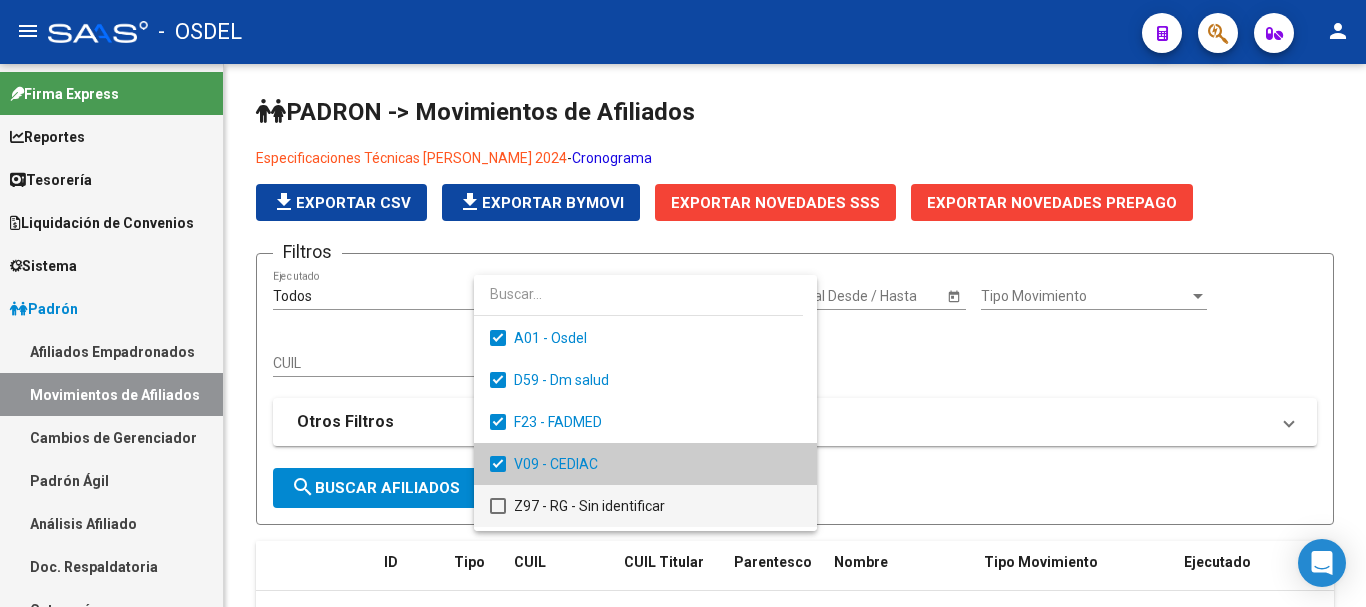 click on "Z97 - RG - Sin identificar" at bounding box center (645, 506) 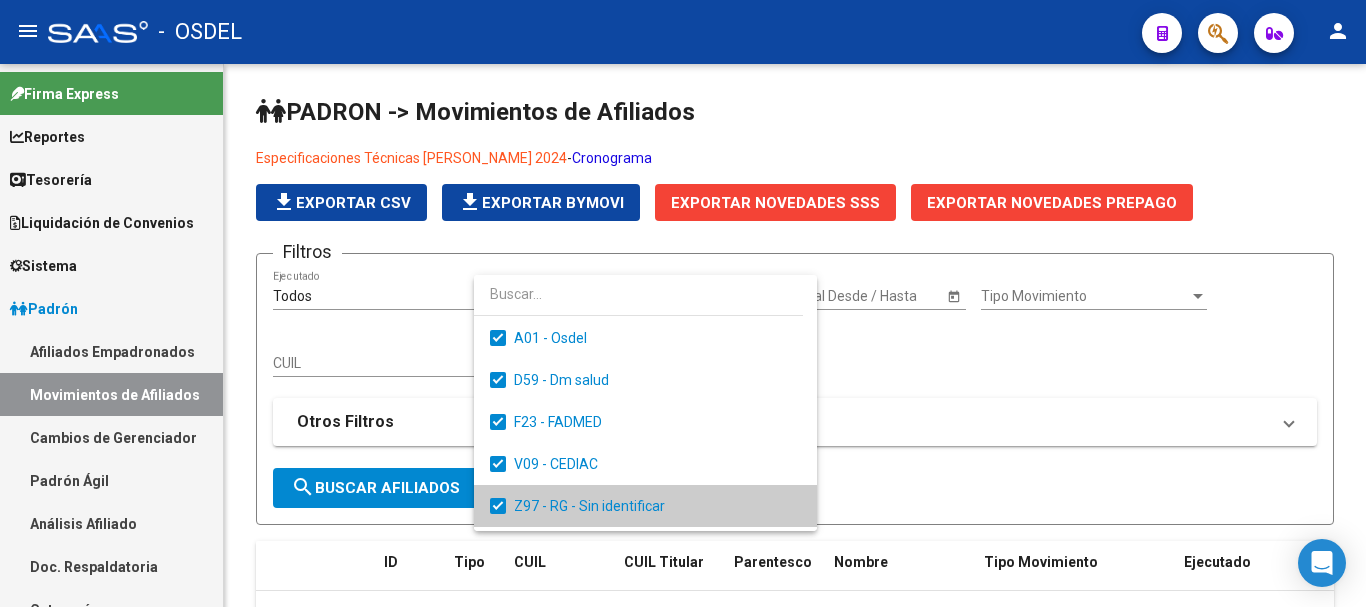scroll, scrollTop: 80, scrollLeft: 0, axis: vertical 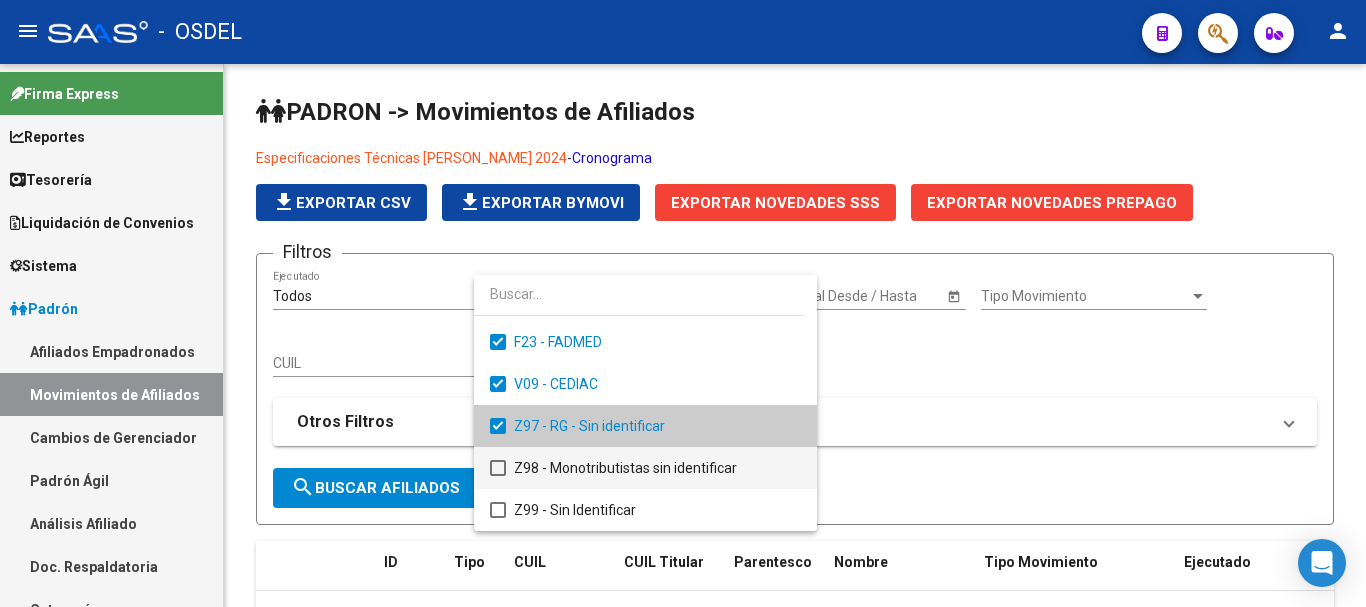 click at bounding box center (498, 468) 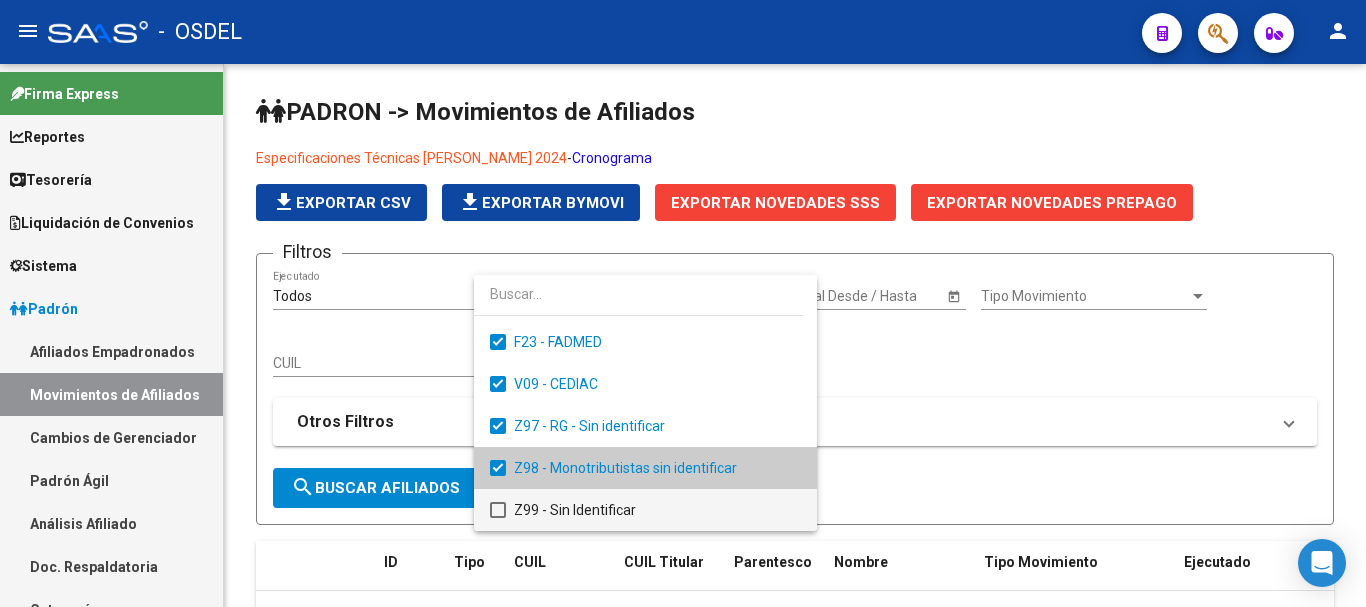 click at bounding box center (498, 510) 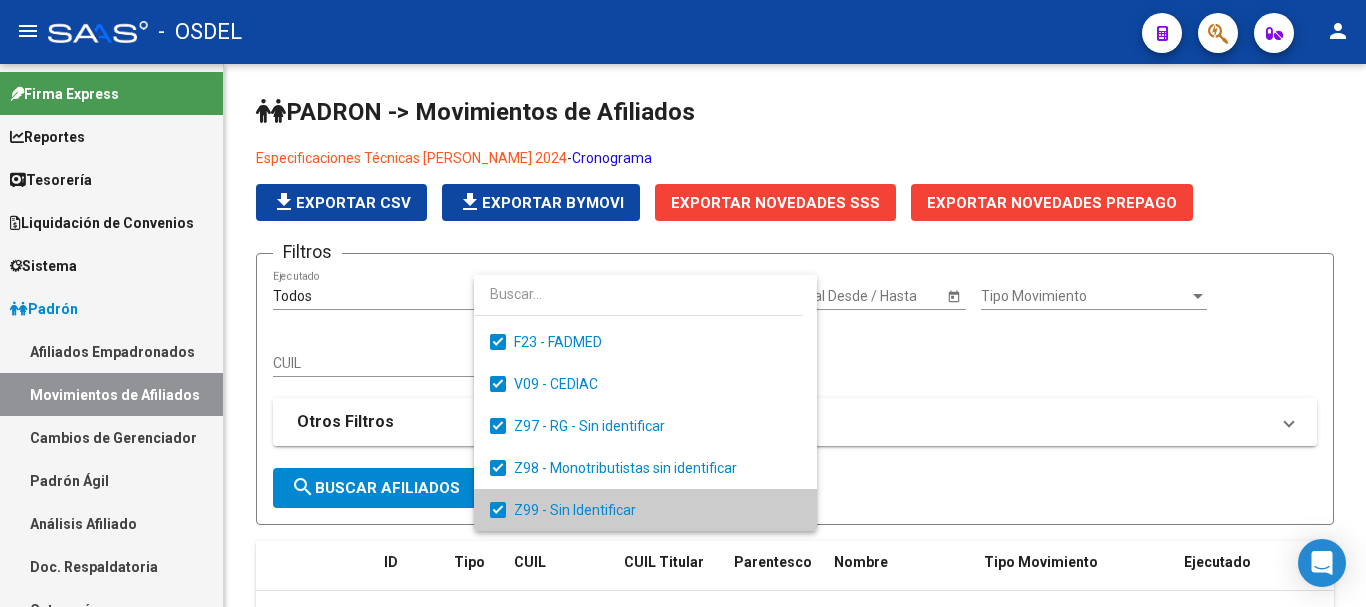 click at bounding box center [683, 303] 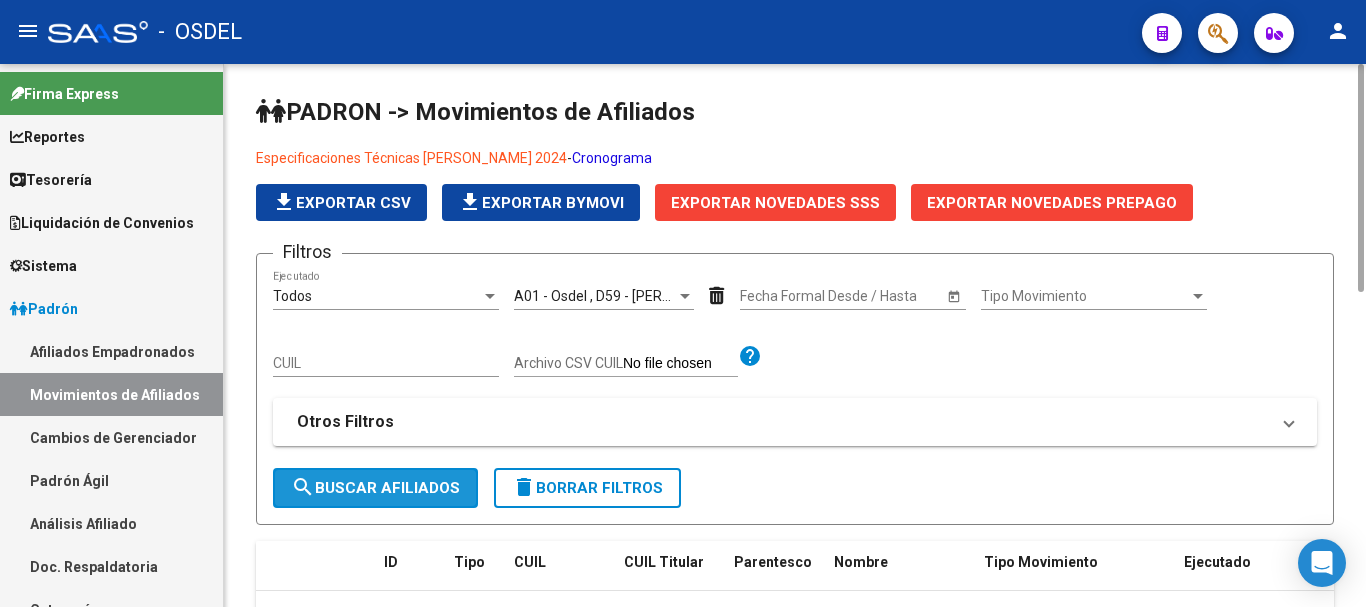 click on "search  Buscar Afiliados" 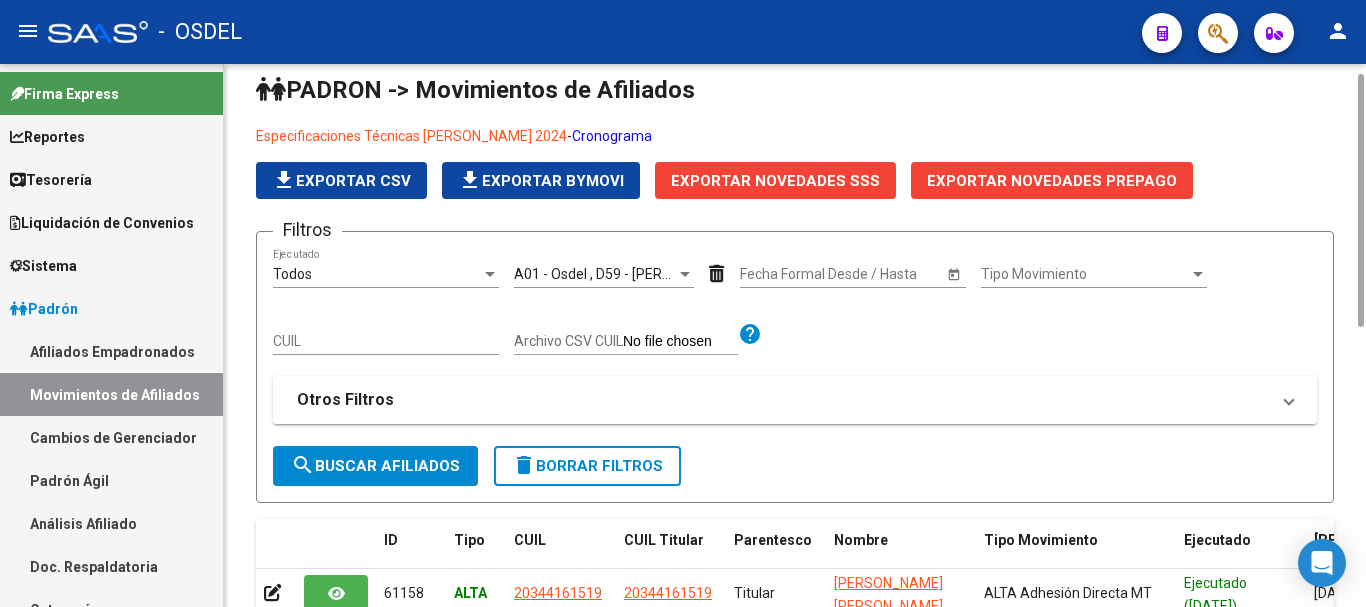 scroll, scrollTop: 0, scrollLeft: 0, axis: both 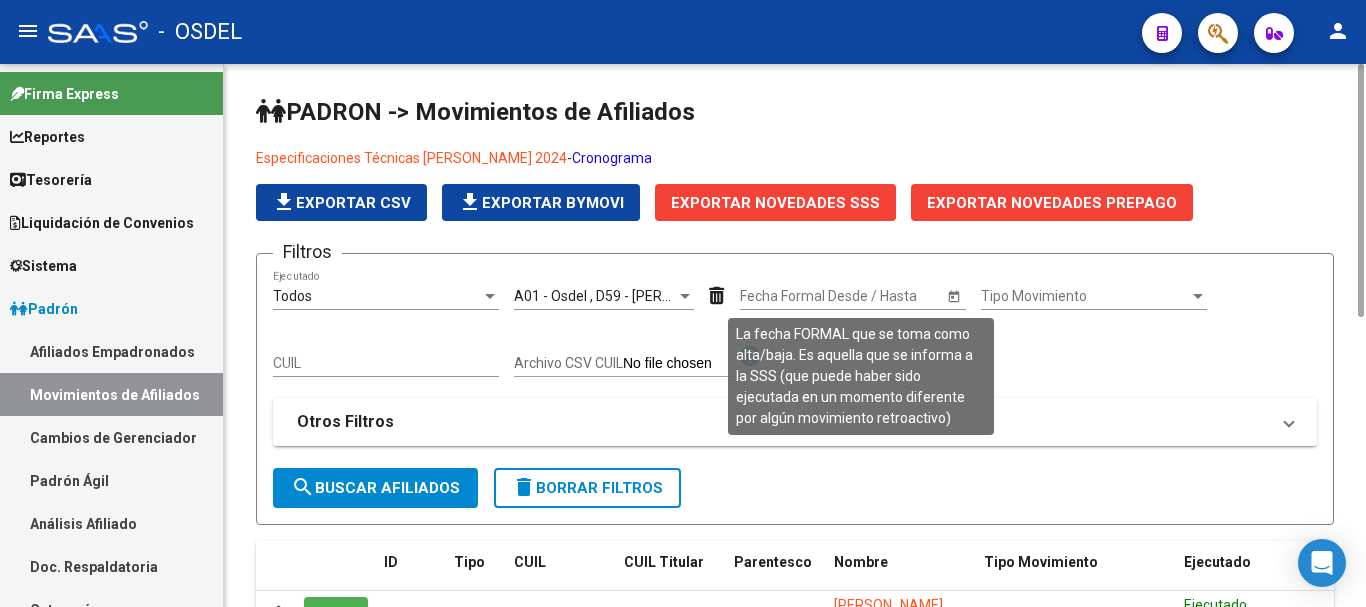 click on "Fecha Formal Desde / Hasta" at bounding box center [772, 296] 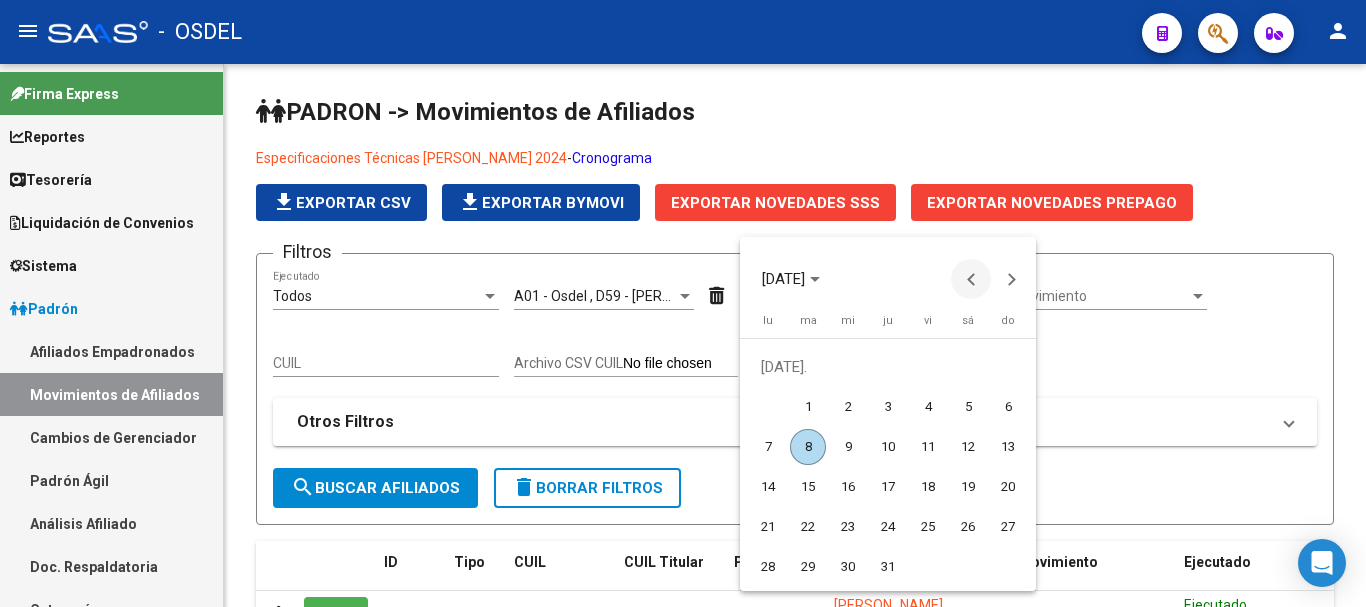 click at bounding box center (971, 279) 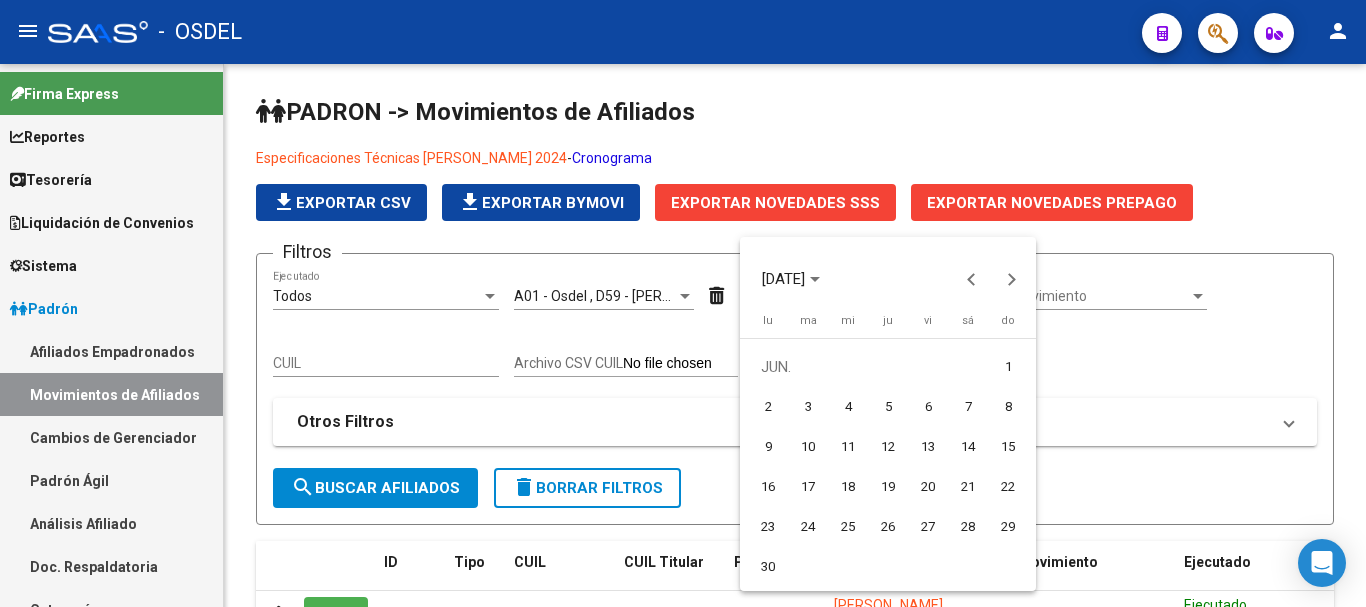 click on "13" at bounding box center (928, 447) 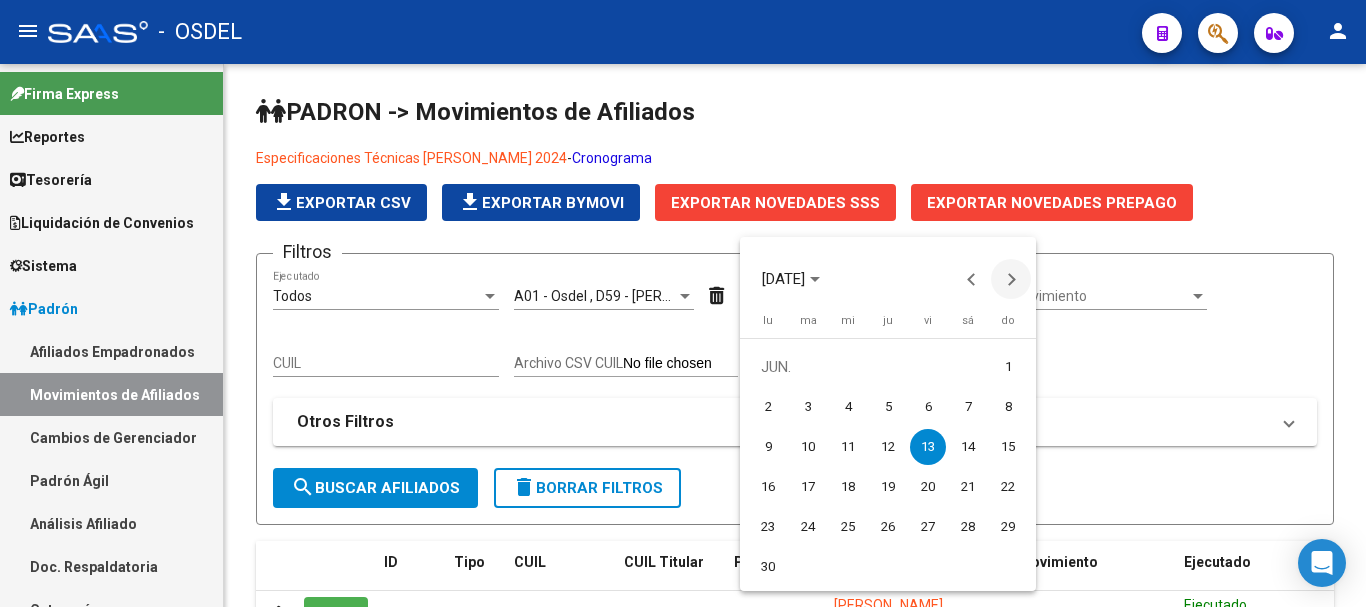 click at bounding box center [1011, 279] 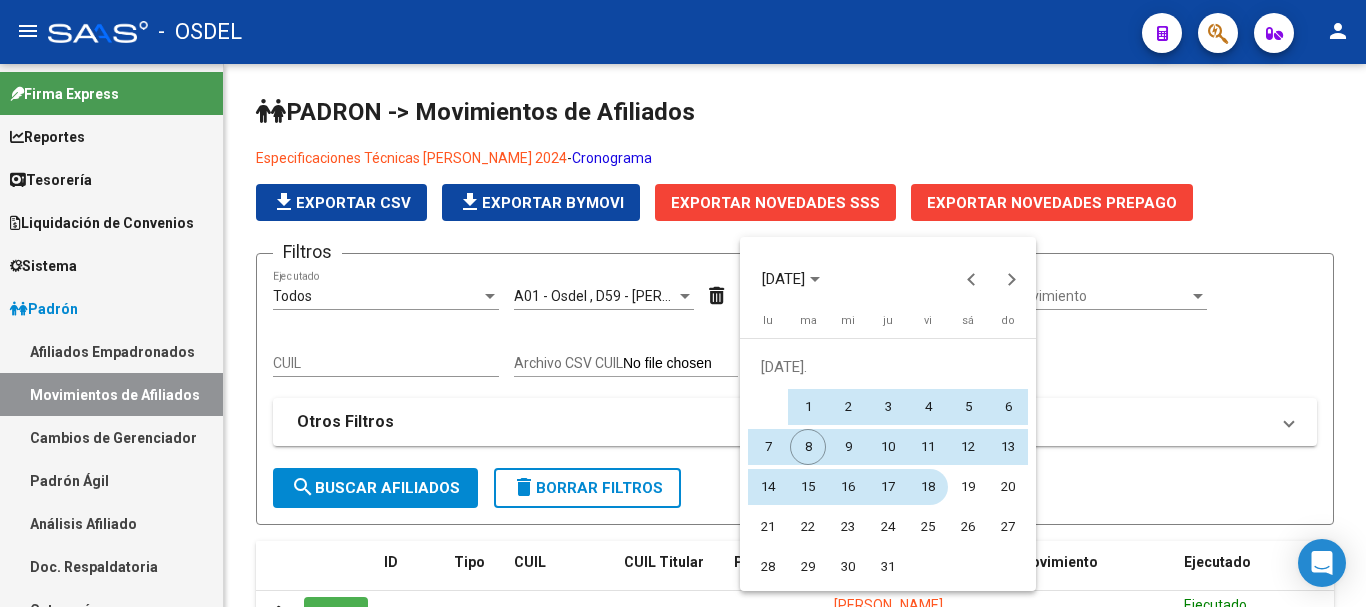 click on "18" at bounding box center (928, 487) 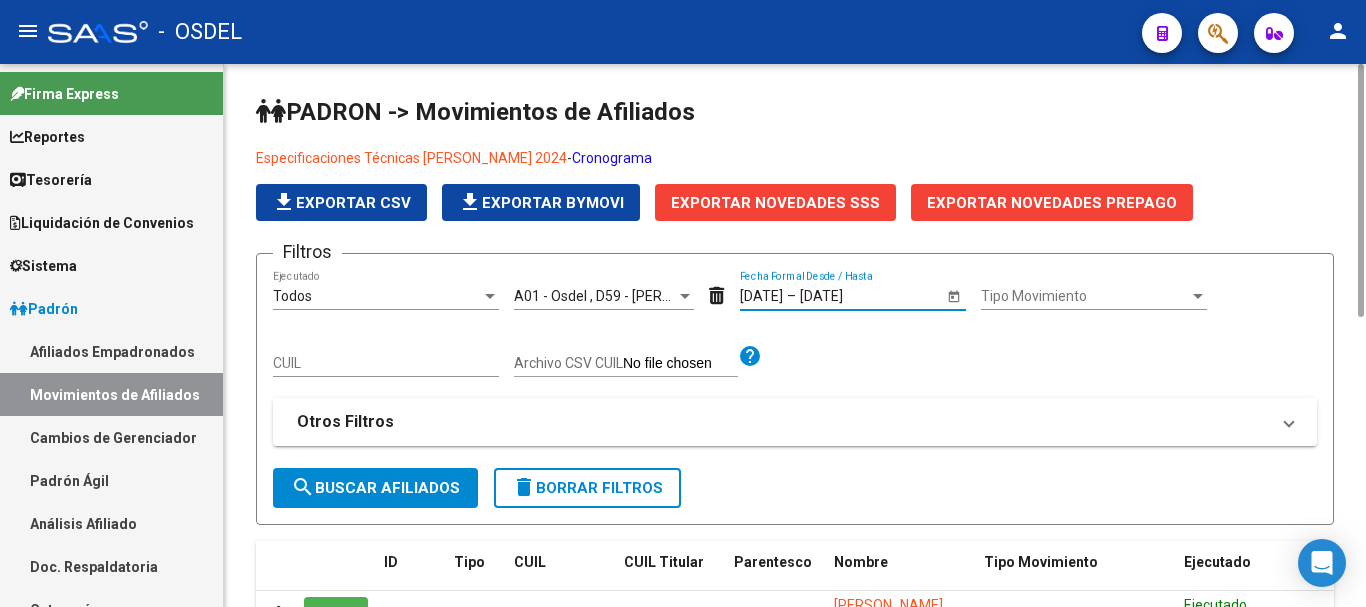 click on "search  Buscar Afiliados" 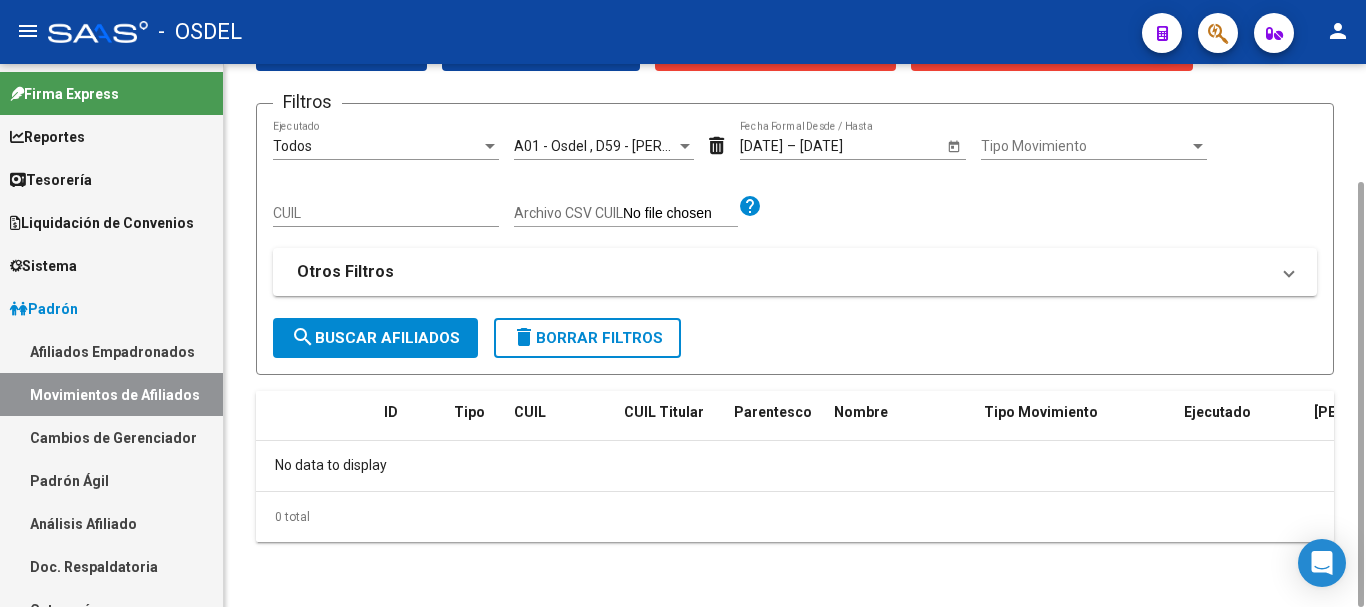 scroll, scrollTop: 0, scrollLeft: 0, axis: both 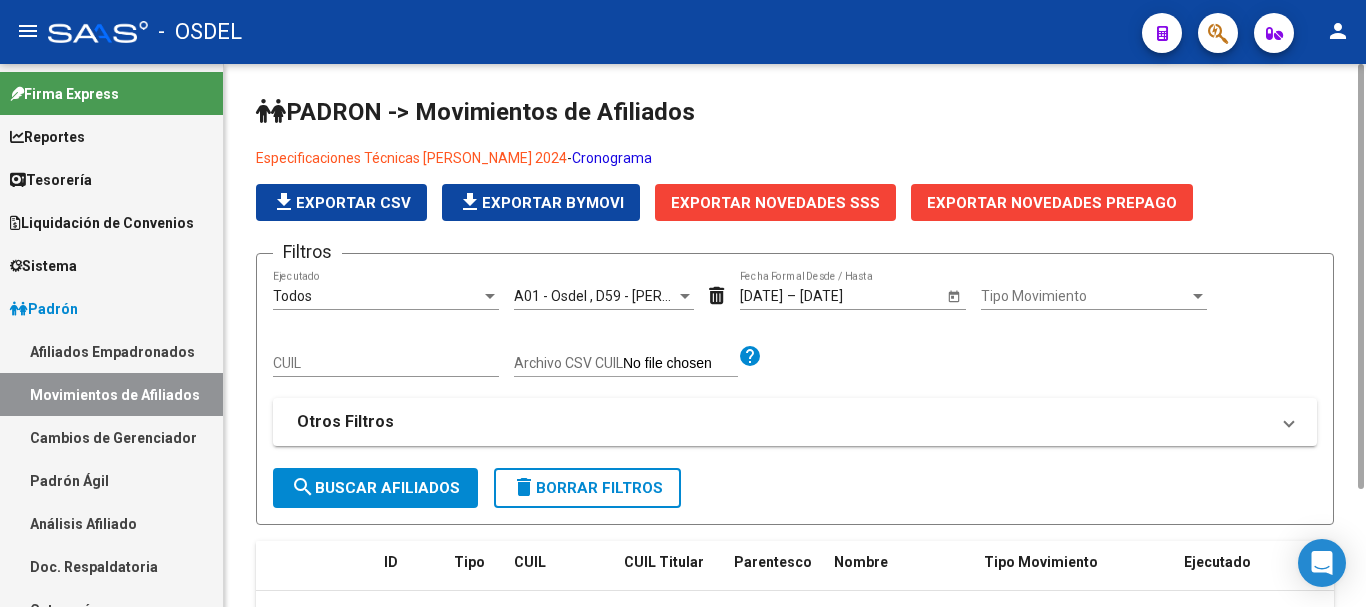 click on "Tipo Movimiento" at bounding box center (1085, 296) 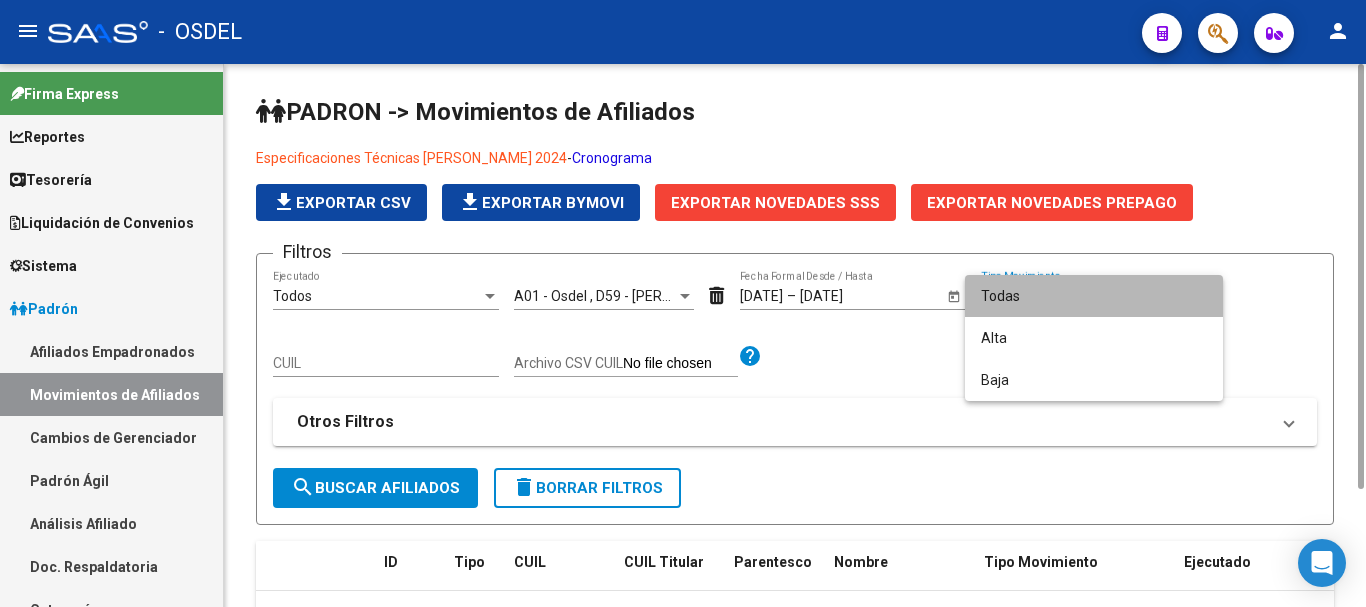click on "Todas" at bounding box center [1094, 296] 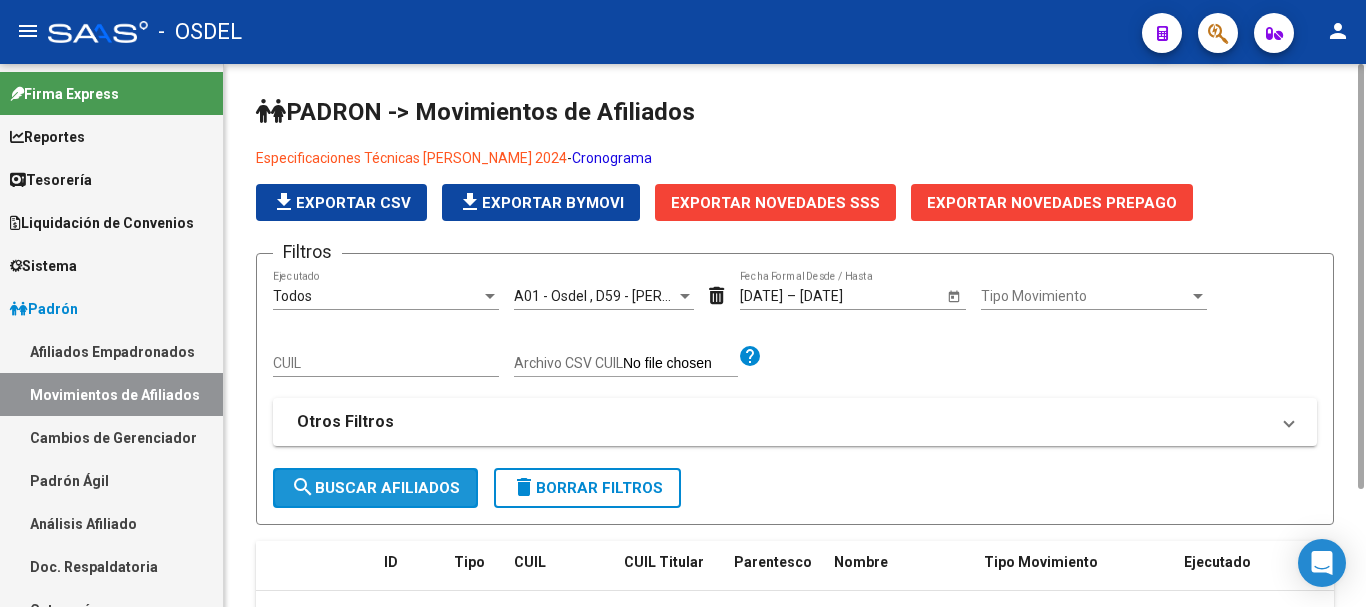 click on "search  Buscar Afiliados" 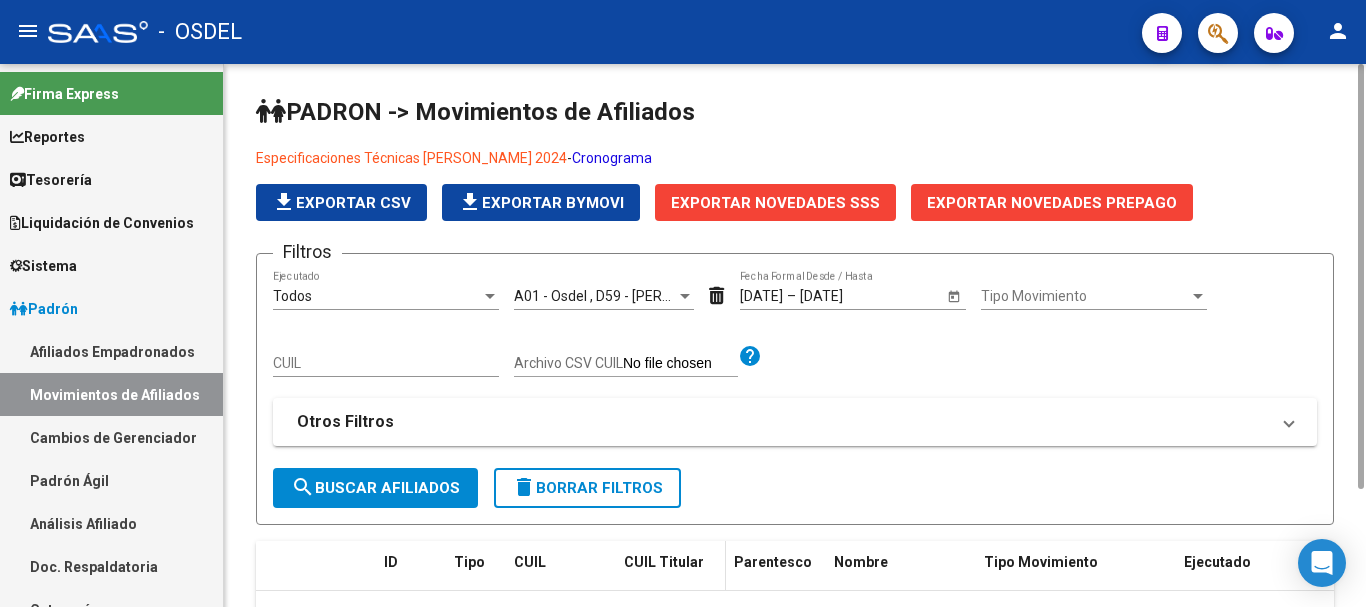 scroll, scrollTop: 150, scrollLeft: 0, axis: vertical 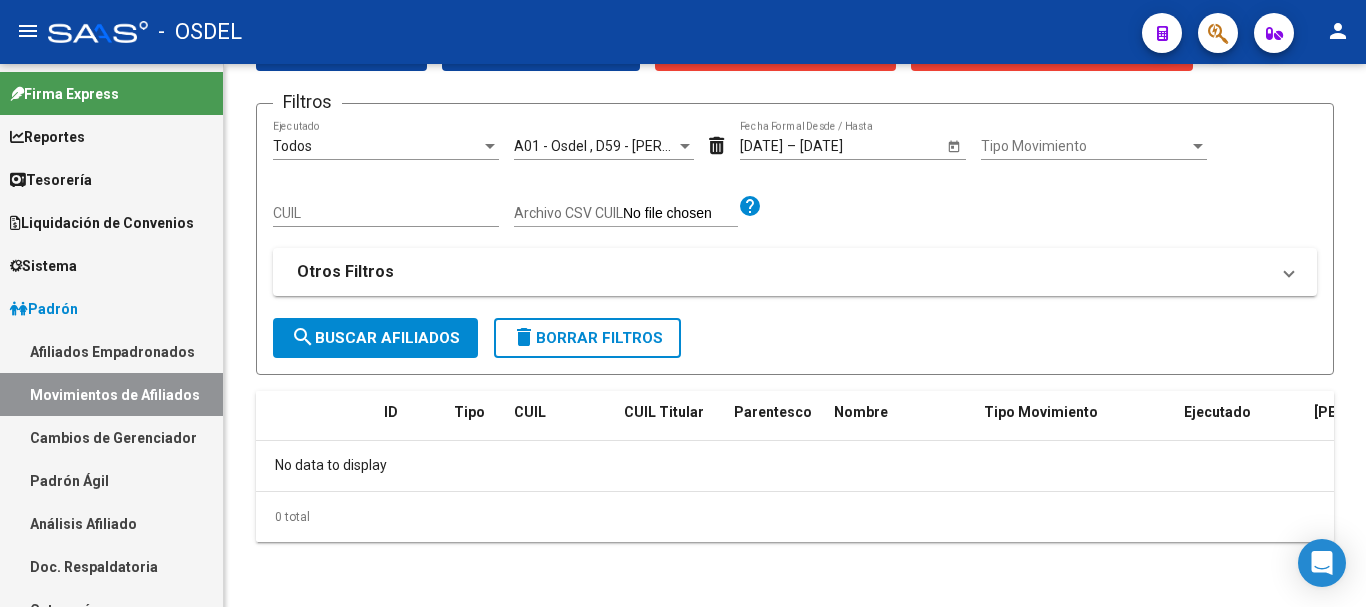 click on "Cambios de Gerenciador" at bounding box center (111, 437) 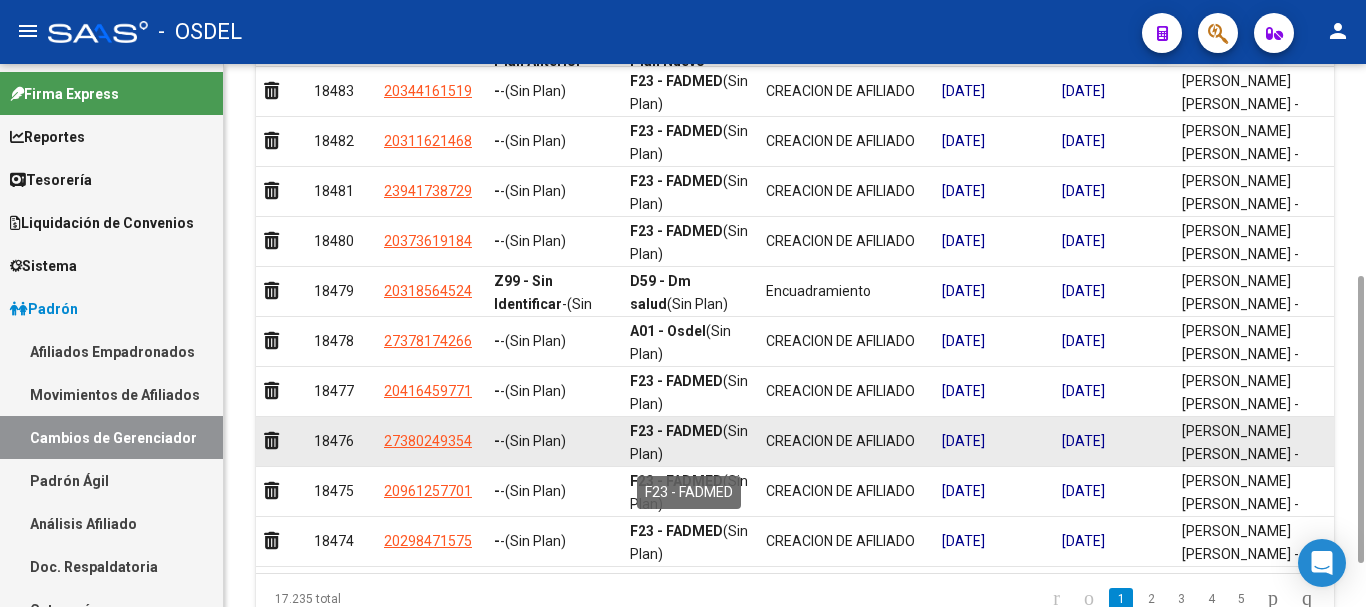scroll, scrollTop: 482, scrollLeft: 0, axis: vertical 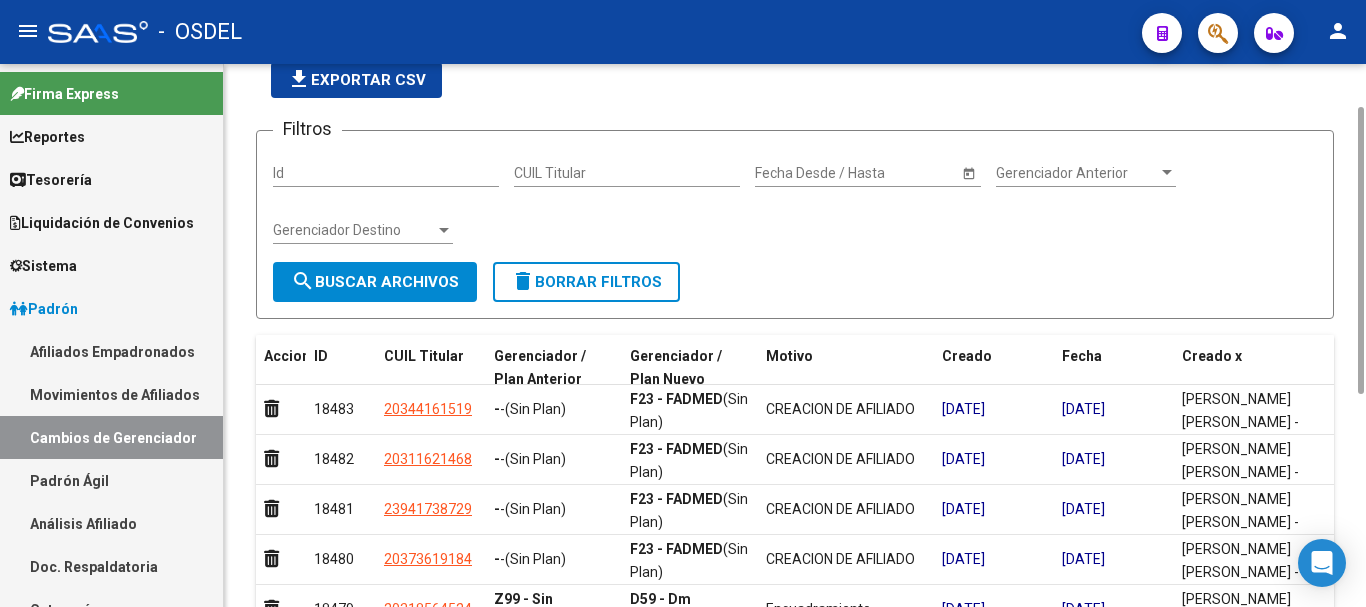 click on "Padrón Ágil" at bounding box center (111, 480) 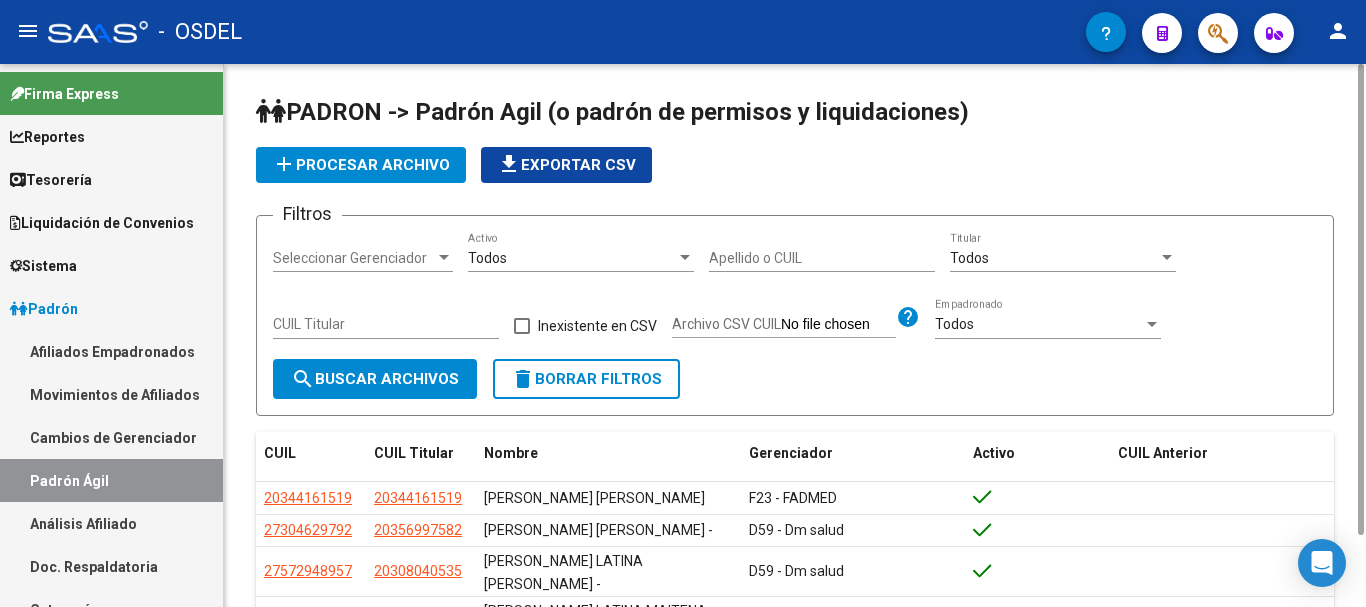 scroll, scrollTop: 200, scrollLeft: 0, axis: vertical 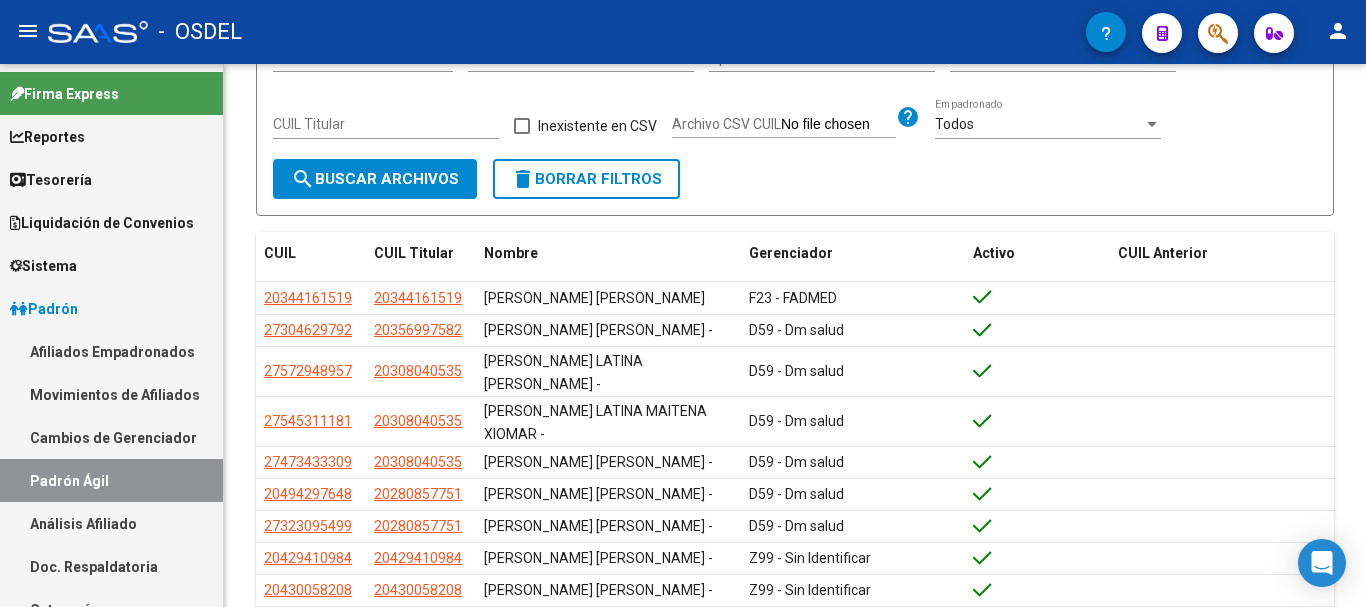 click on "Análisis Afiliado" at bounding box center (111, 523) 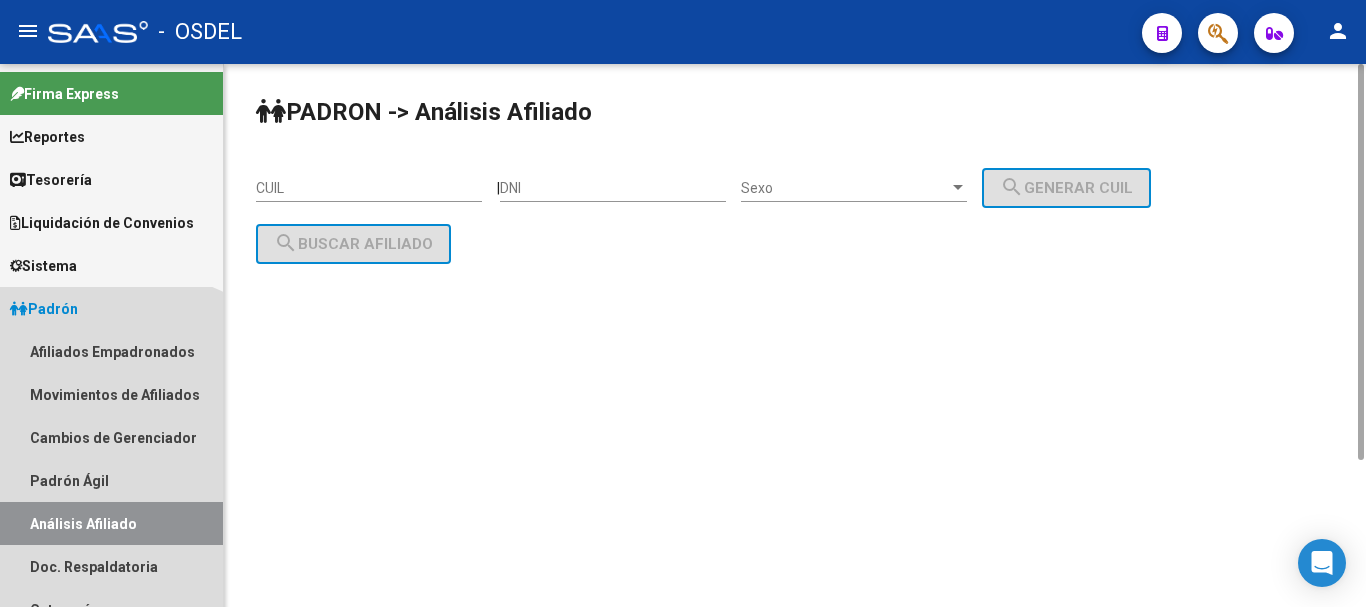 scroll, scrollTop: 0, scrollLeft: 0, axis: both 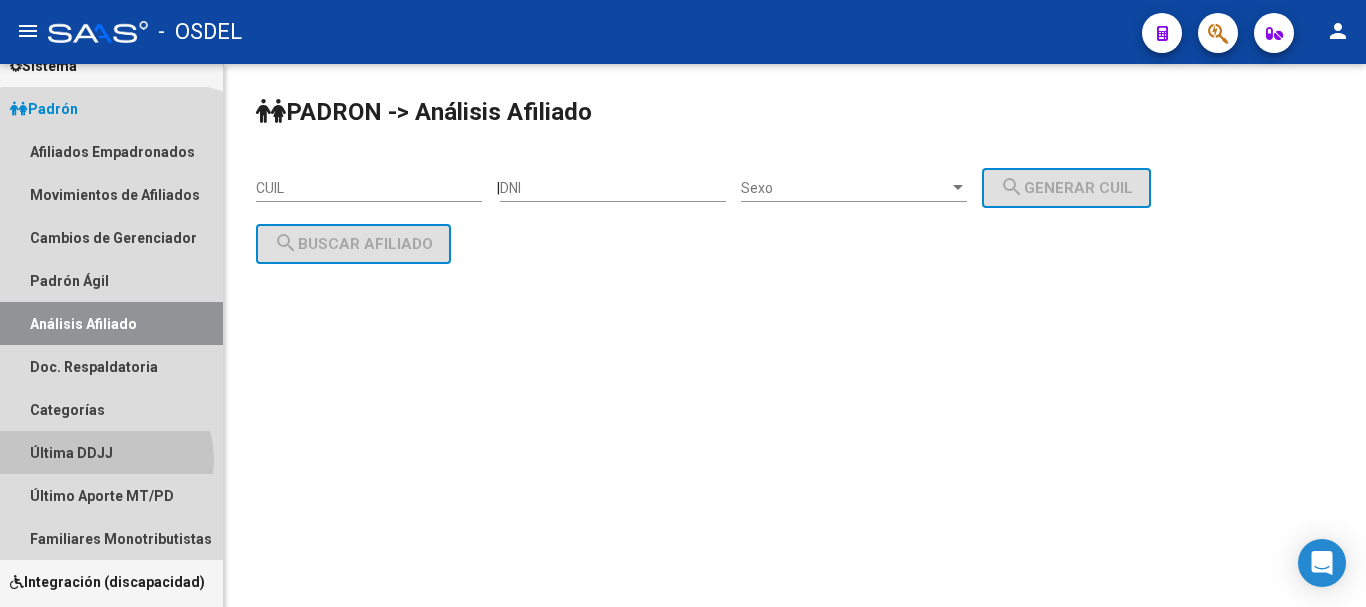 click on "Última DDJJ" at bounding box center (111, 452) 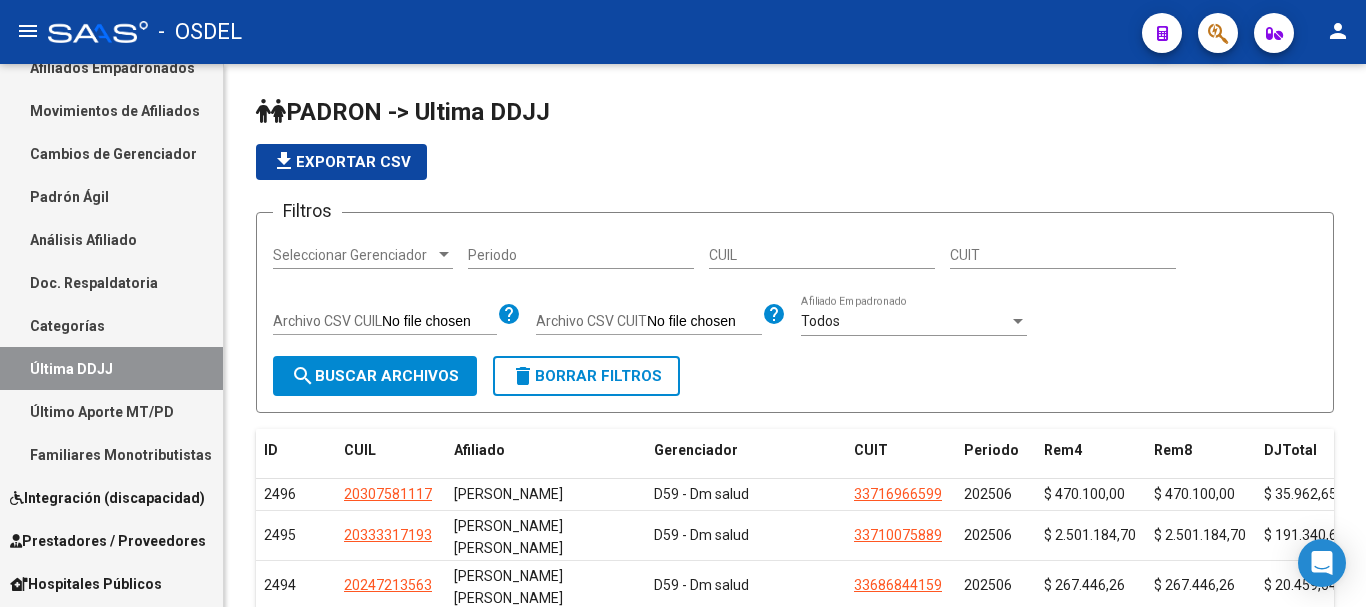 scroll, scrollTop: 300, scrollLeft: 0, axis: vertical 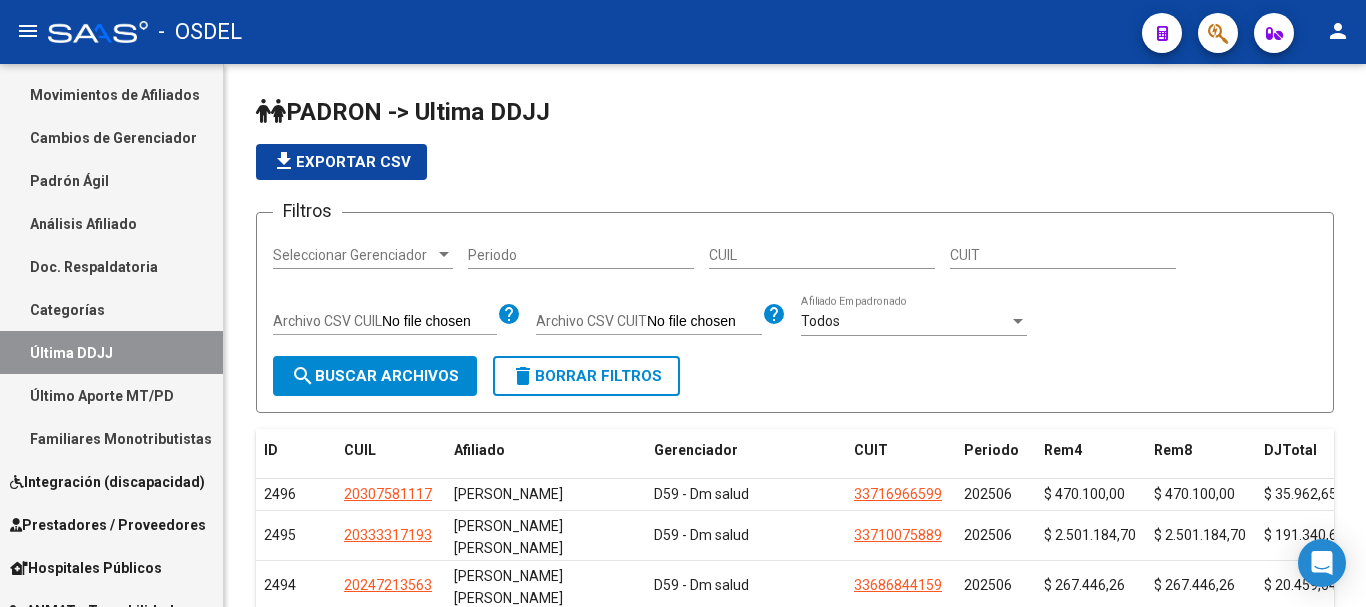 click on "Último Aporte MT/PD" at bounding box center [111, 395] 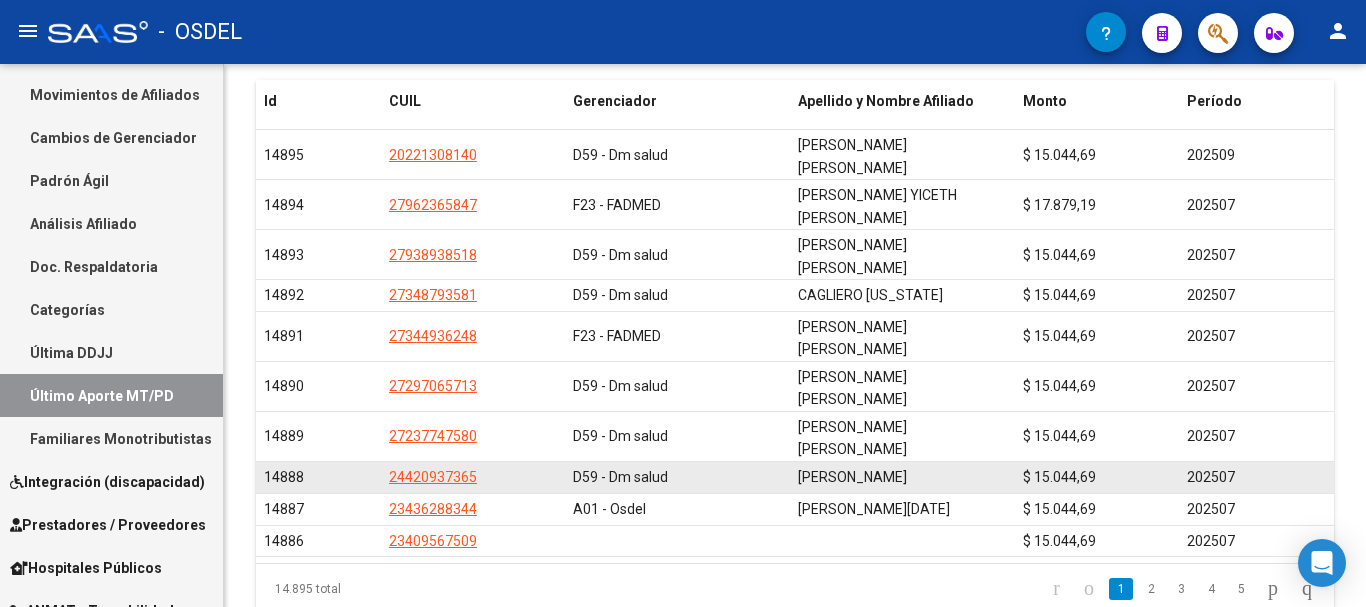 scroll, scrollTop: 0, scrollLeft: 0, axis: both 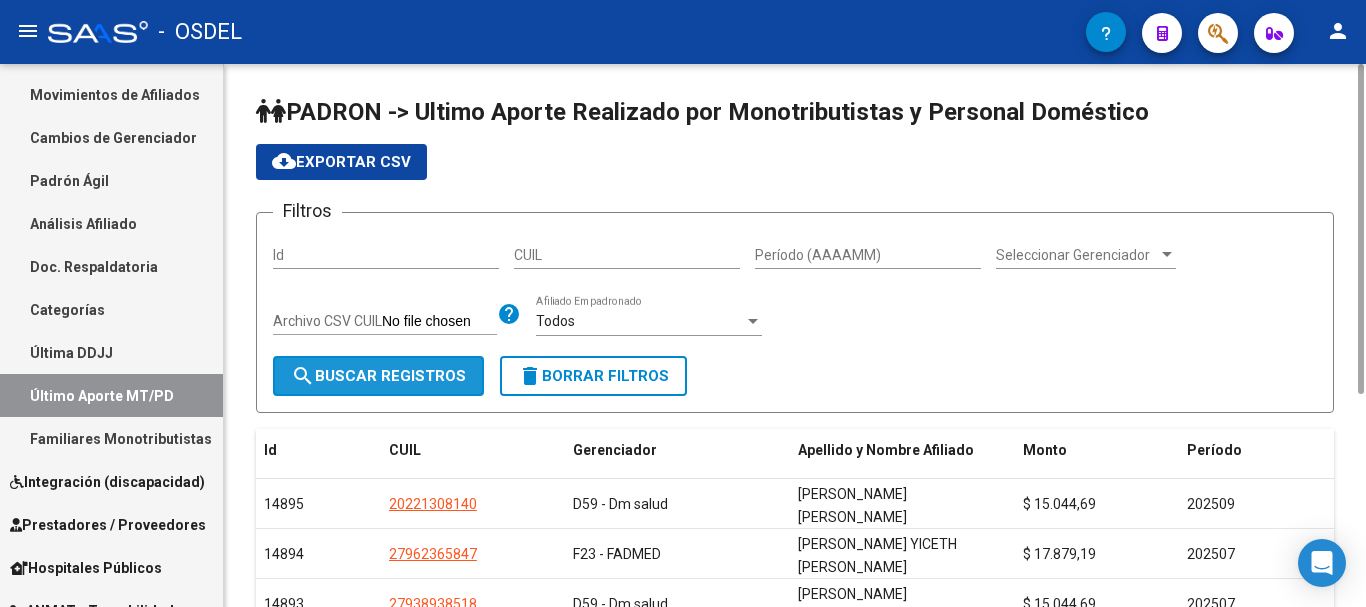 click on "search  Buscar Registros" 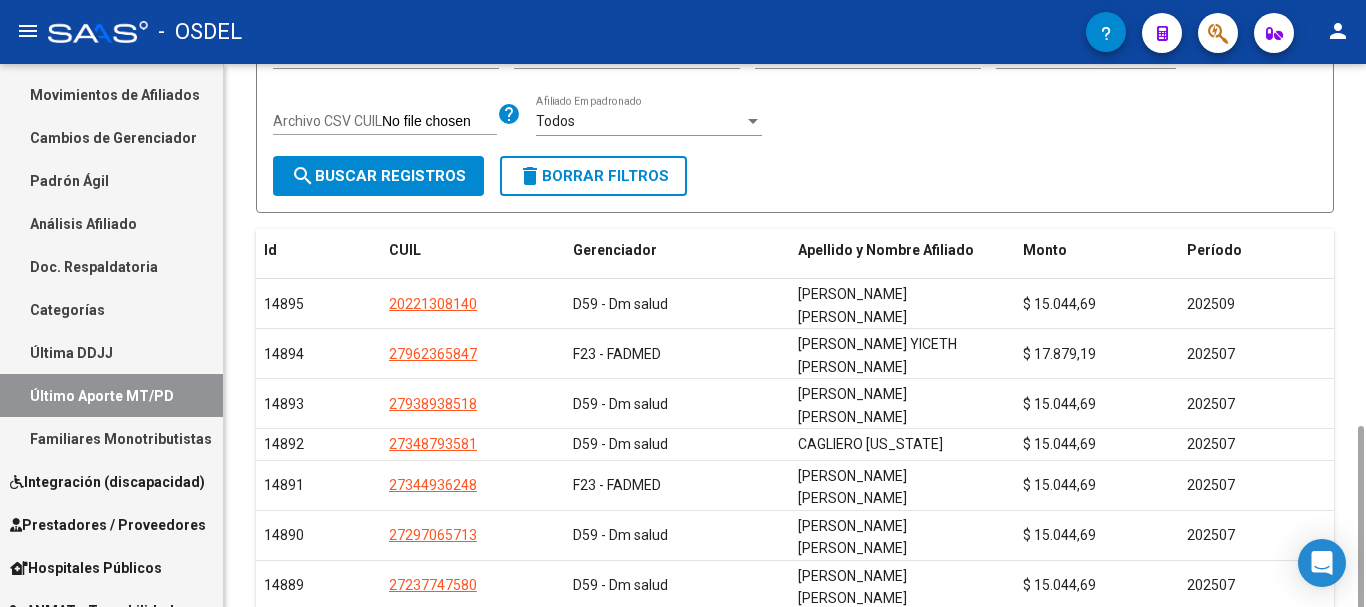 scroll, scrollTop: 349, scrollLeft: 0, axis: vertical 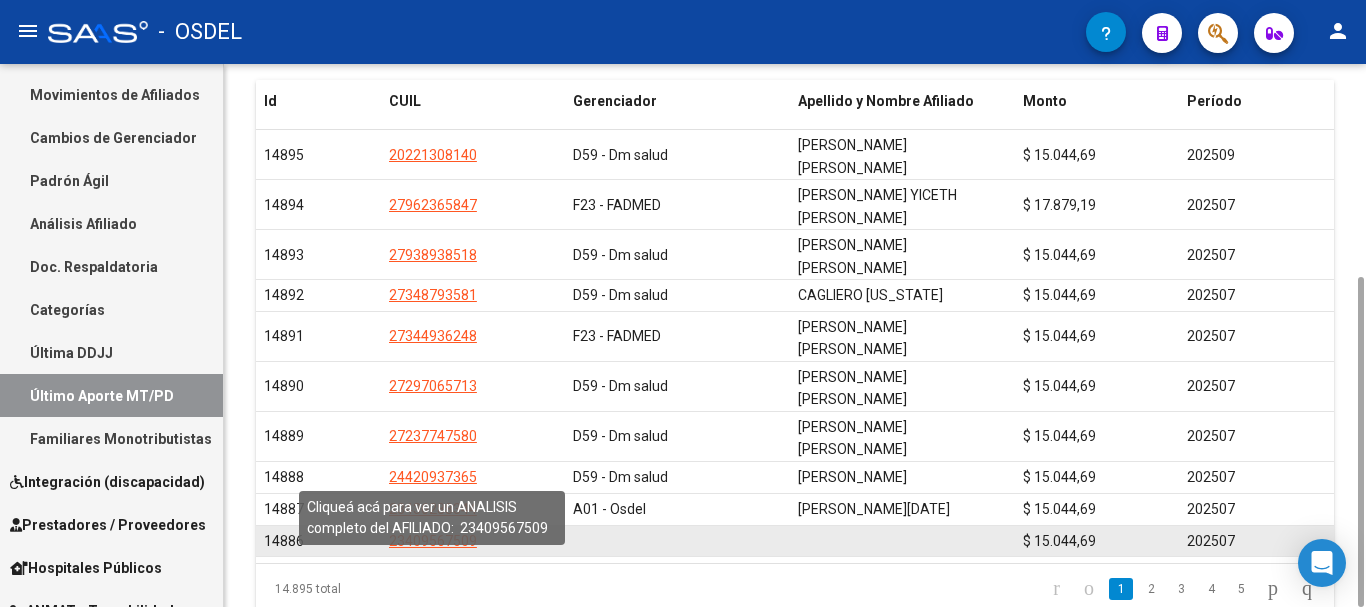 click on "23409567509" 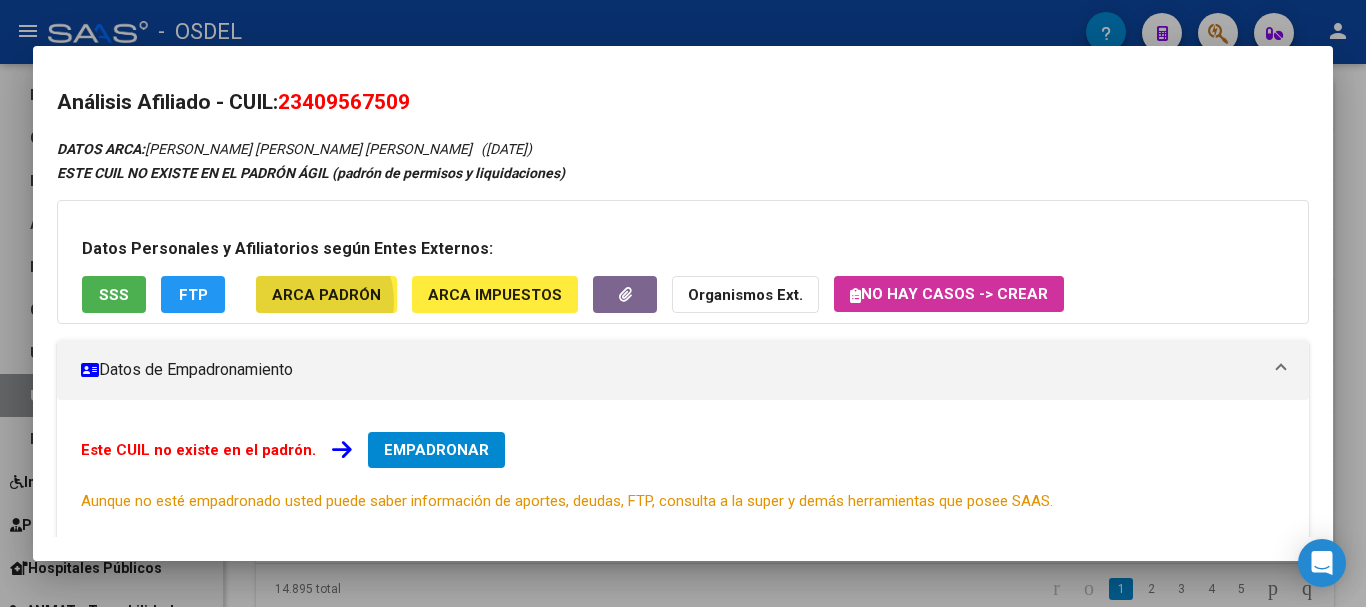 click on "ARCA Padrón" 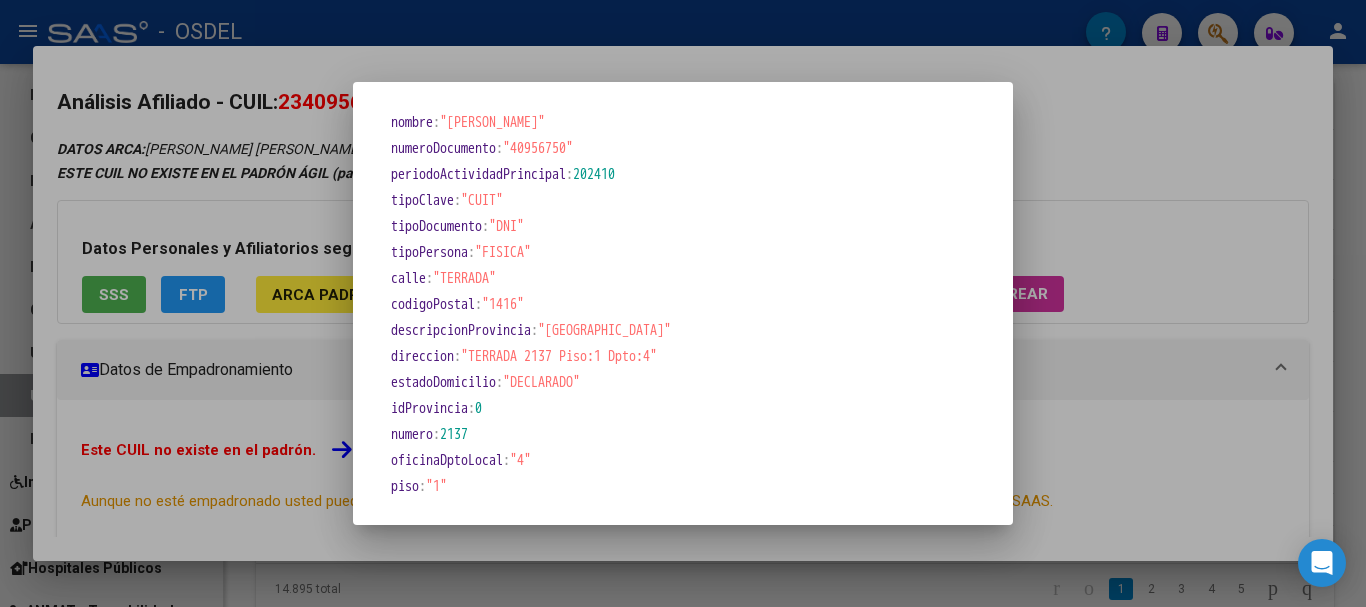 scroll, scrollTop: 1000, scrollLeft: 0, axis: vertical 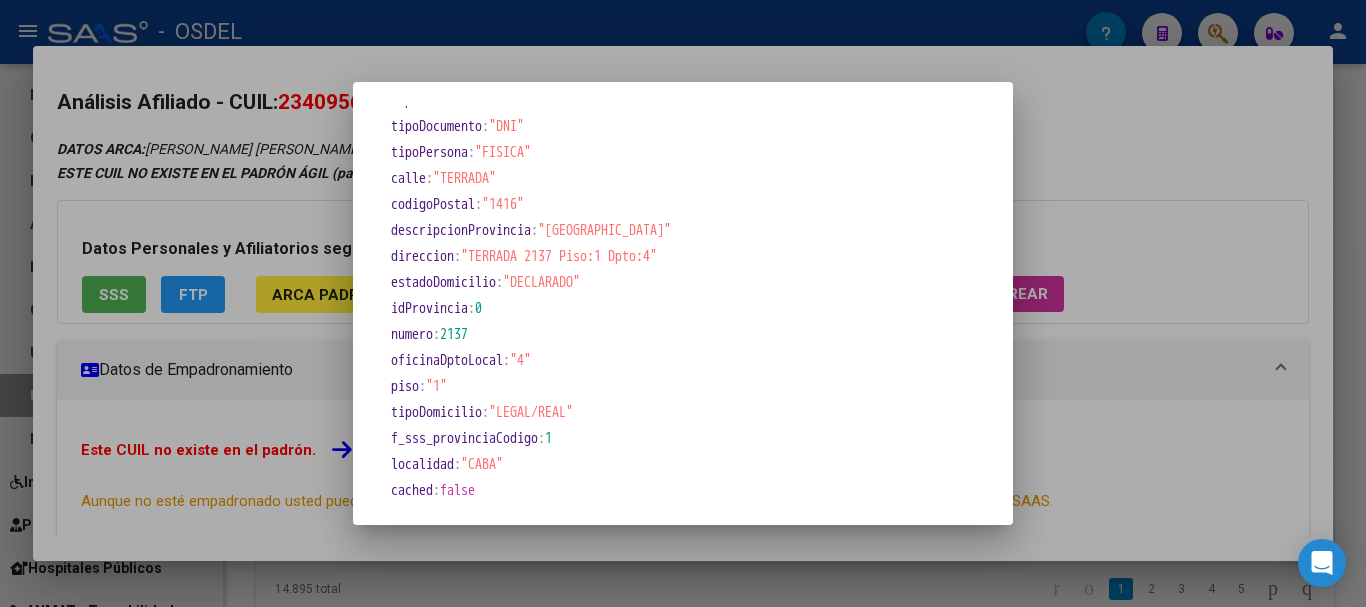click at bounding box center (683, 303) 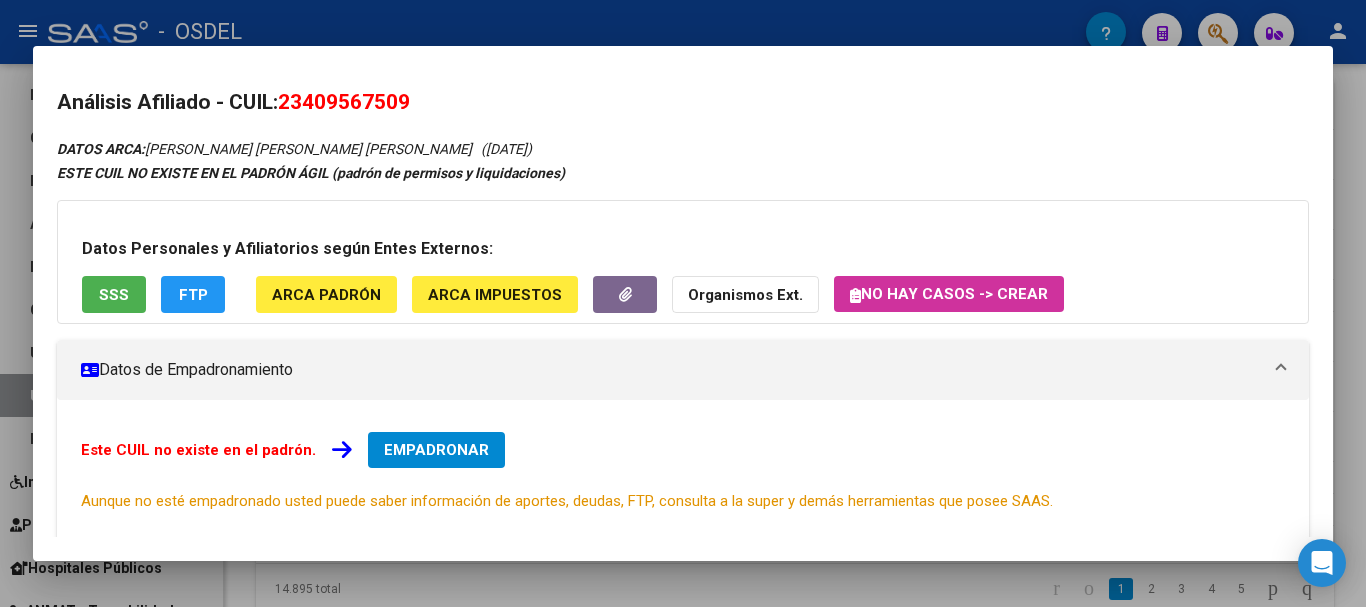 click on "SSS" at bounding box center [114, 294] 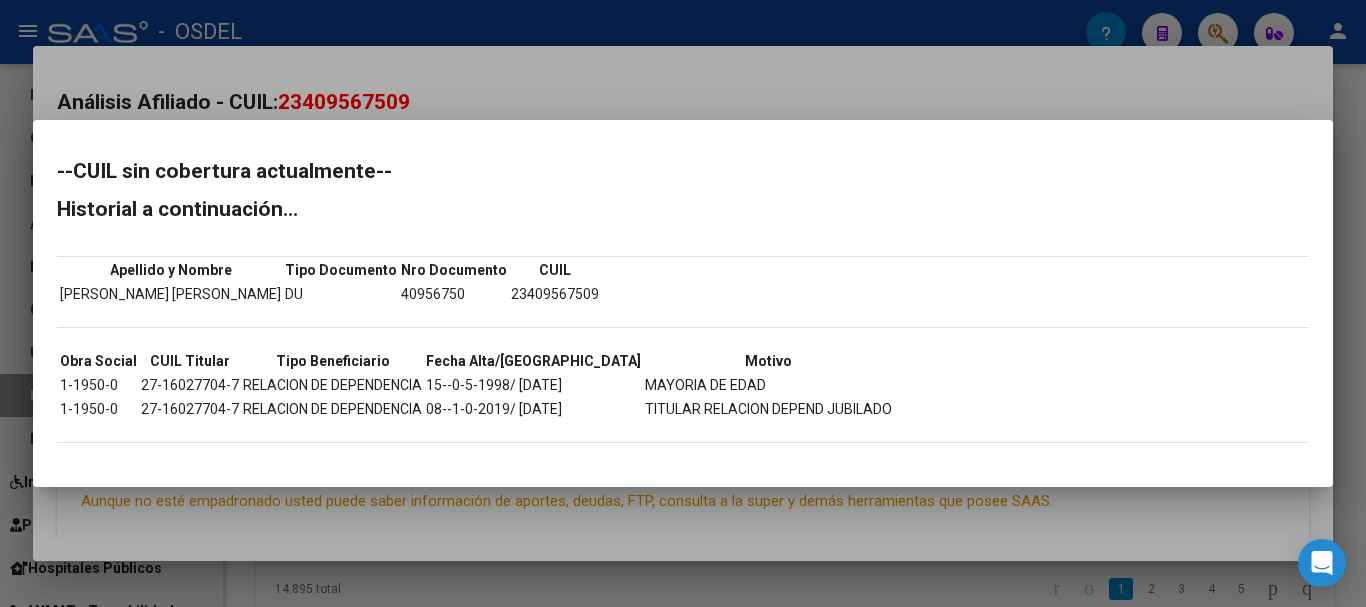 click at bounding box center [683, 303] 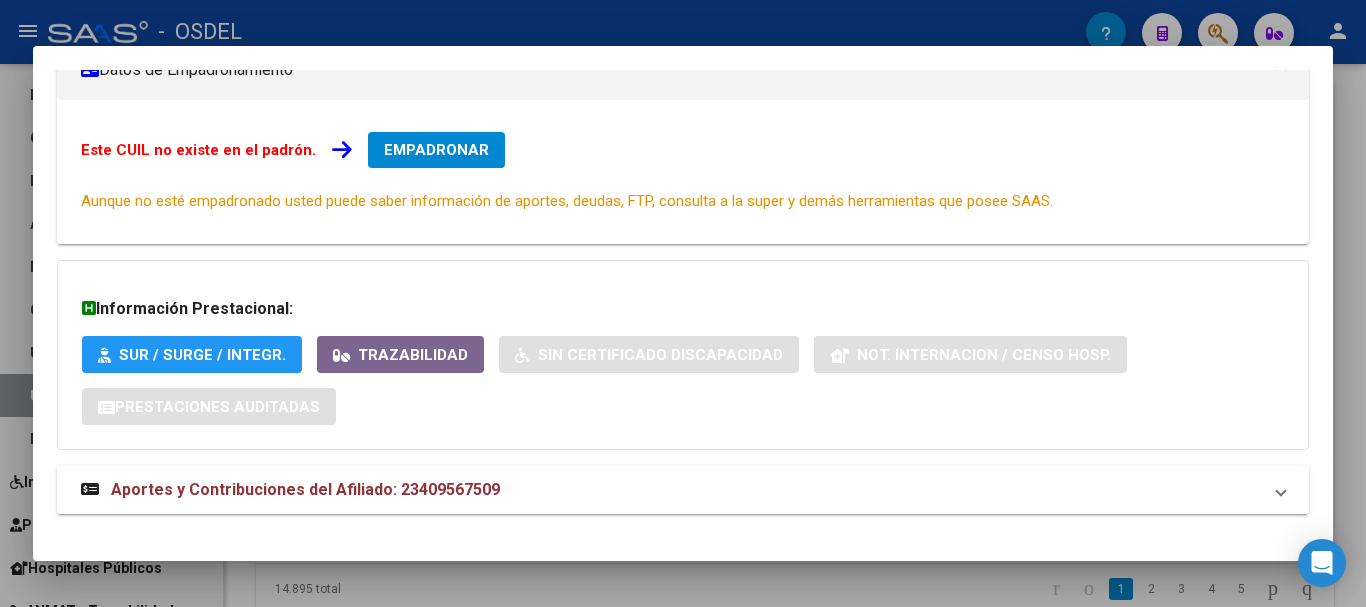 scroll, scrollTop: 319, scrollLeft: 0, axis: vertical 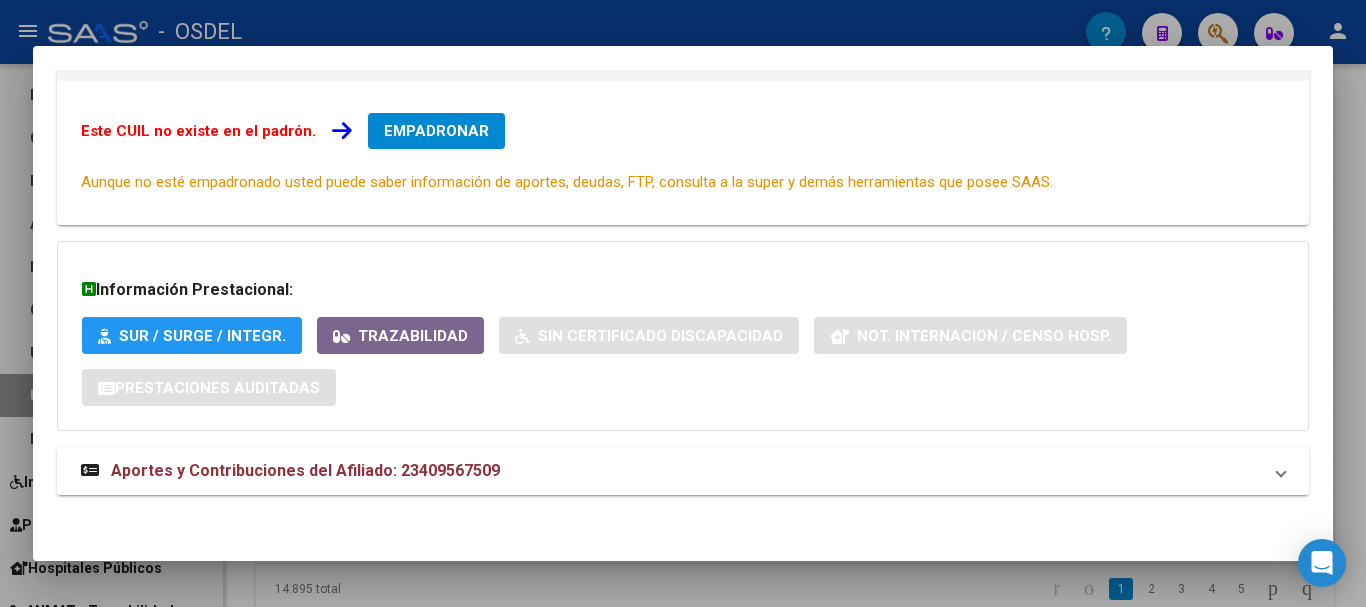 click on "Aportes y Contribuciones del Afiliado: 23409567509" at bounding box center [305, 470] 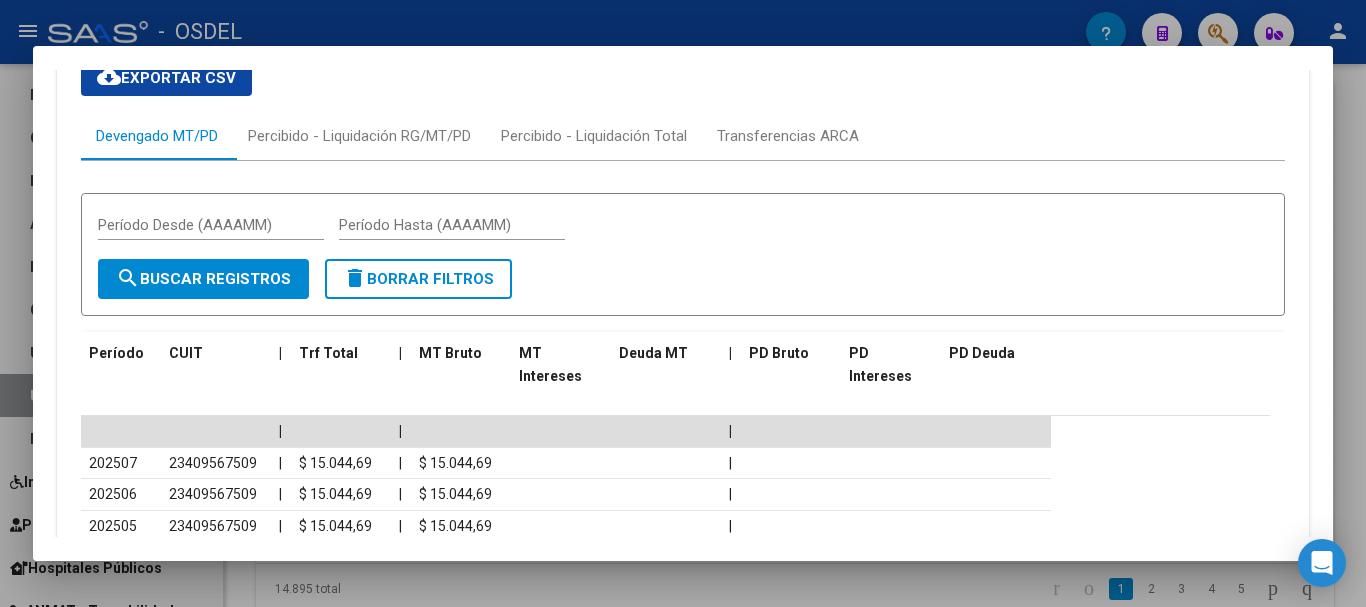 scroll, scrollTop: 819, scrollLeft: 0, axis: vertical 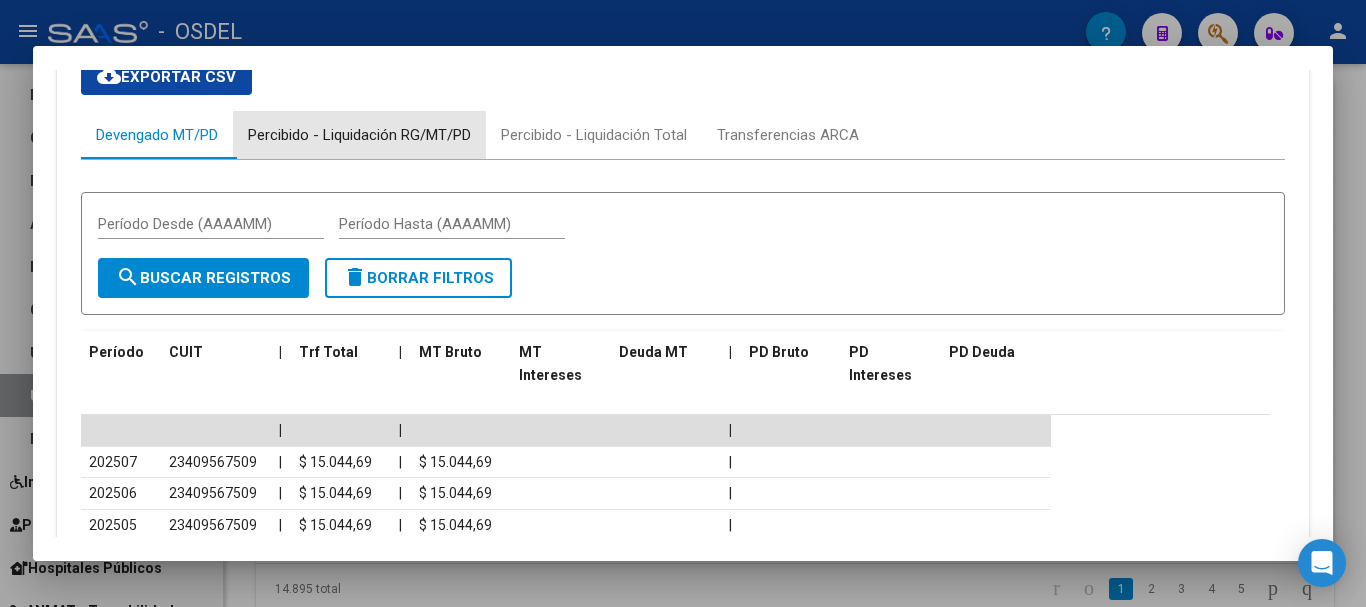 click on "Percibido - Liquidación RG/MT/PD" at bounding box center [359, 135] 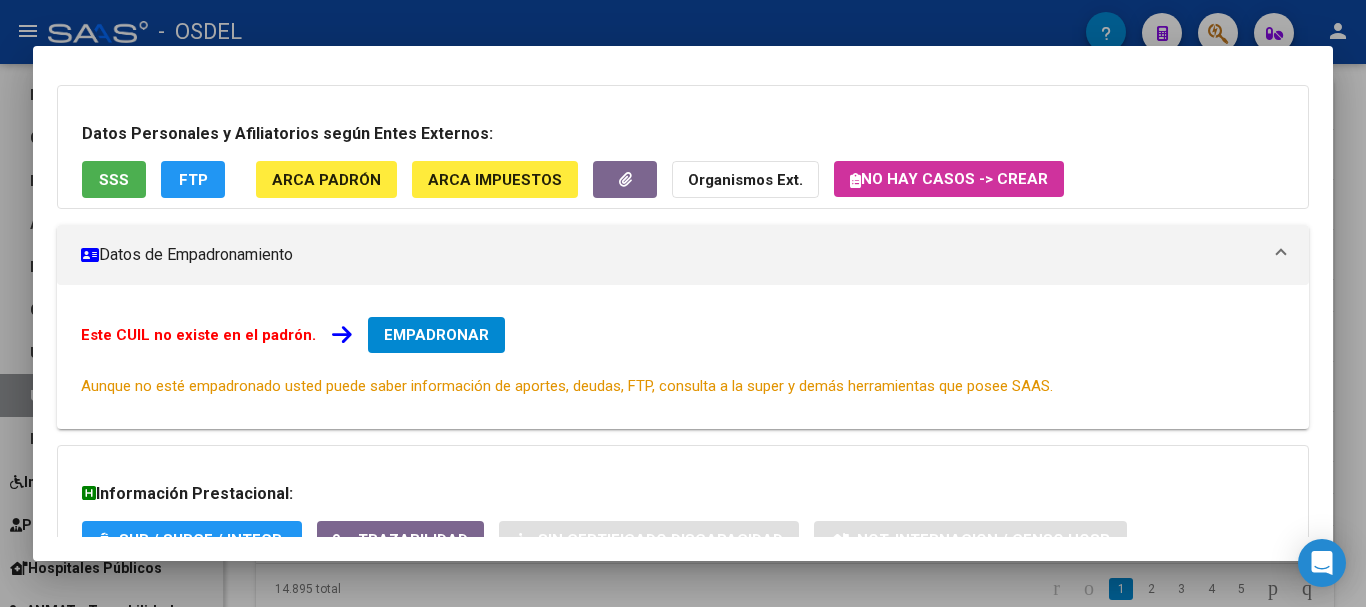 scroll, scrollTop: 81, scrollLeft: 0, axis: vertical 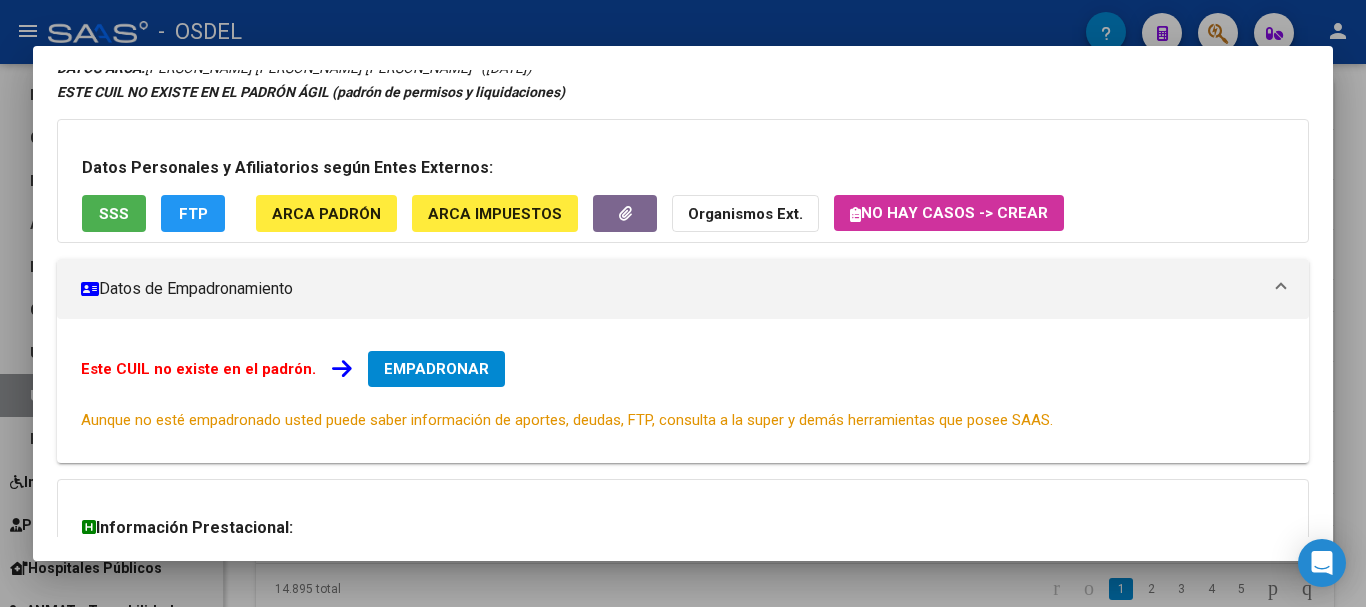 click on "EMPADRONAR" at bounding box center [436, 369] 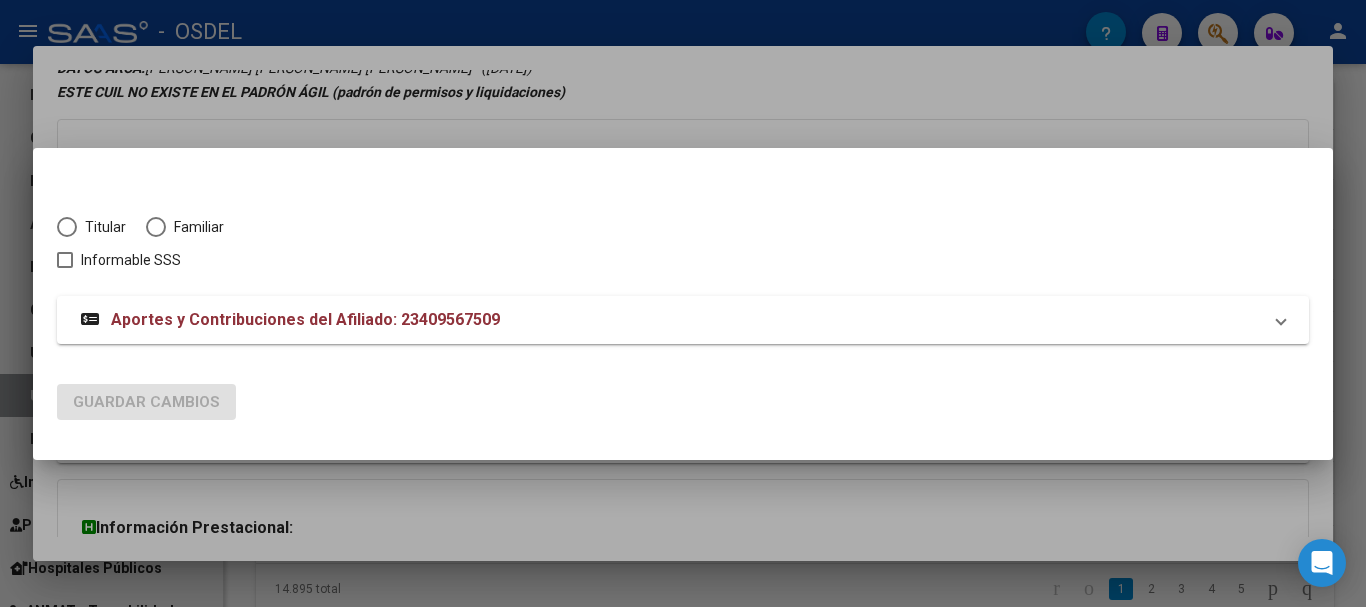 click at bounding box center (683, 303) 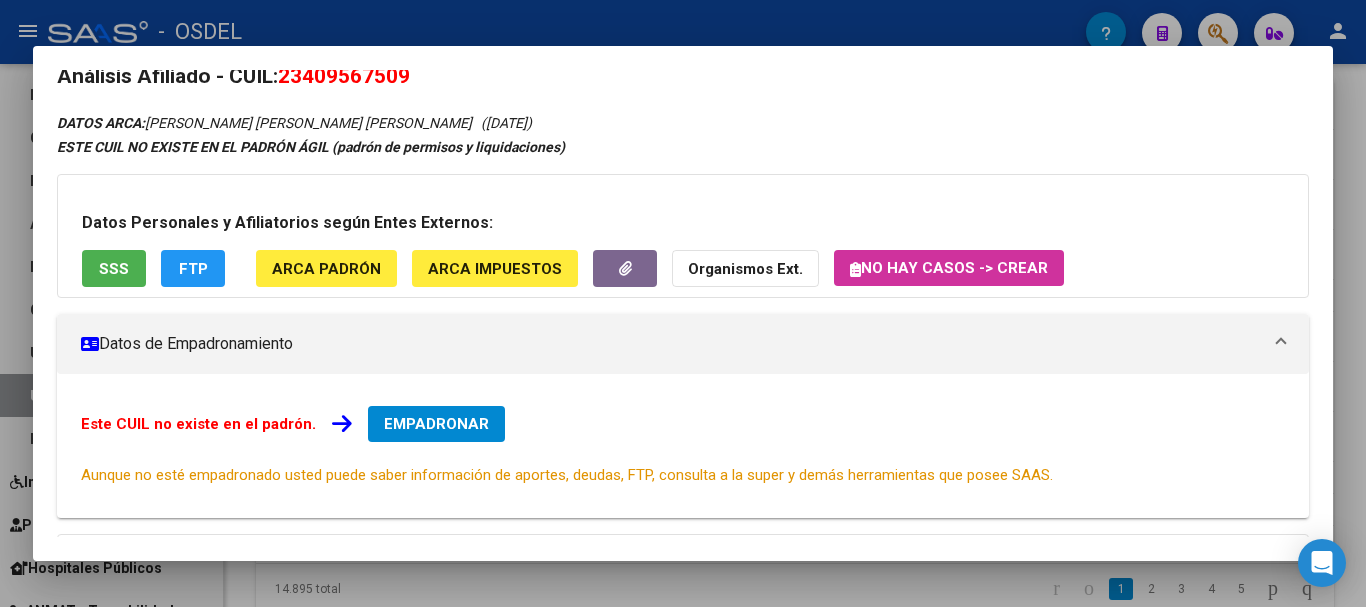 scroll, scrollTop: 0, scrollLeft: 0, axis: both 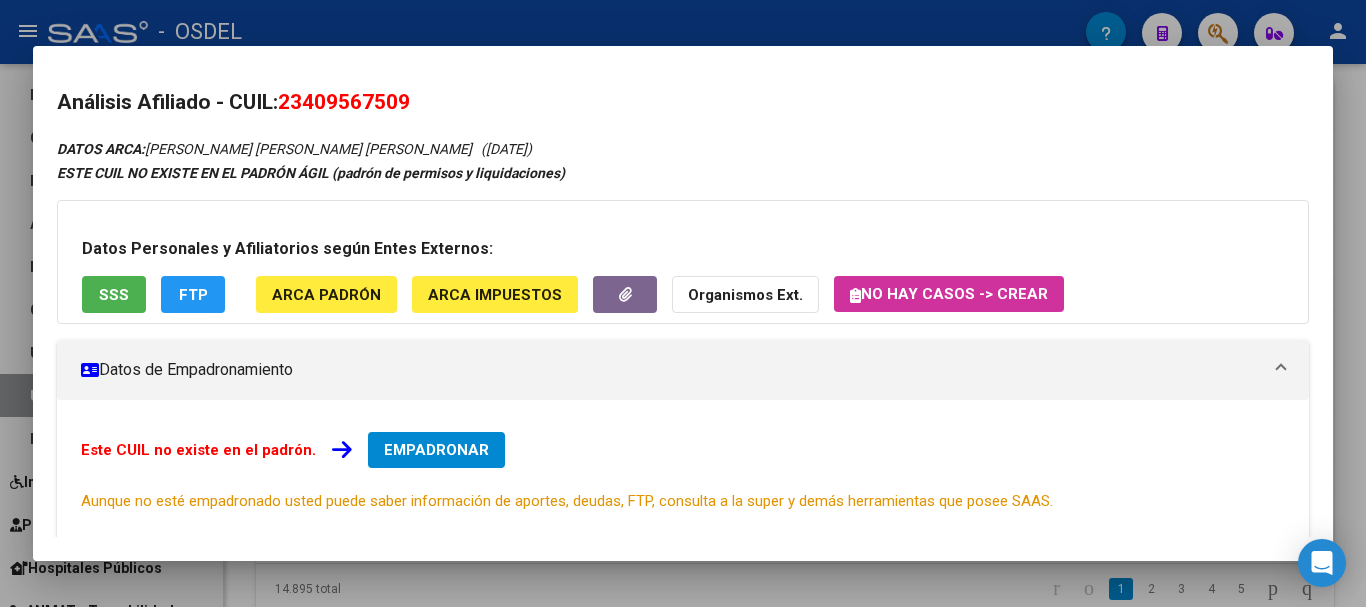 drag, startPoint x: 288, startPoint y: 105, endPoint x: 418, endPoint y: 110, distance: 130.09612 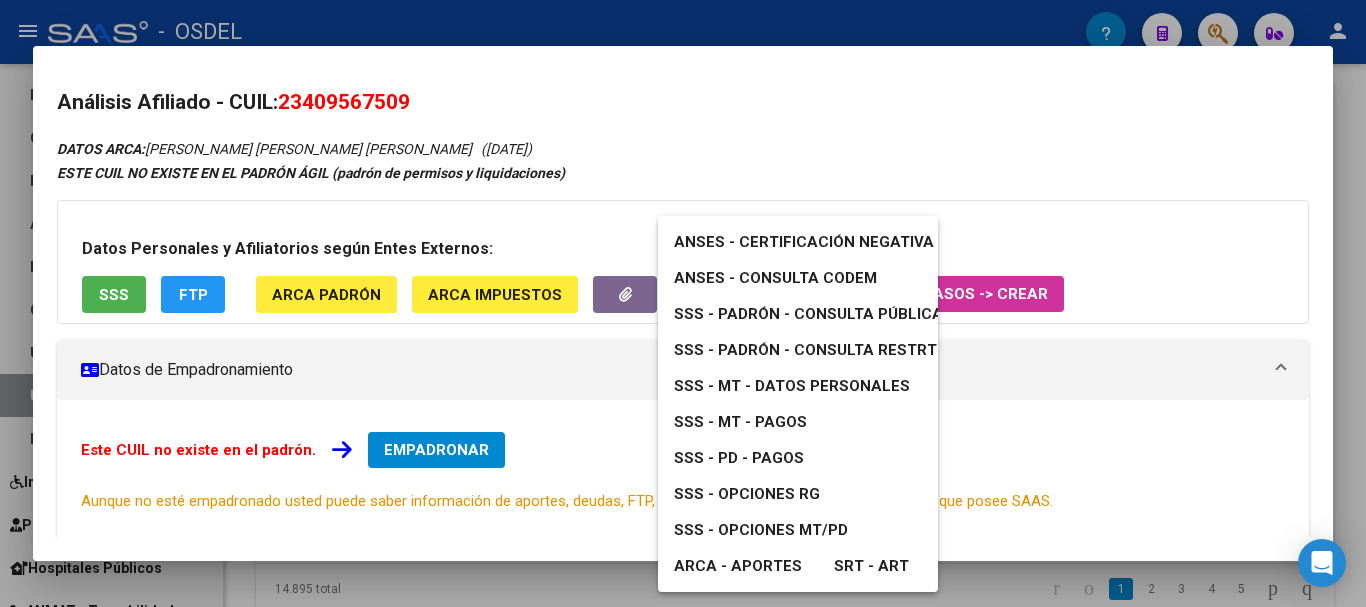 click on "ANSES - Consulta CODEM" at bounding box center [775, 278] 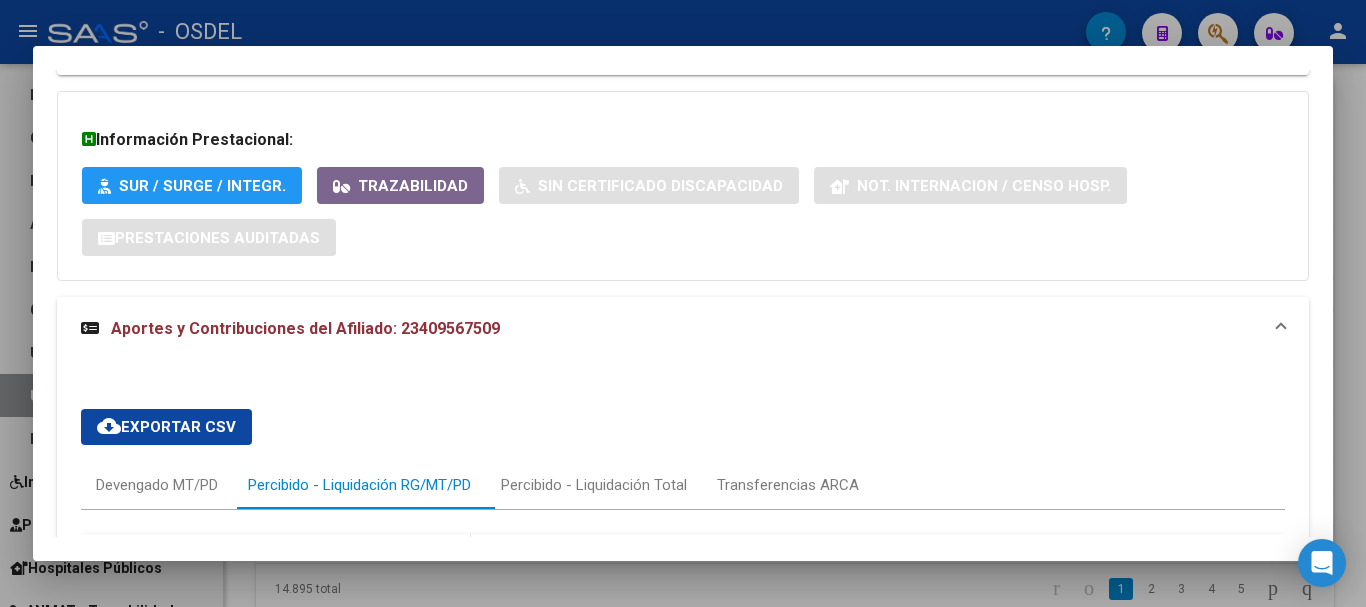 scroll, scrollTop: 300, scrollLeft: 0, axis: vertical 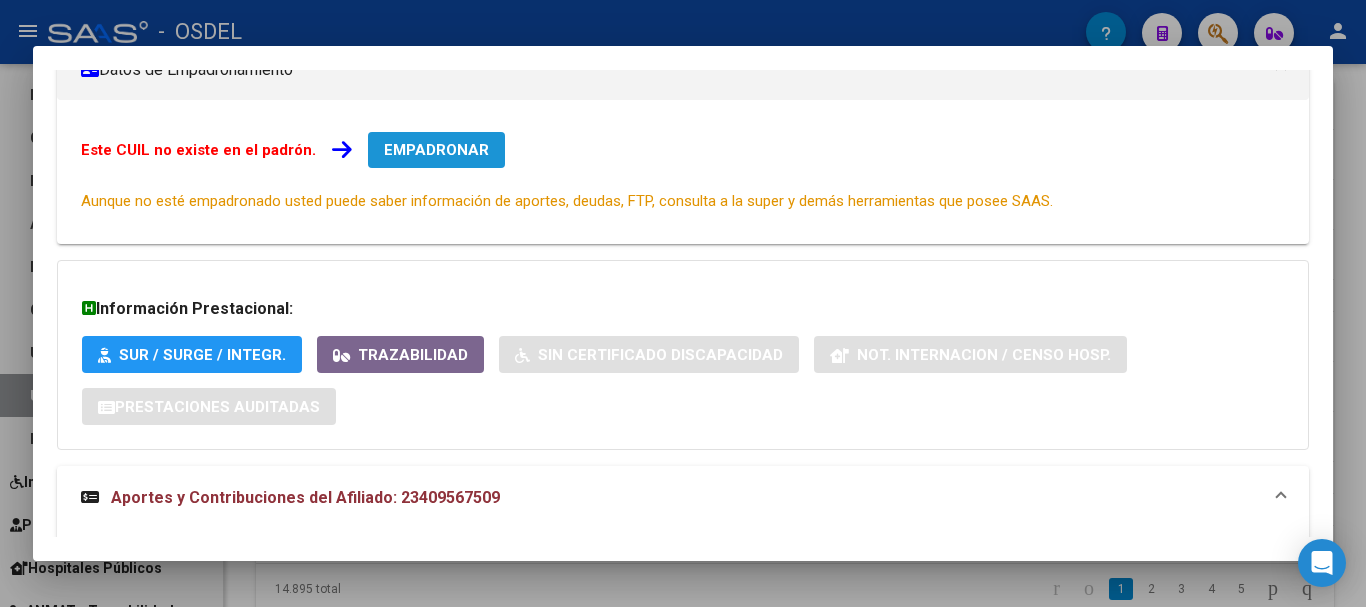click on "EMPADRONAR" at bounding box center (436, 150) 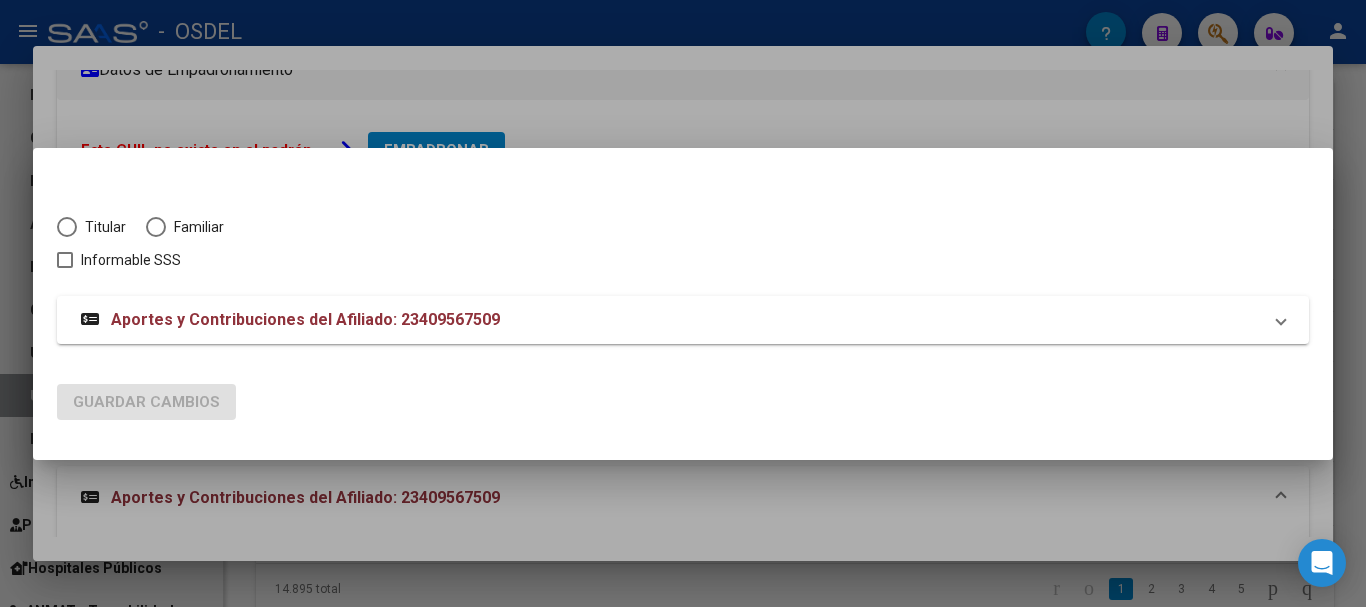 click at bounding box center [67, 227] 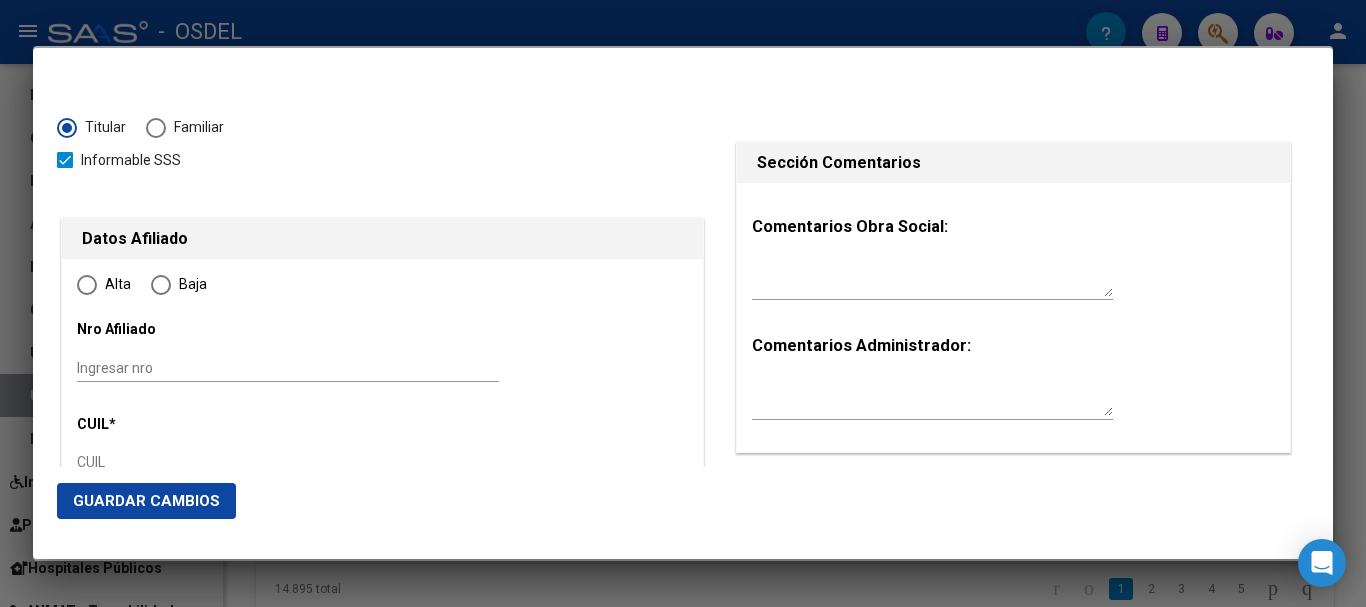 type on "23-40956750-9" 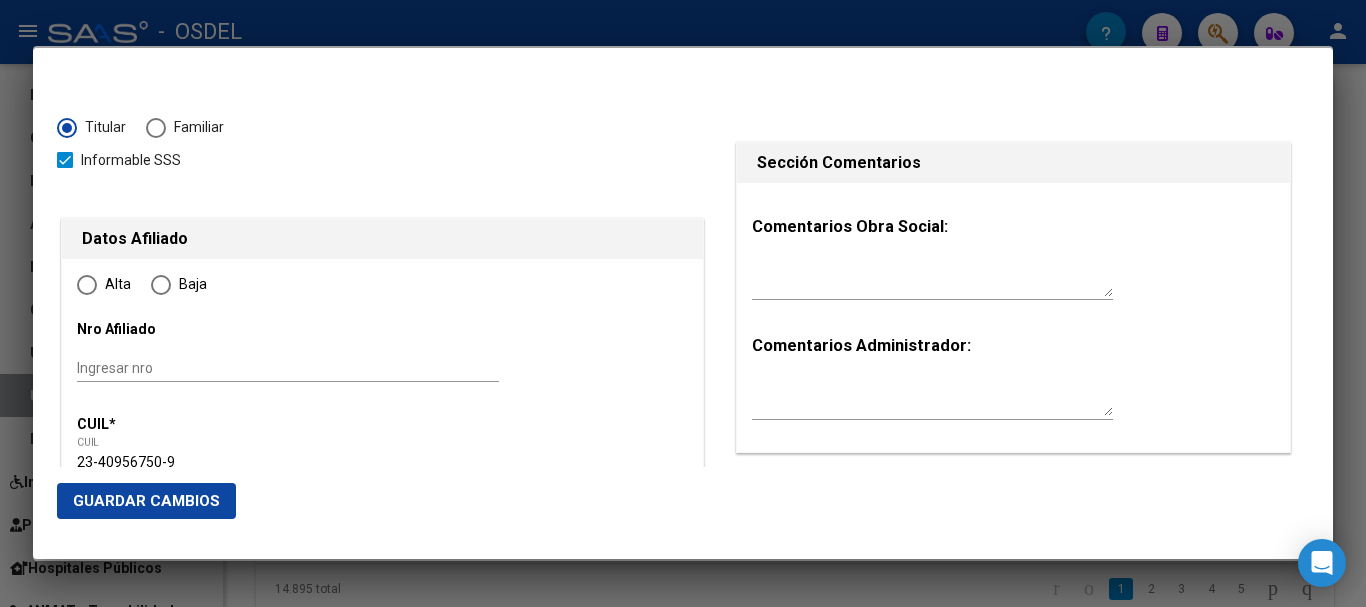 radio on "true" 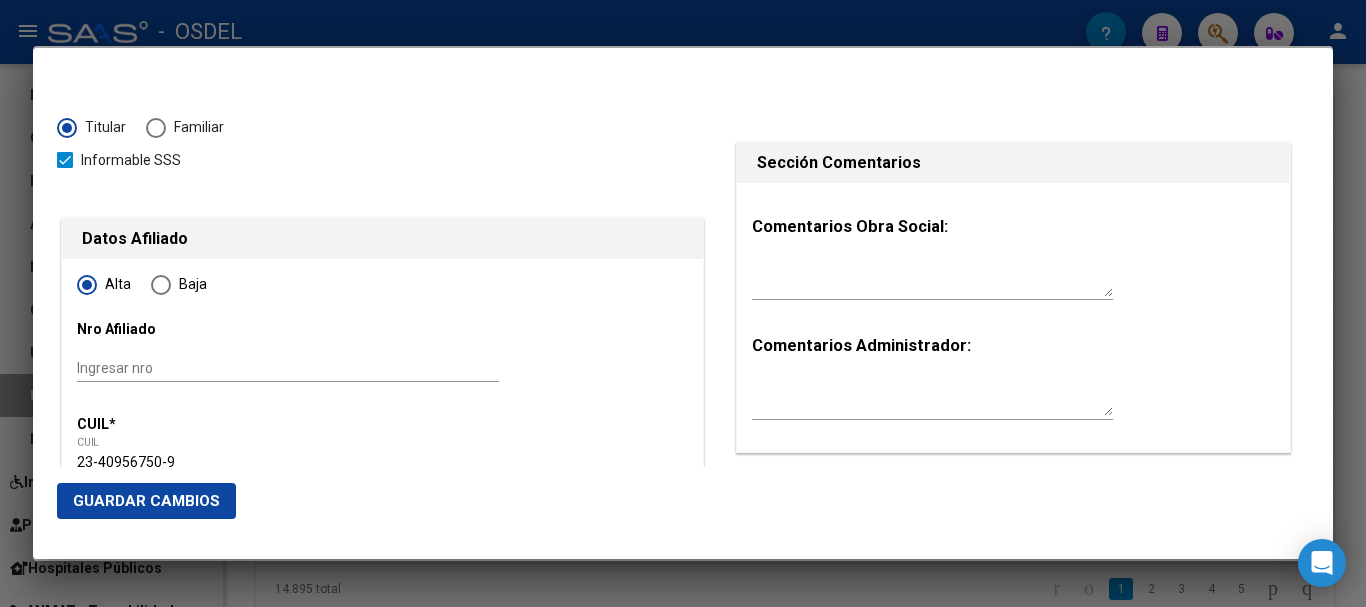 type on "40956750" 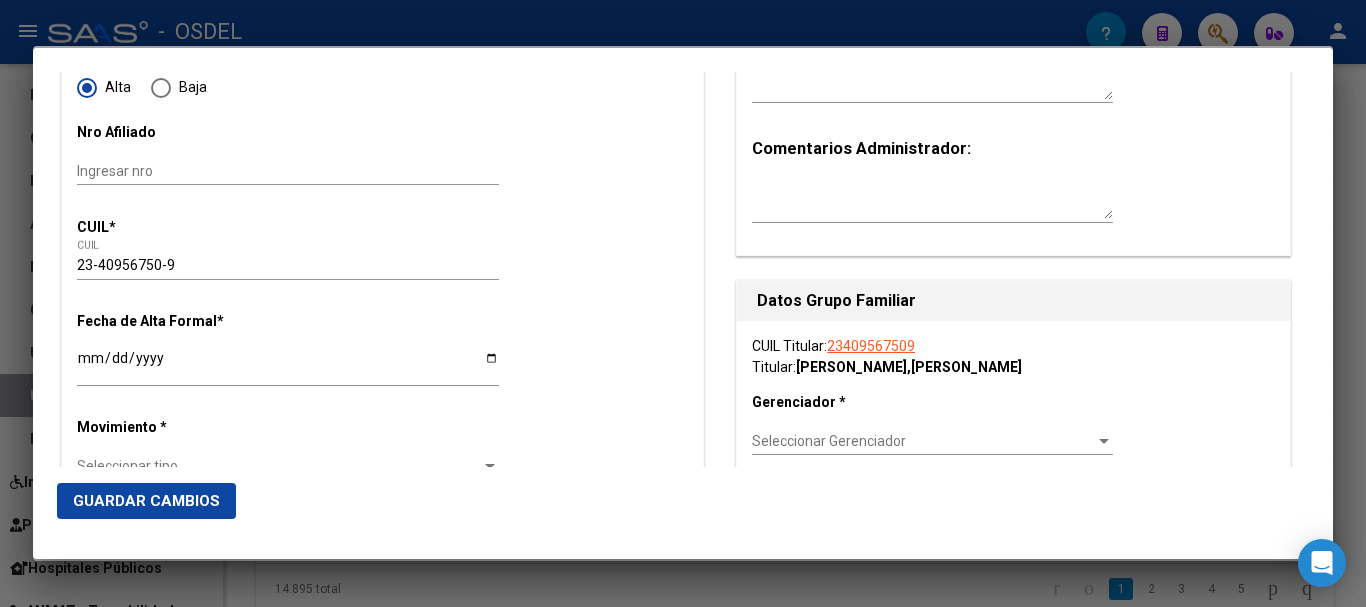 scroll, scrollTop: 200, scrollLeft: 0, axis: vertical 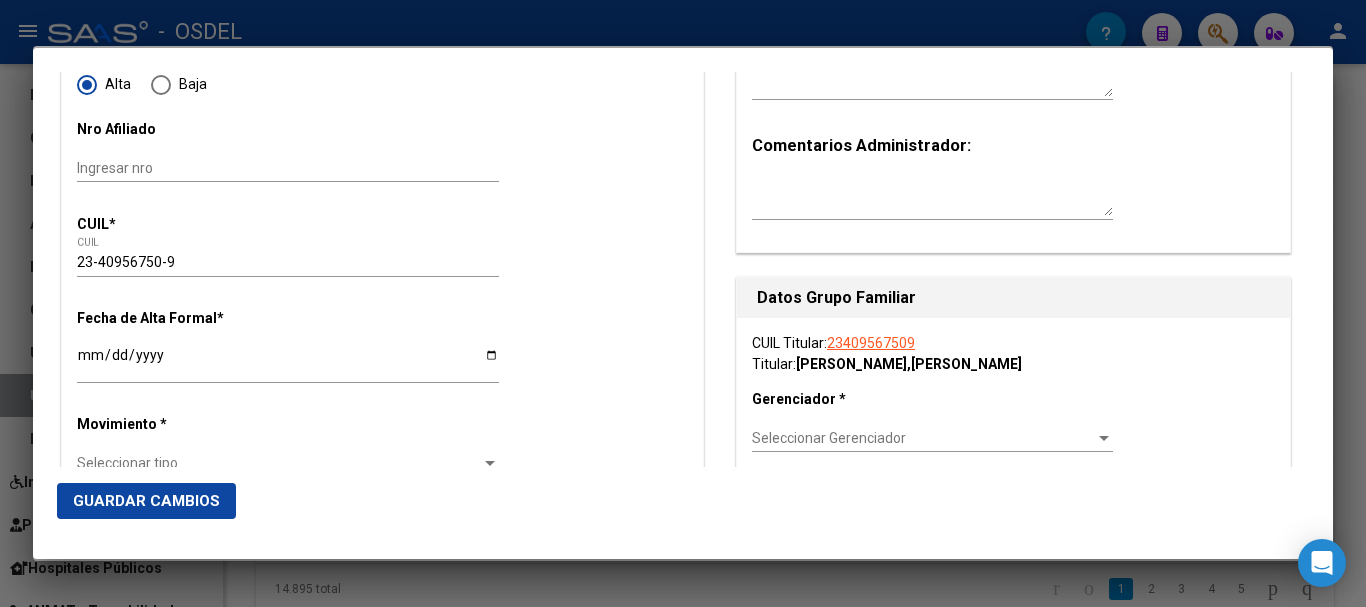 click on "Ingresar fecha" at bounding box center [288, 362] 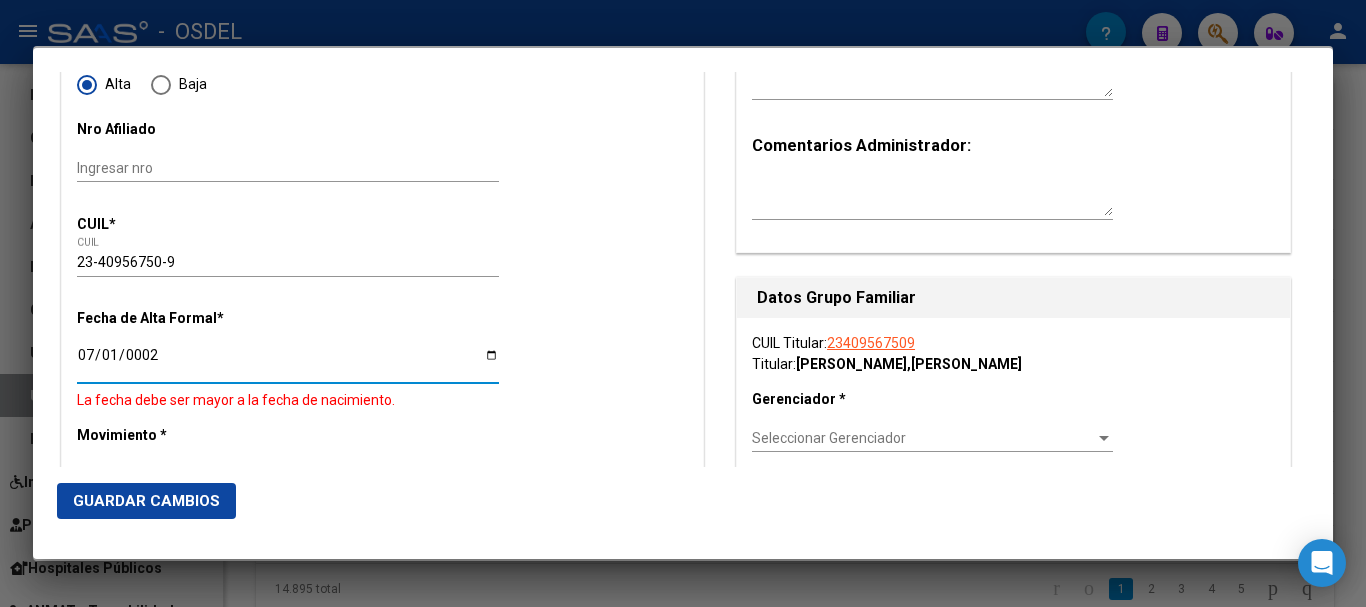 type on "0020-07-01" 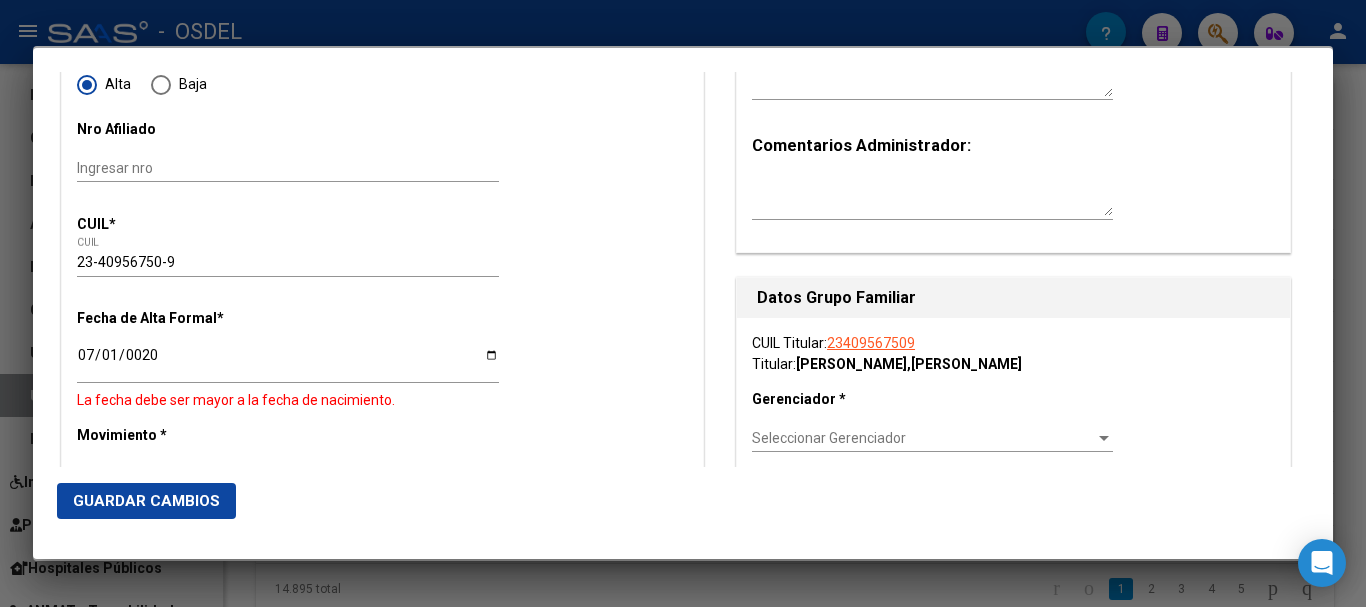 click at bounding box center (683, 303) 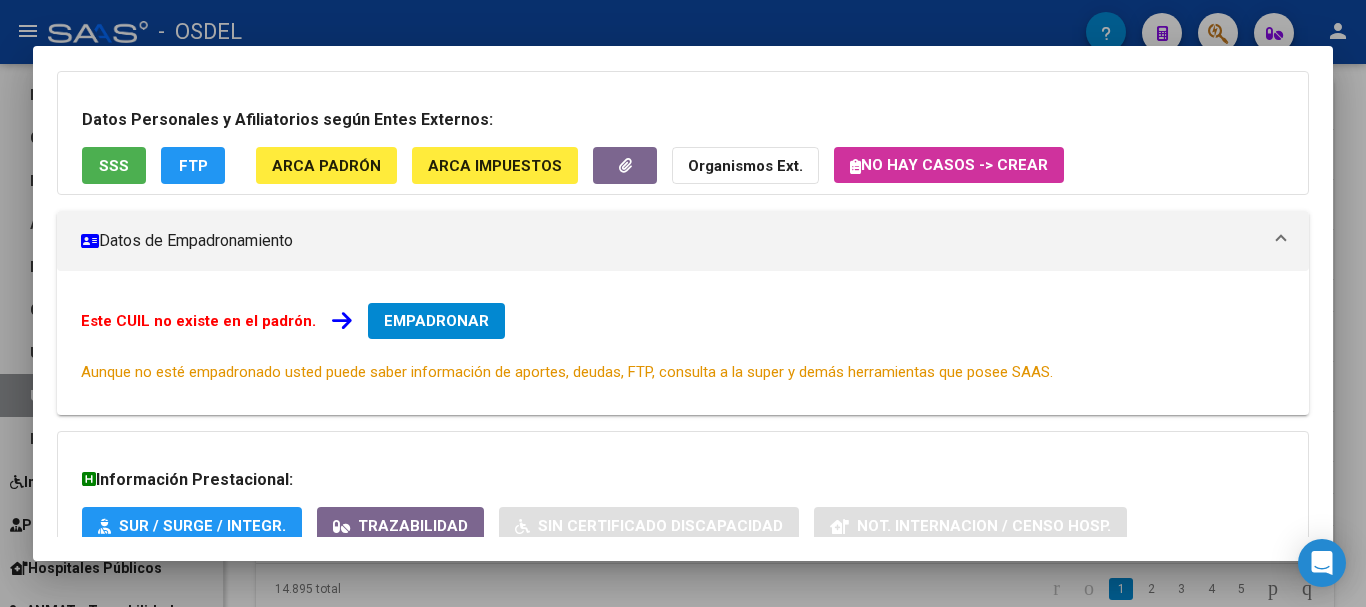 scroll, scrollTop: 100, scrollLeft: 0, axis: vertical 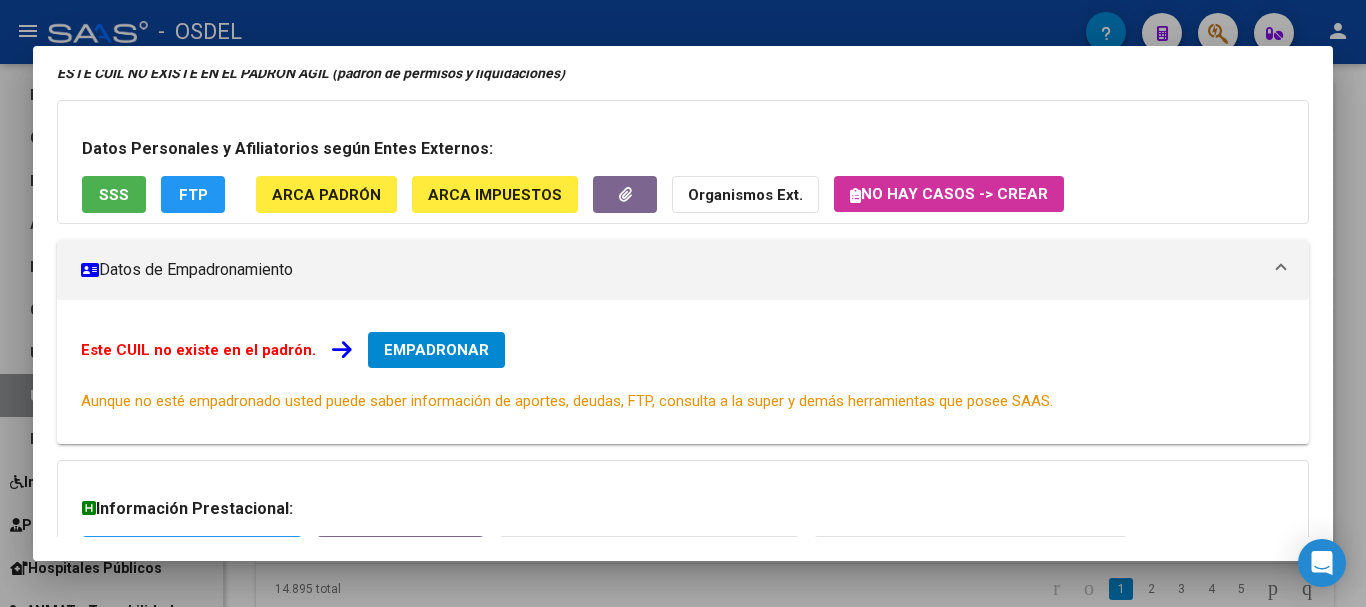 click on "SSS" at bounding box center [114, 195] 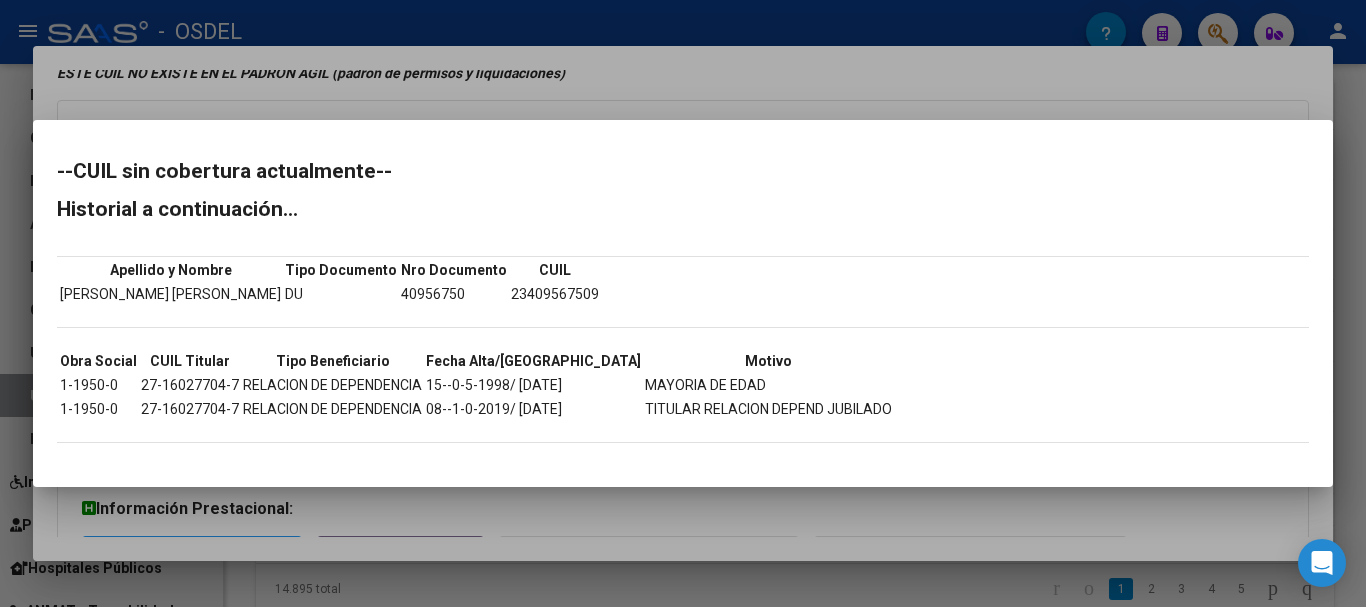 click at bounding box center [683, 303] 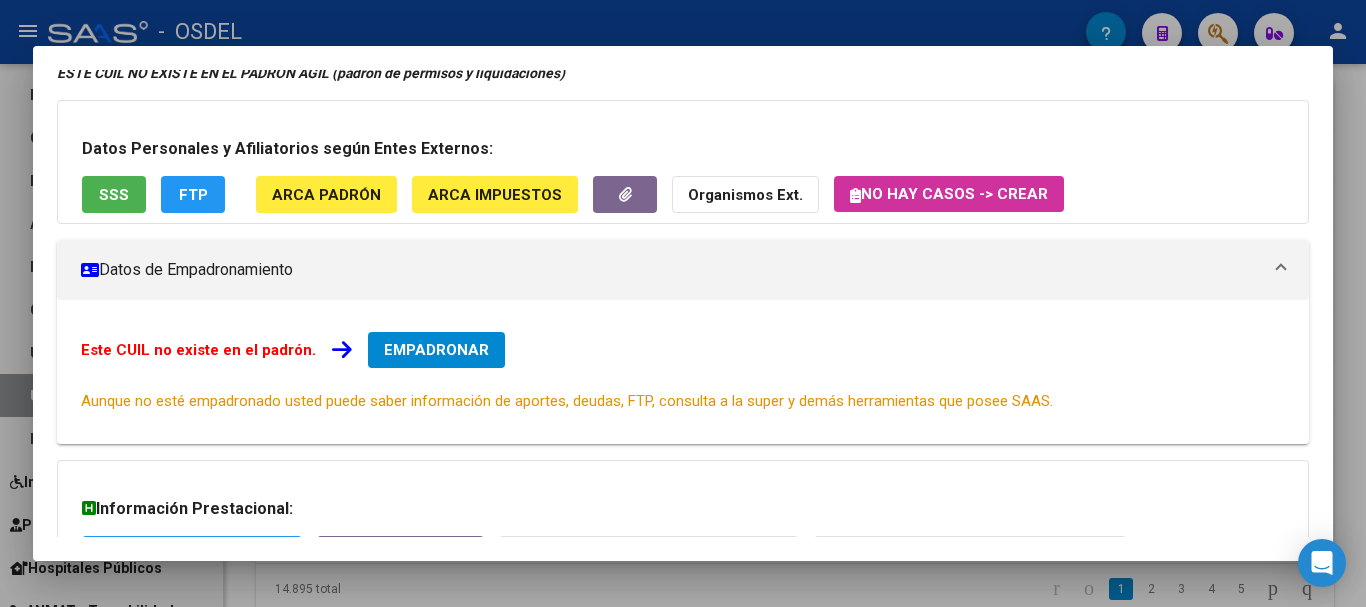 scroll, scrollTop: 0, scrollLeft: 0, axis: both 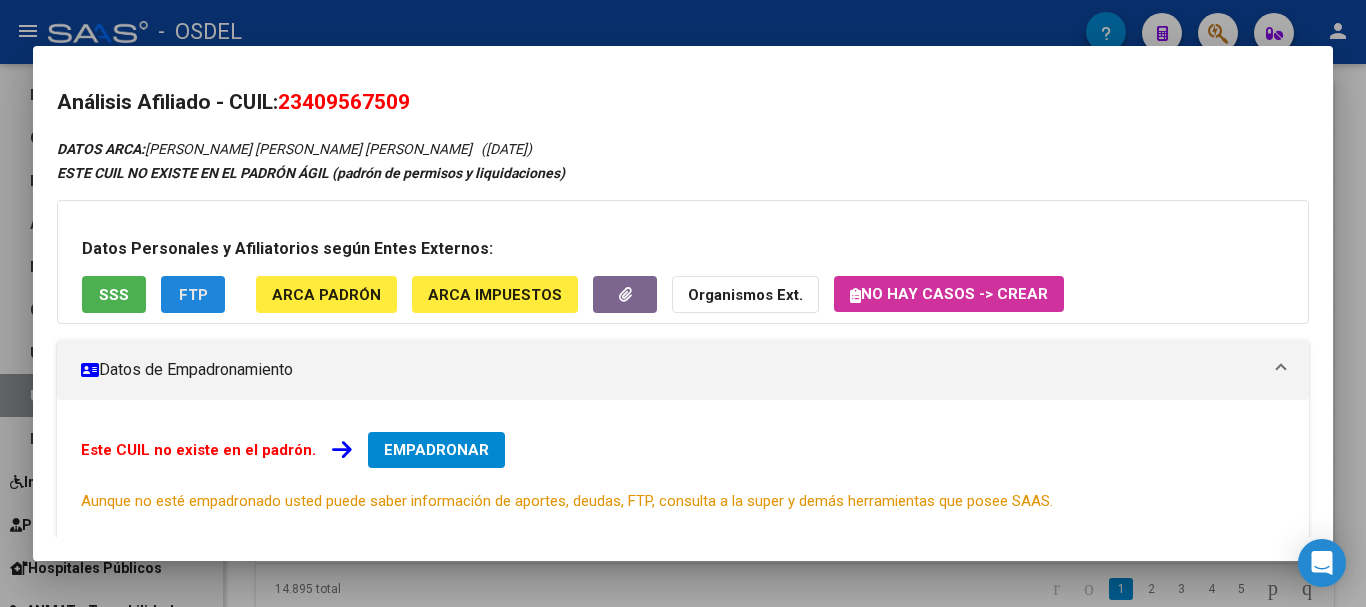 click on "FTP" 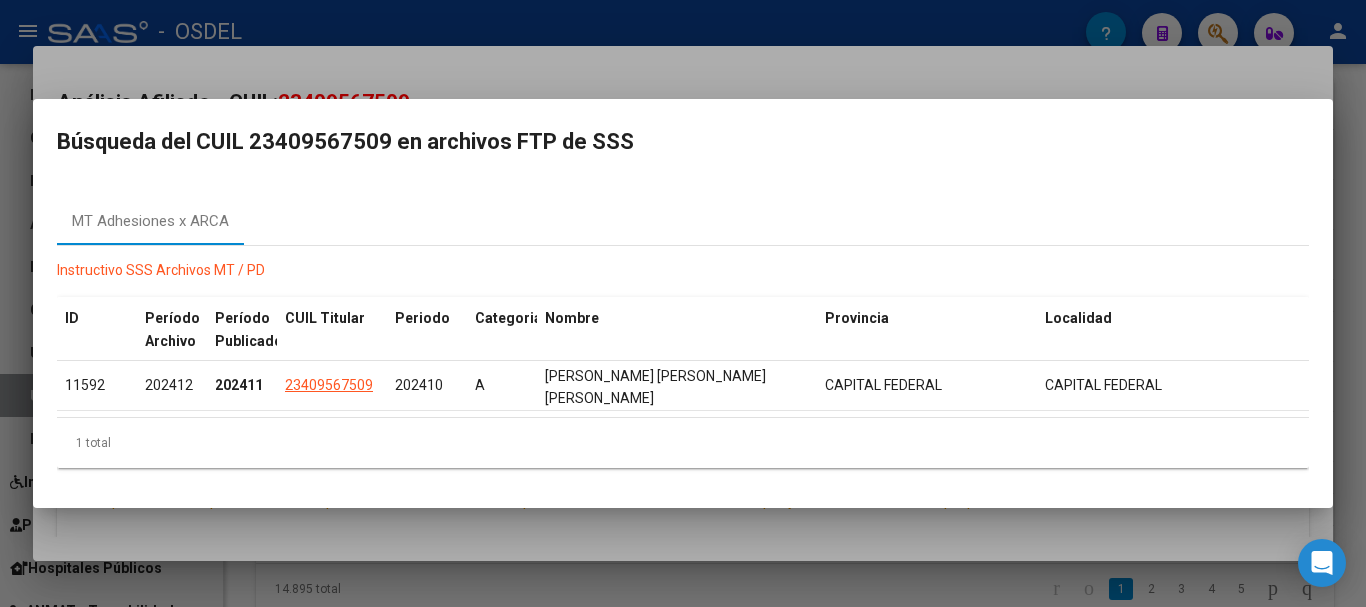 click at bounding box center (683, 303) 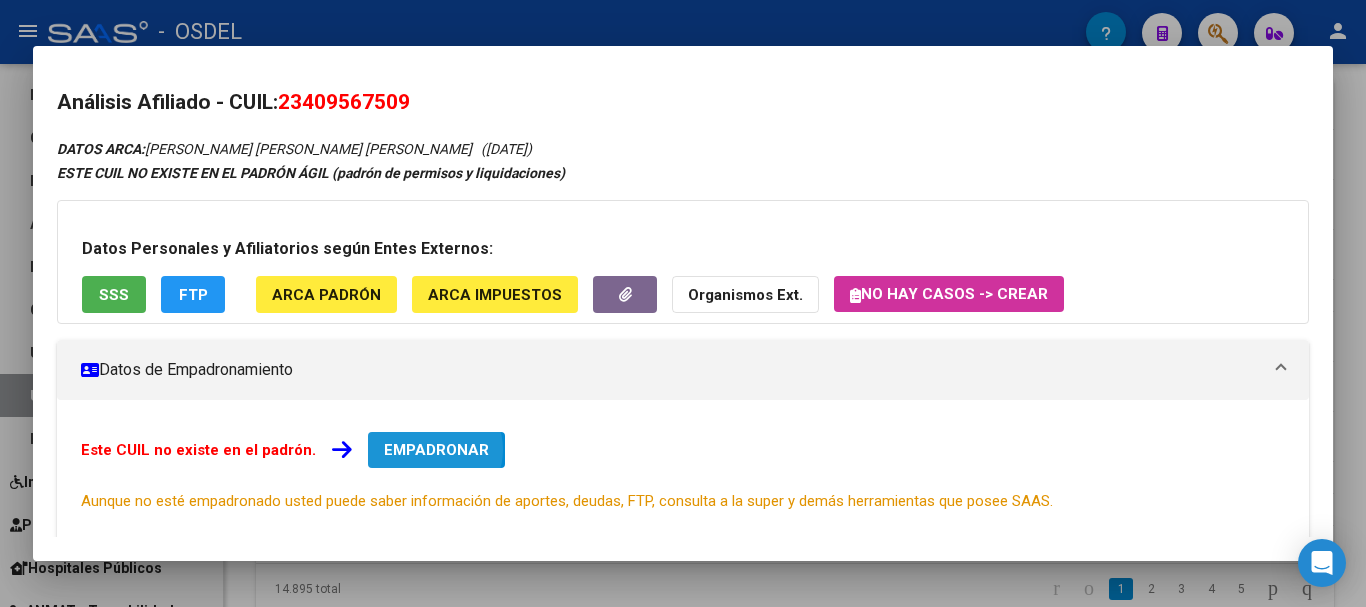 click on "EMPADRONAR" at bounding box center [436, 450] 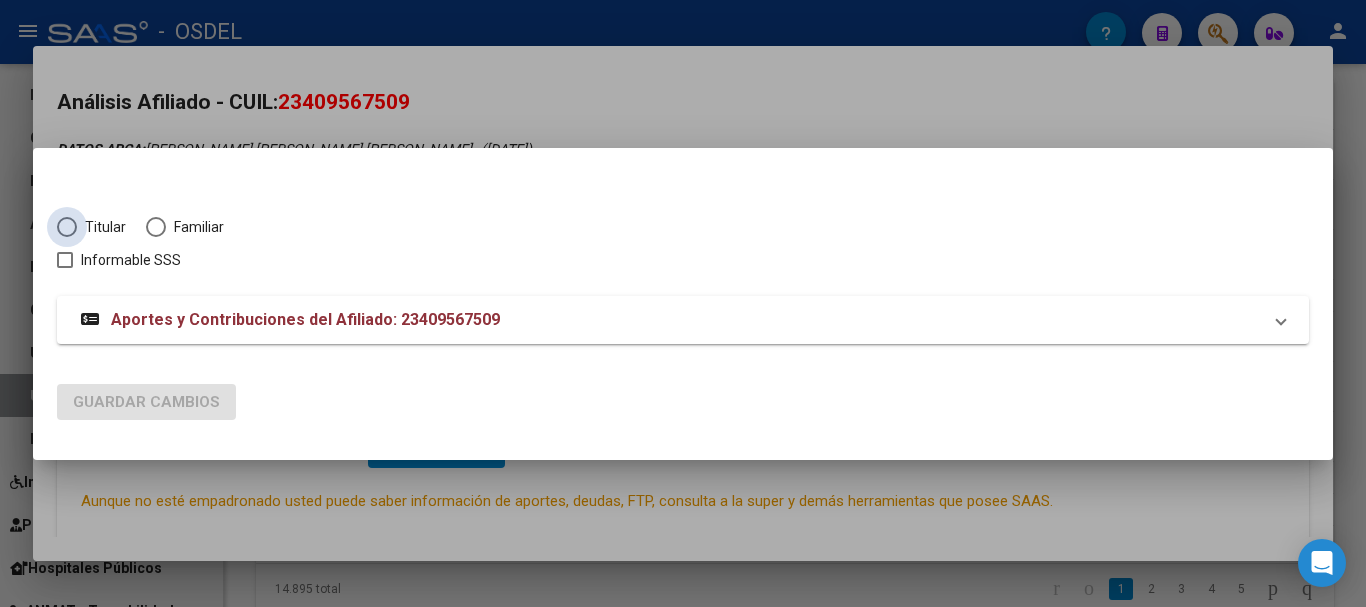 click at bounding box center (67, 227) 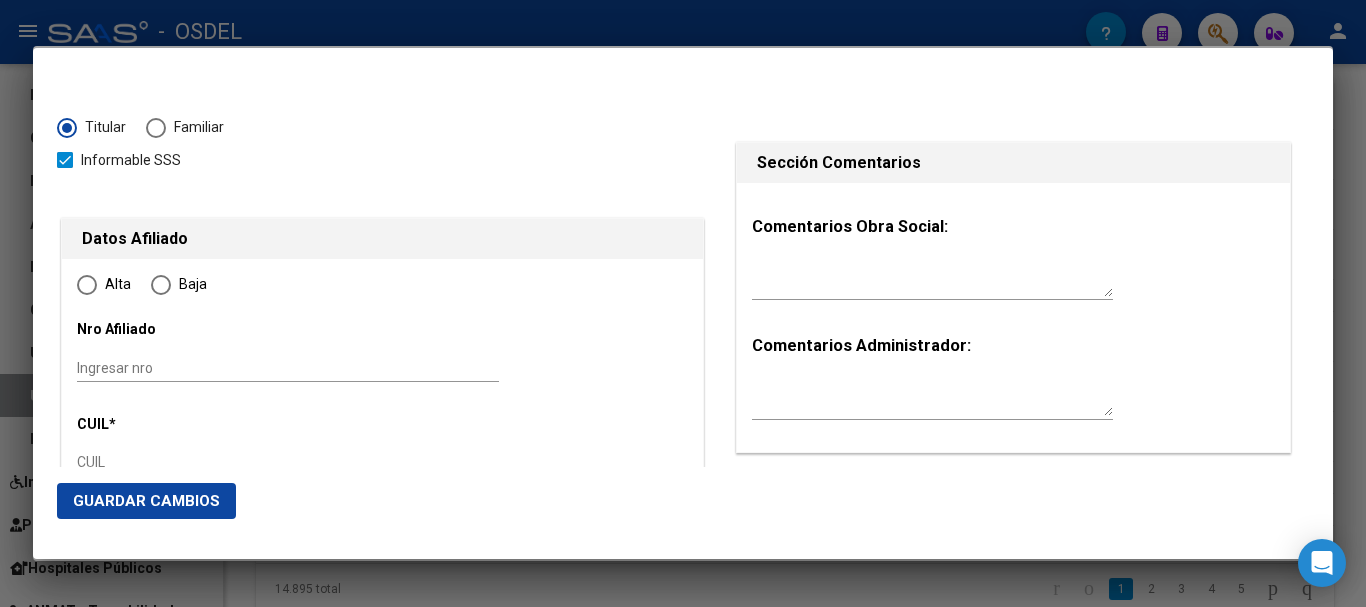 type on "23-40956750-9" 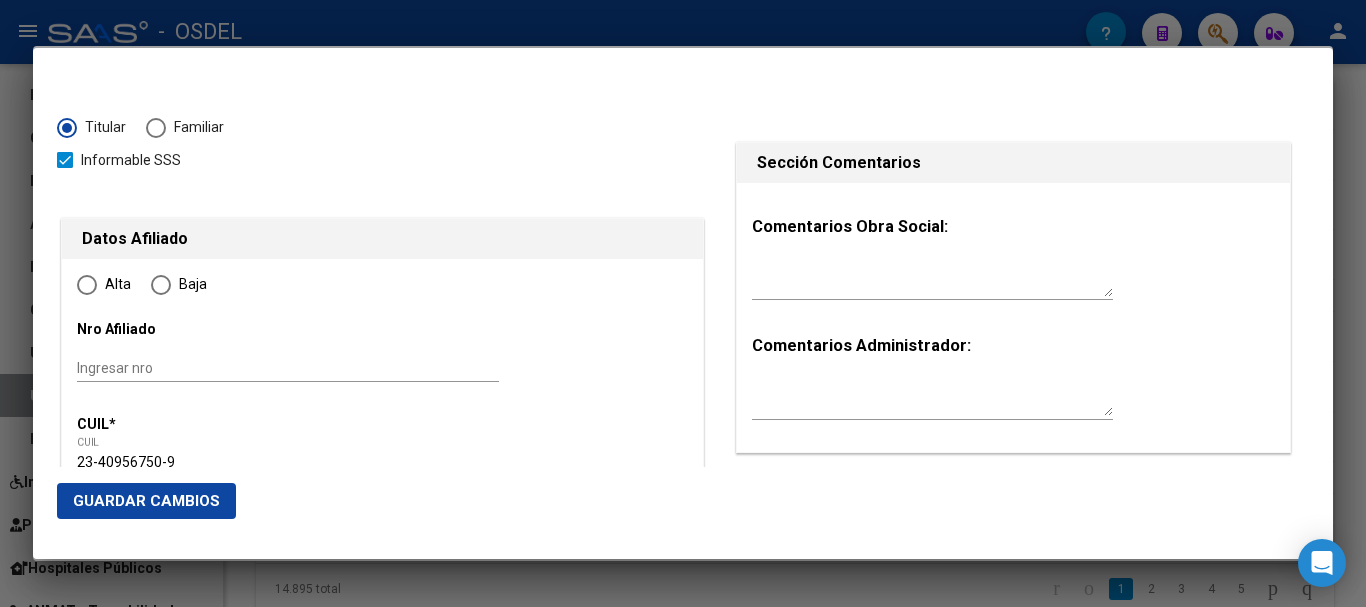 radio on "true" 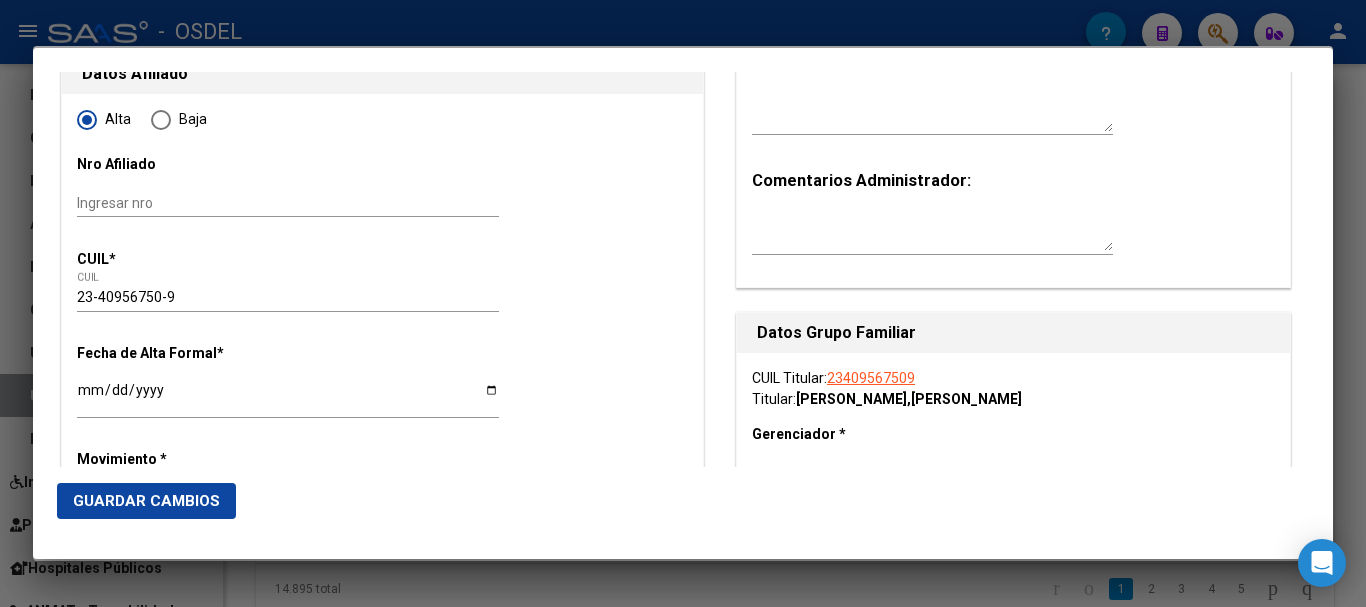scroll, scrollTop: 200, scrollLeft: 0, axis: vertical 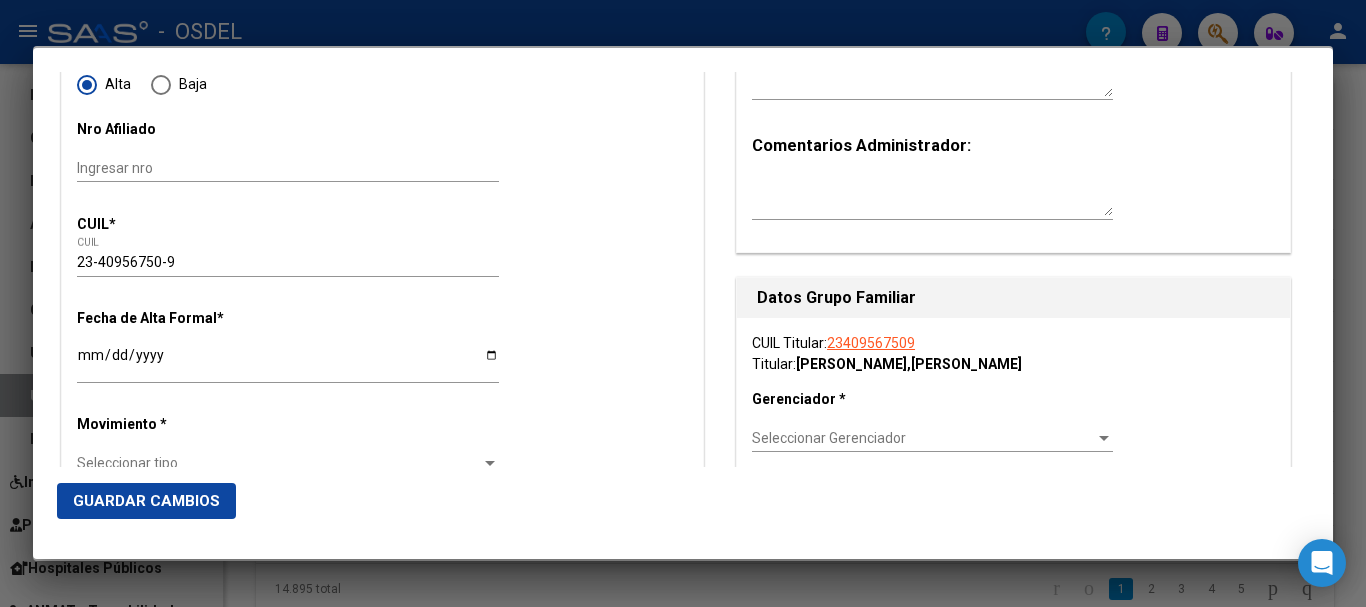 click on "Ingresar fecha" at bounding box center (288, 362) 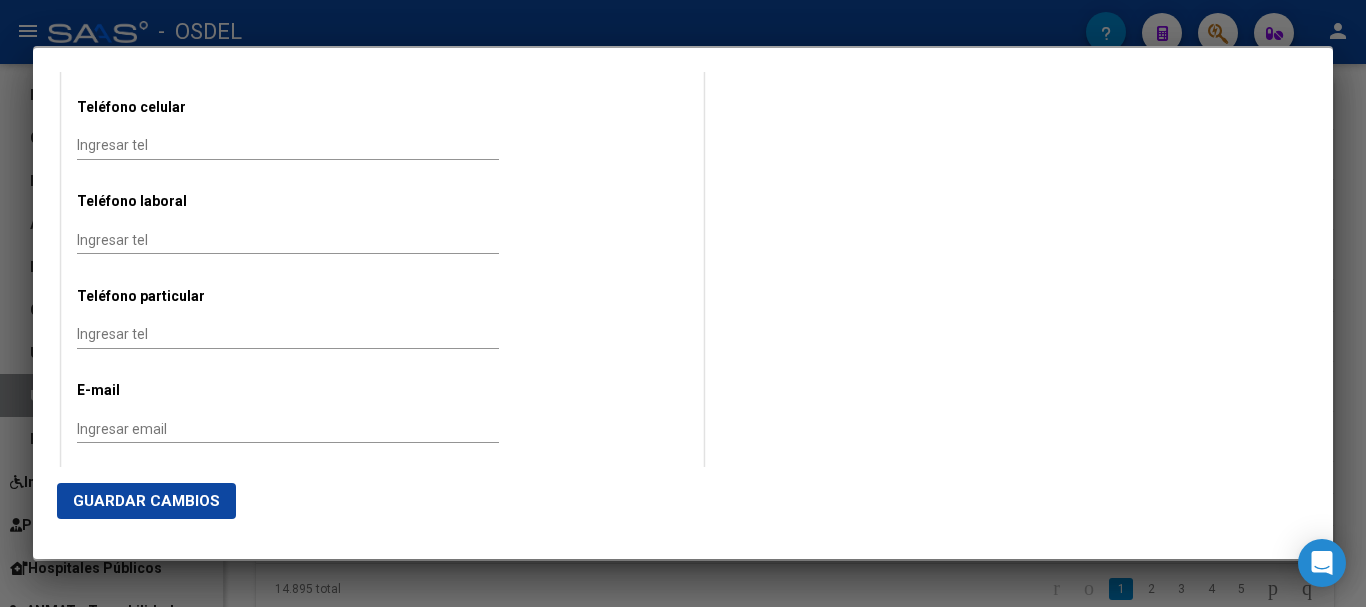 scroll, scrollTop: 2562, scrollLeft: 0, axis: vertical 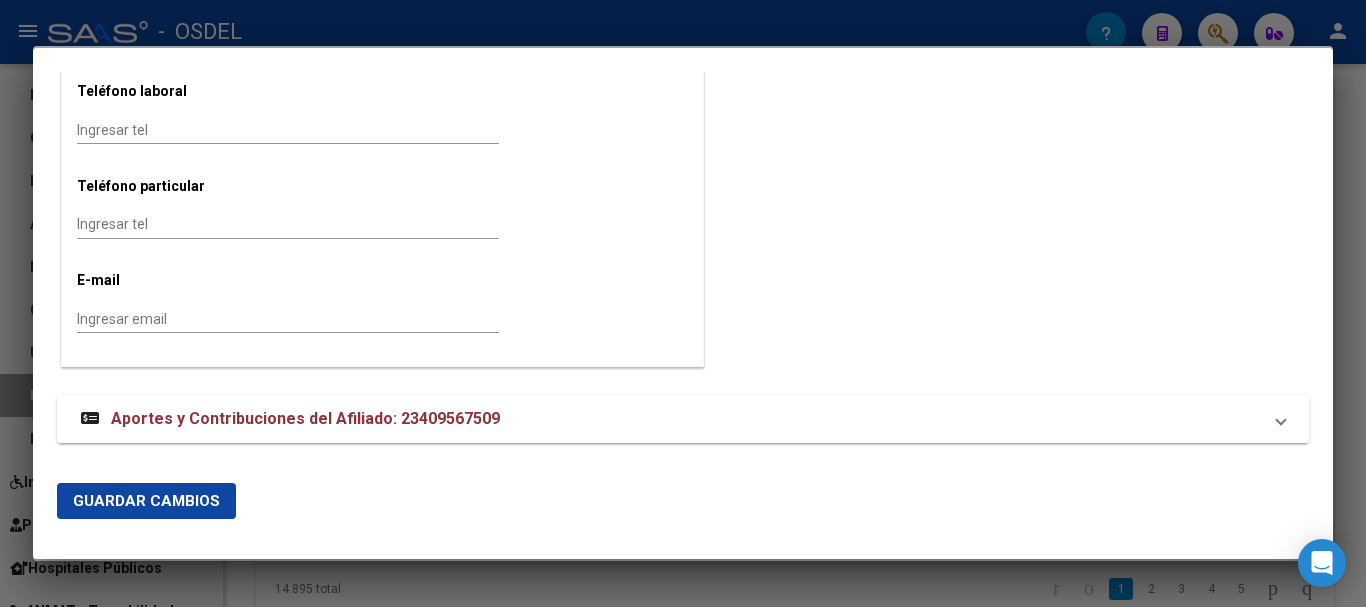 click on "Aportes y Contribuciones del Afiliado: 23409567509" at bounding box center [305, 418] 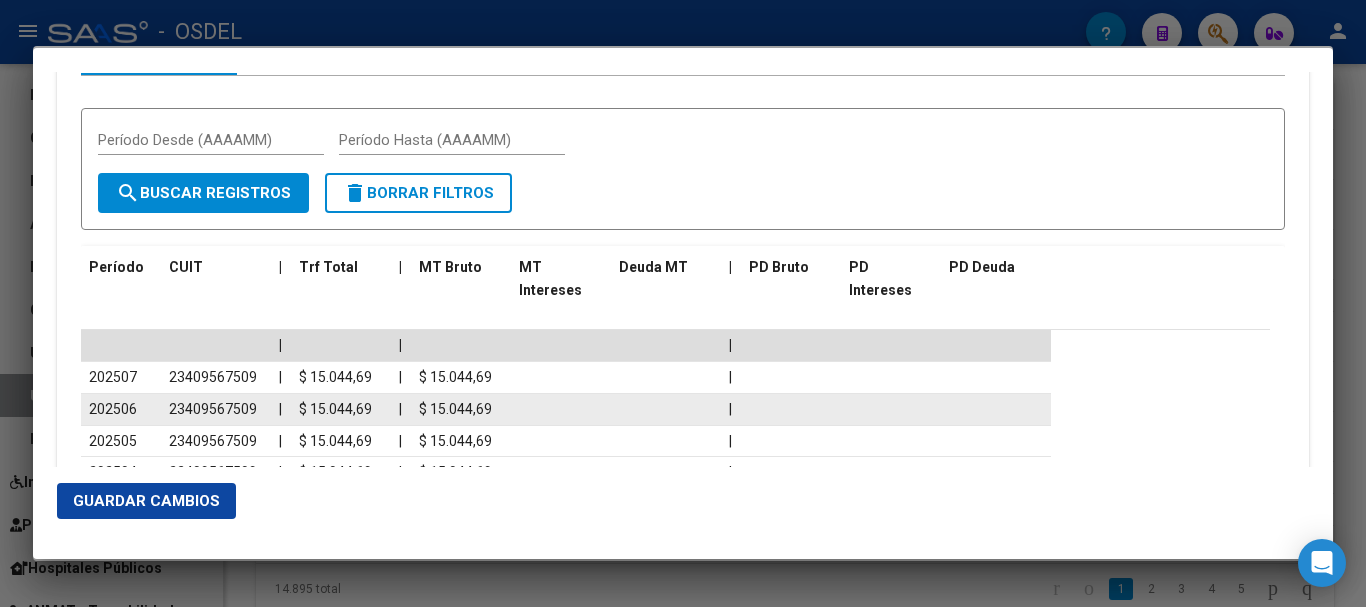 scroll, scrollTop: 2962, scrollLeft: 0, axis: vertical 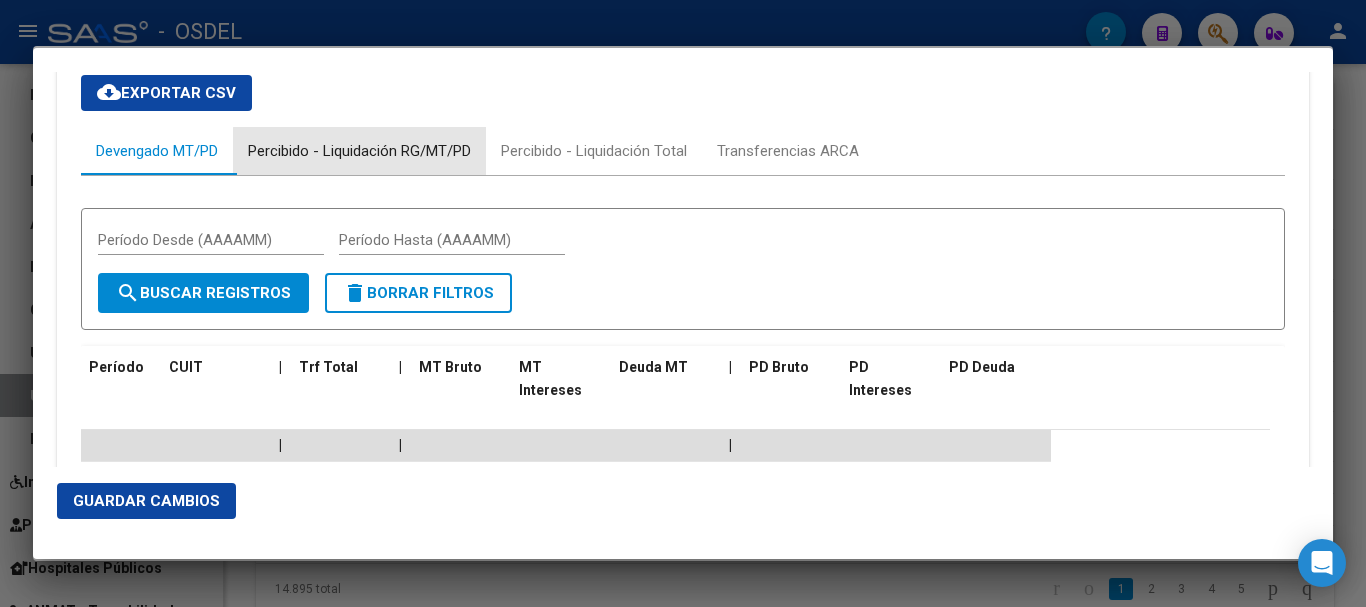 click on "Percibido - Liquidación RG/MT/PD" at bounding box center (359, 151) 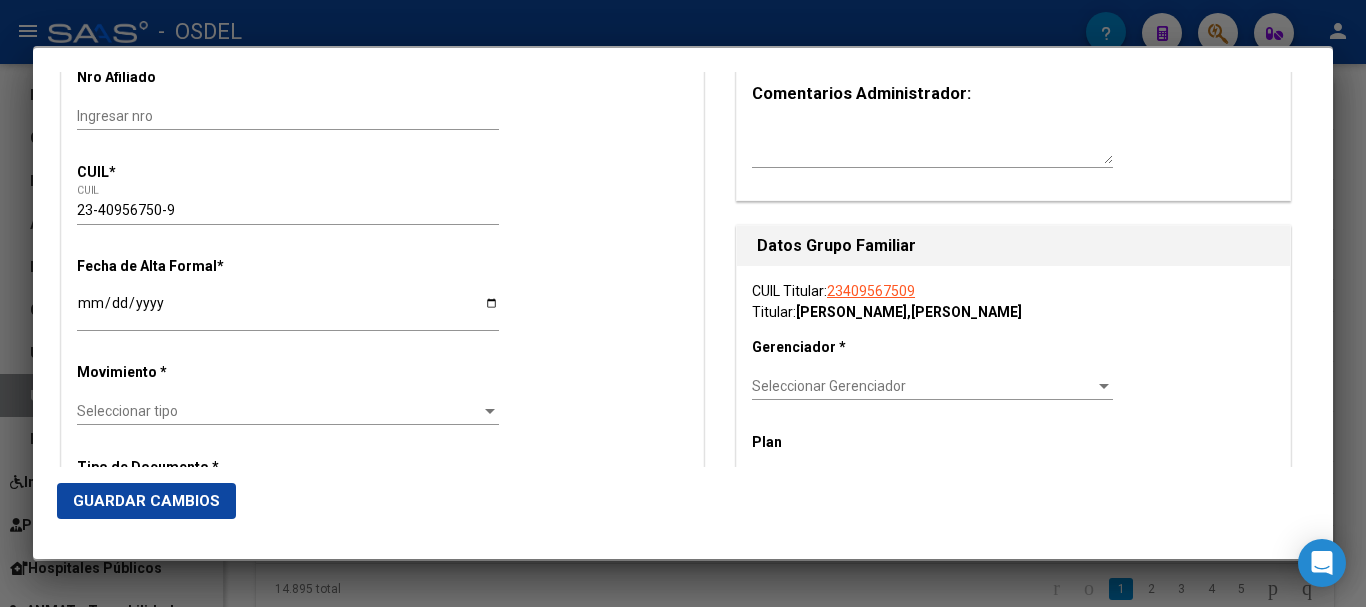 scroll, scrollTop: 200, scrollLeft: 0, axis: vertical 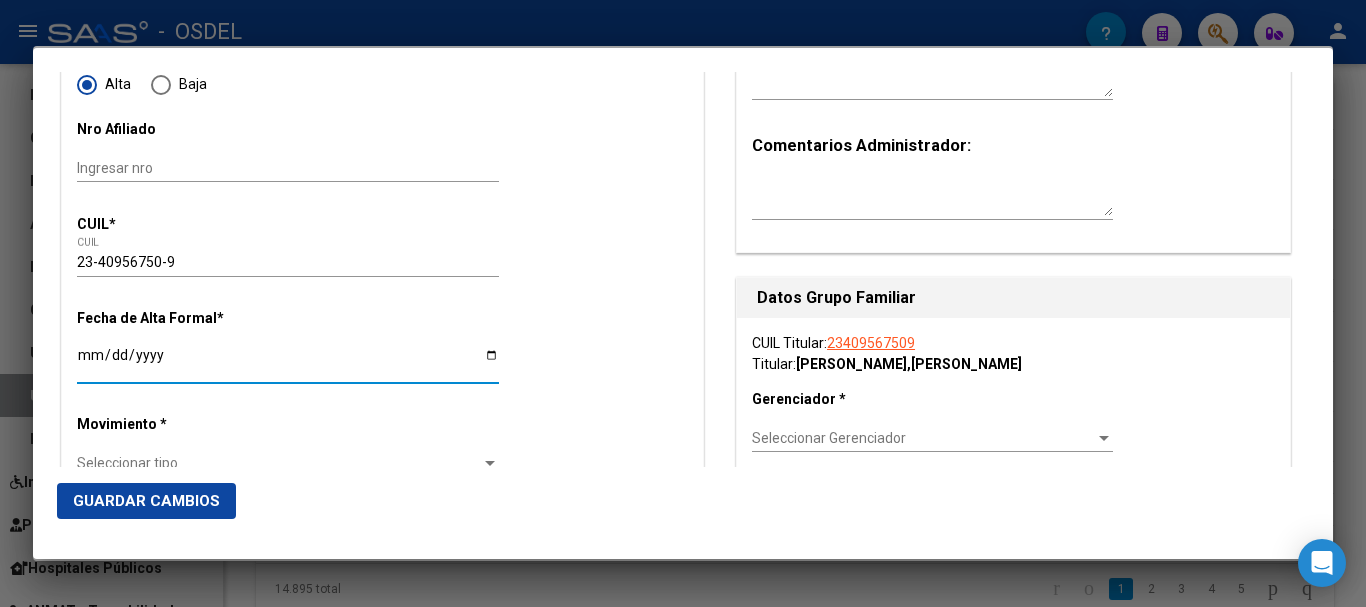 click on "[DATE]" at bounding box center (288, 362) 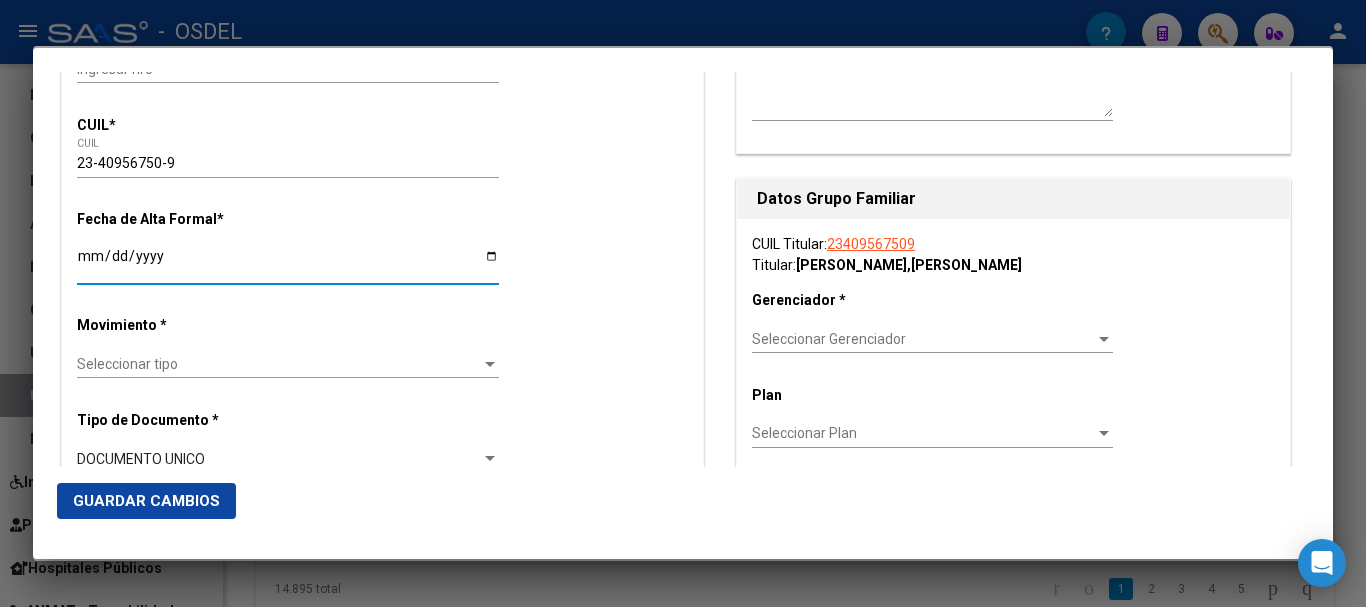 scroll, scrollTop: 300, scrollLeft: 0, axis: vertical 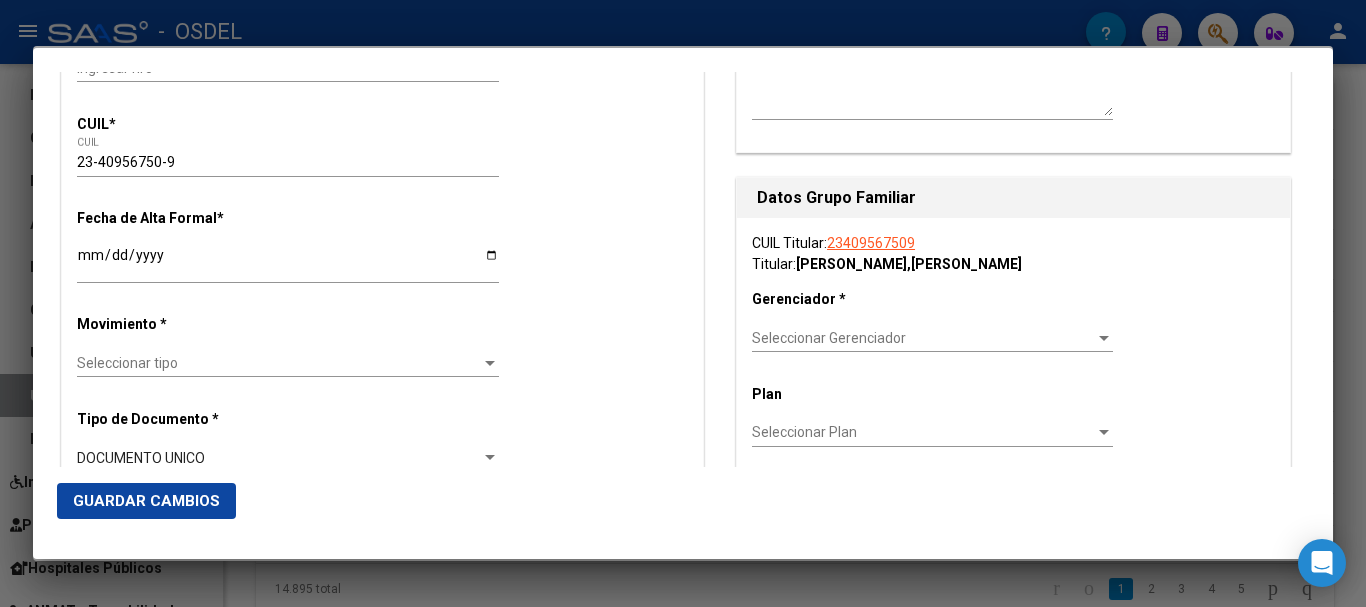 click on "Seleccionar tipo Seleccionar tipo" 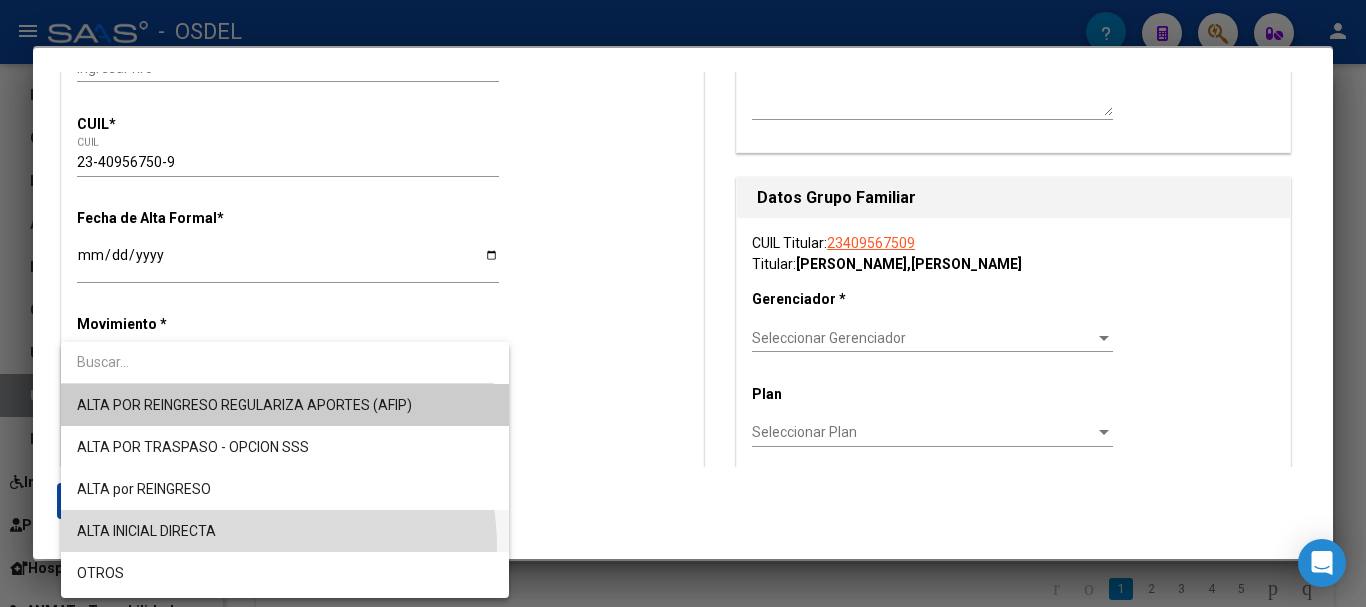 click on "ALTA INICIAL DIRECTA" at bounding box center (285, 531) 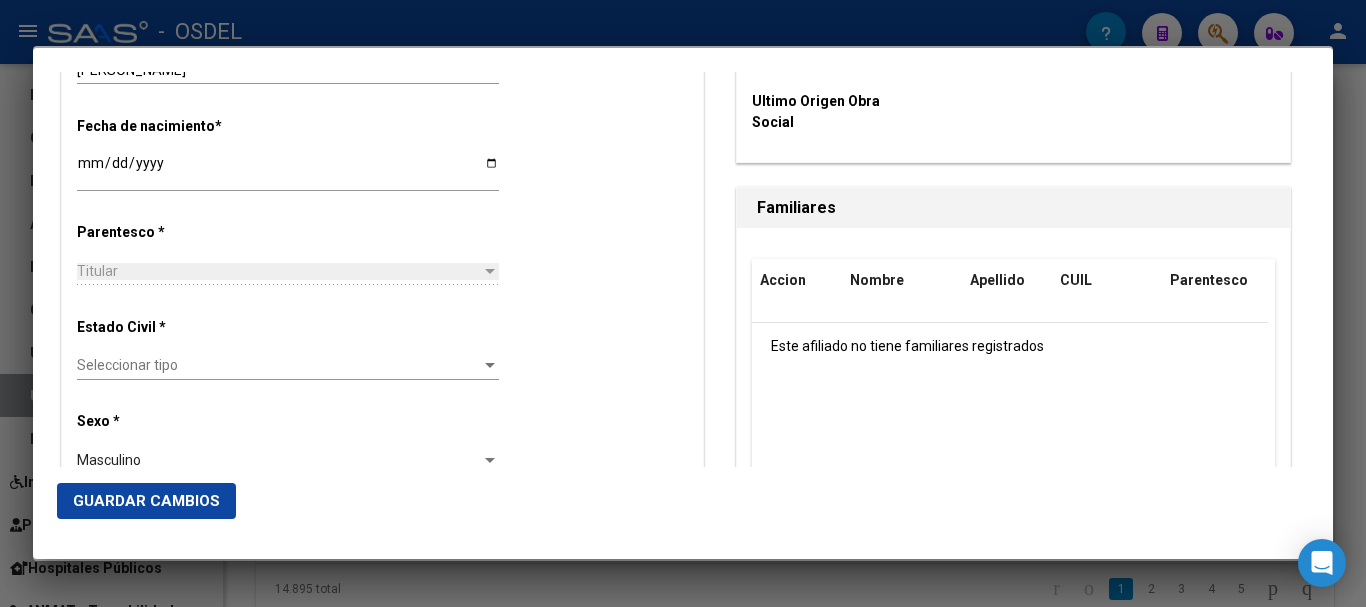 scroll, scrollTop: 1000, scrollLeft: 0, axis: vertical 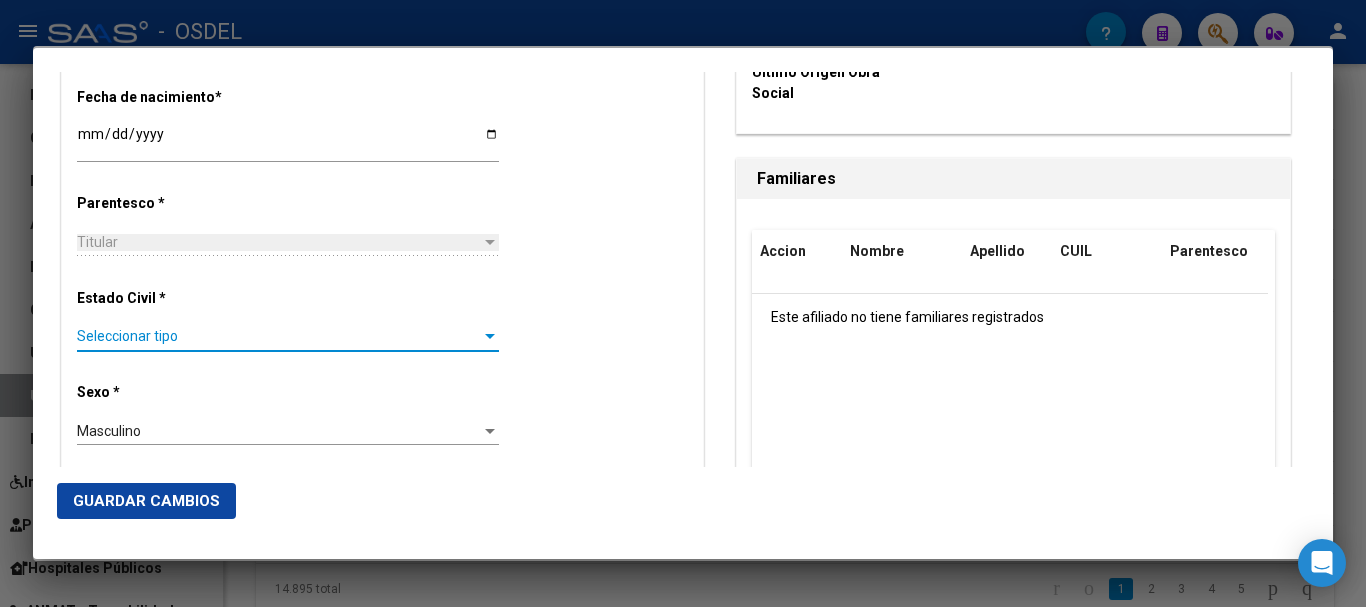 click on "Seleccionar tipo" at bounding box center (279, 336) 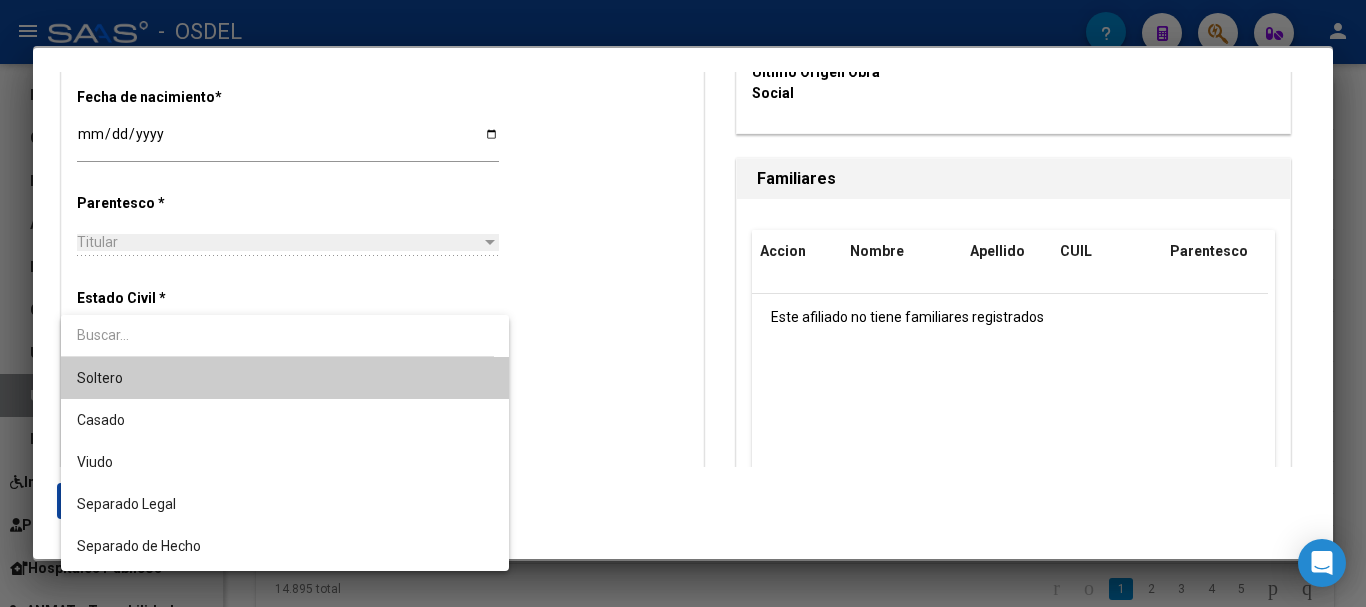 click on "Soltero" at bounding box center [285, 378] 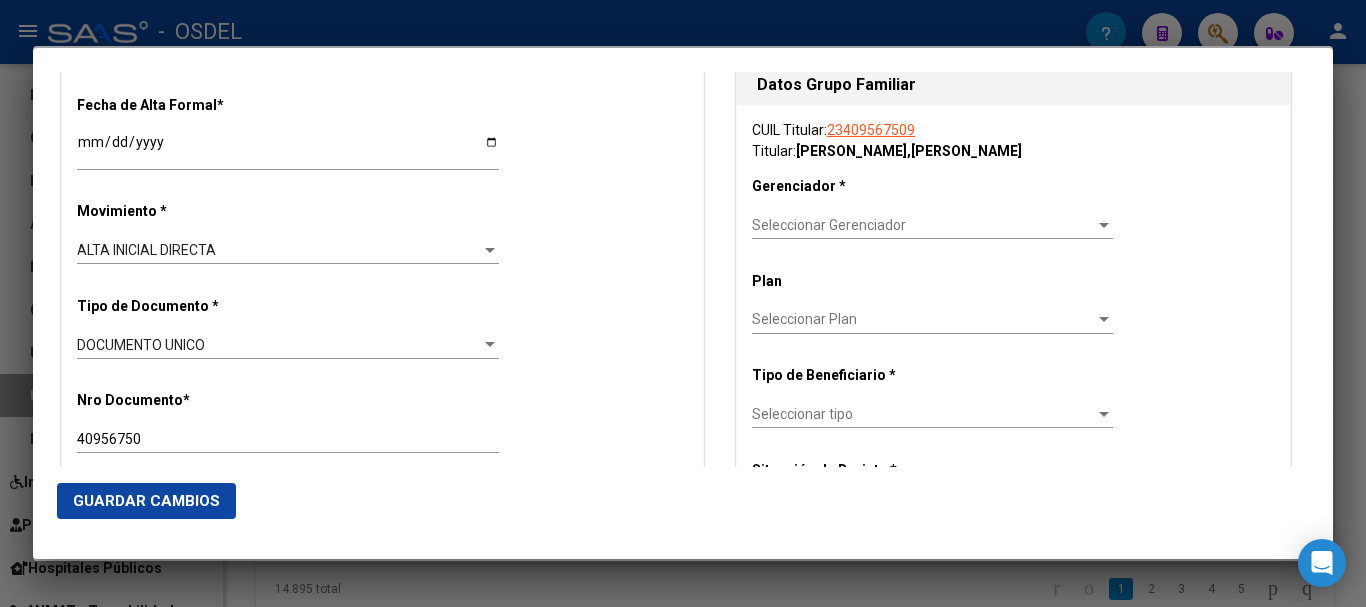 scroll, scrollTop: 400, scrollLeft: 0, axis: vertical 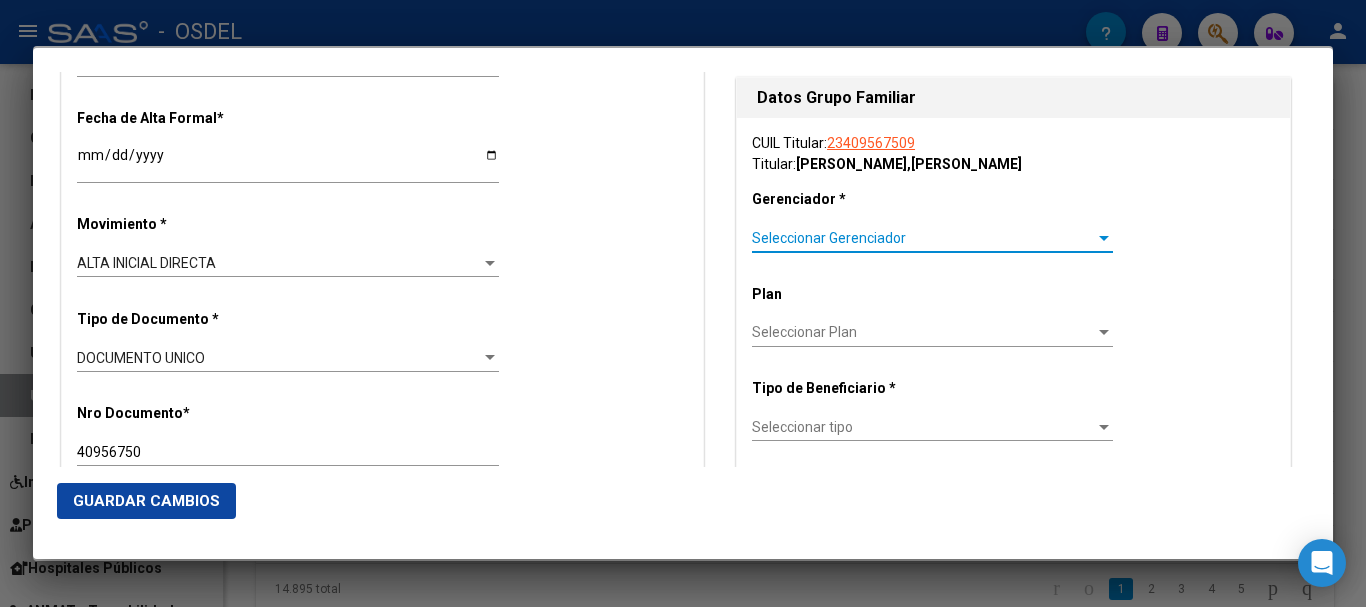 click on "Seleccionar Gerenciador" at bounding box center [923, 238] 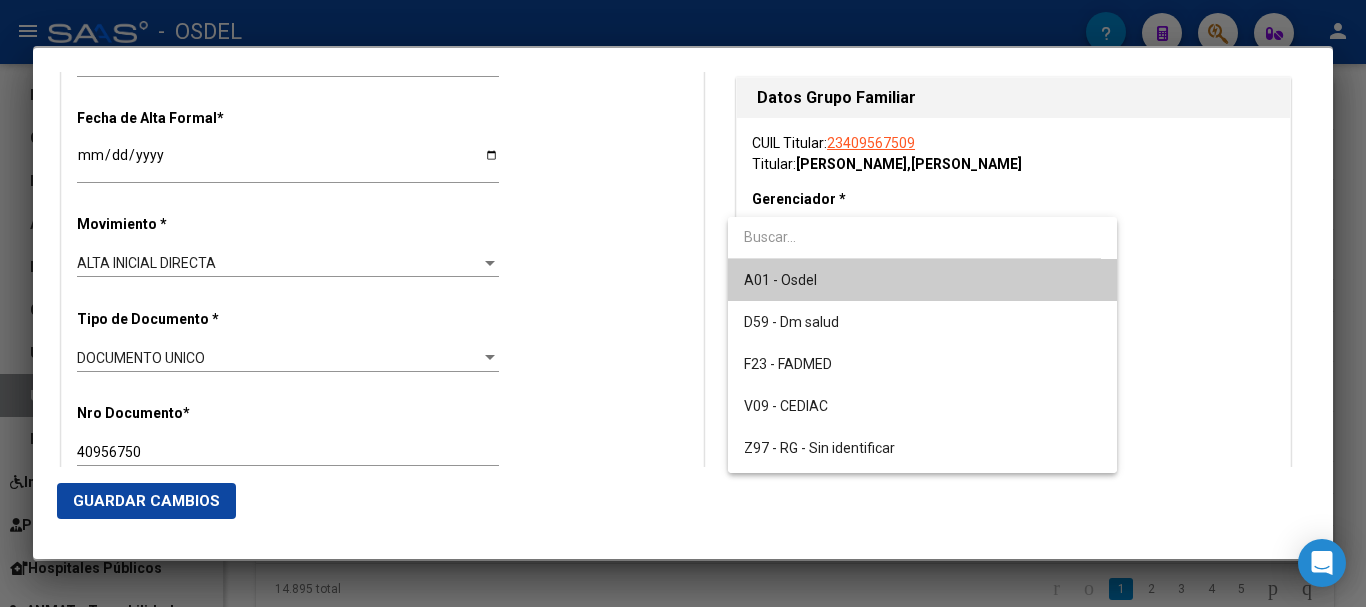 click on "A01 - Osdel" at bounding box center [922, 280] 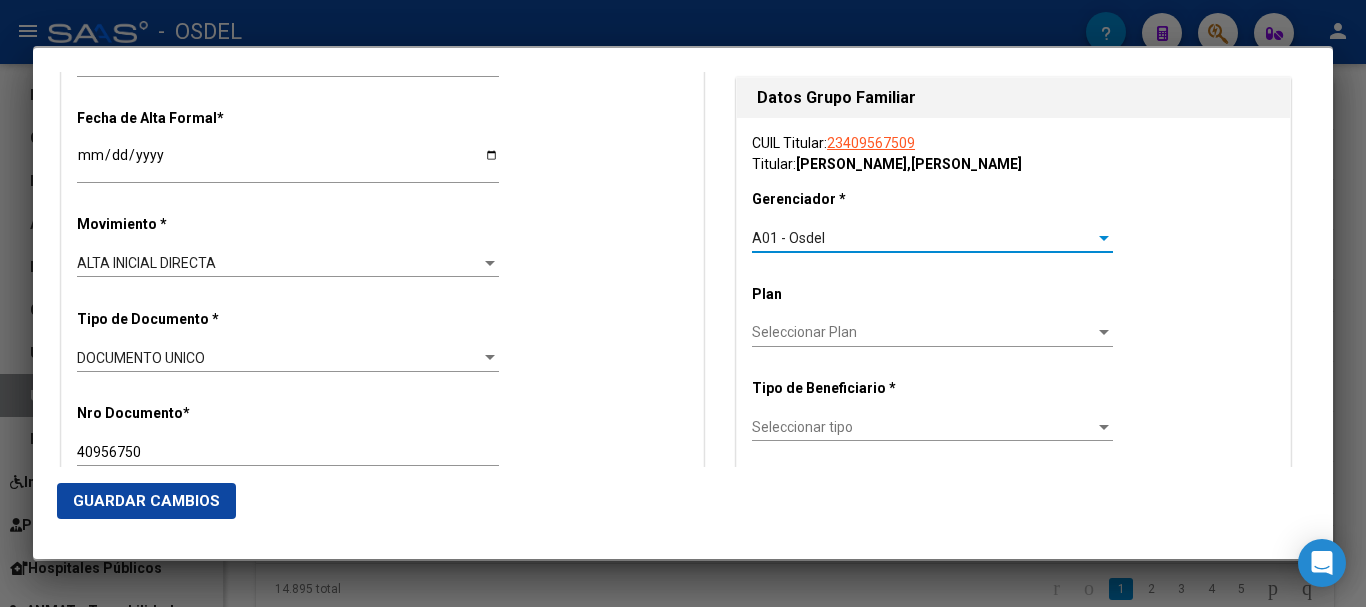 click on "Seleccionar tipo Seleccionar tipo" at bounding box center (932, 427) 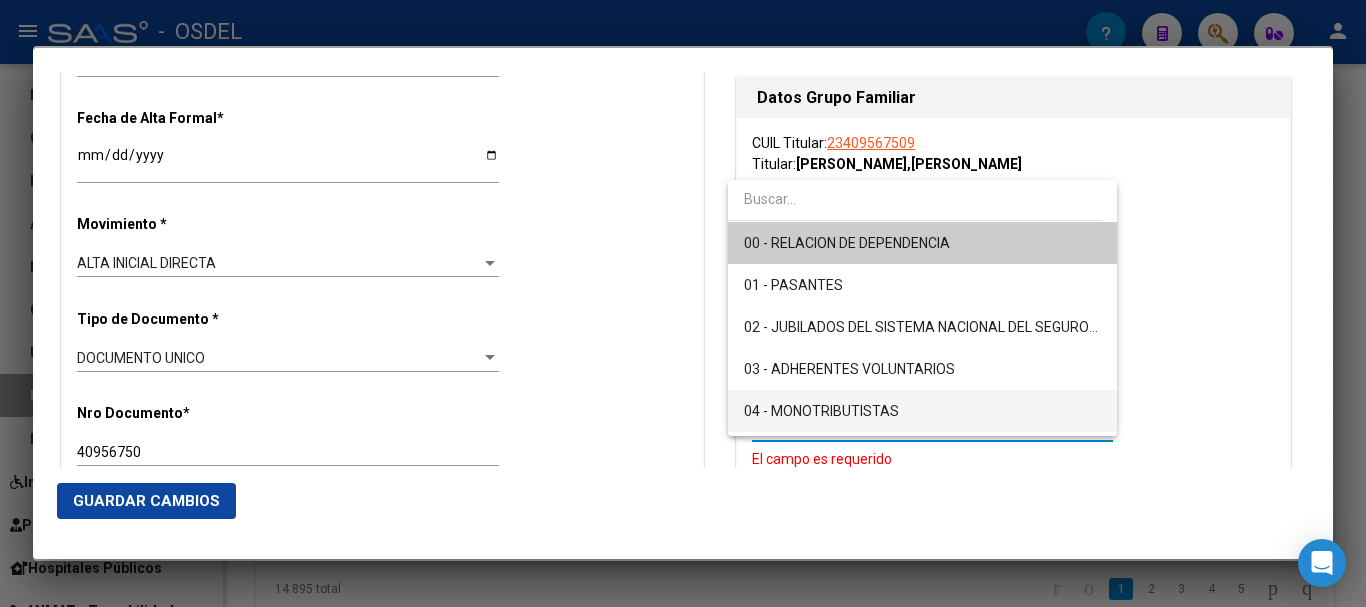 click on "04 - MONOTRIBUTISTAS" at bounding box center [922, 411] 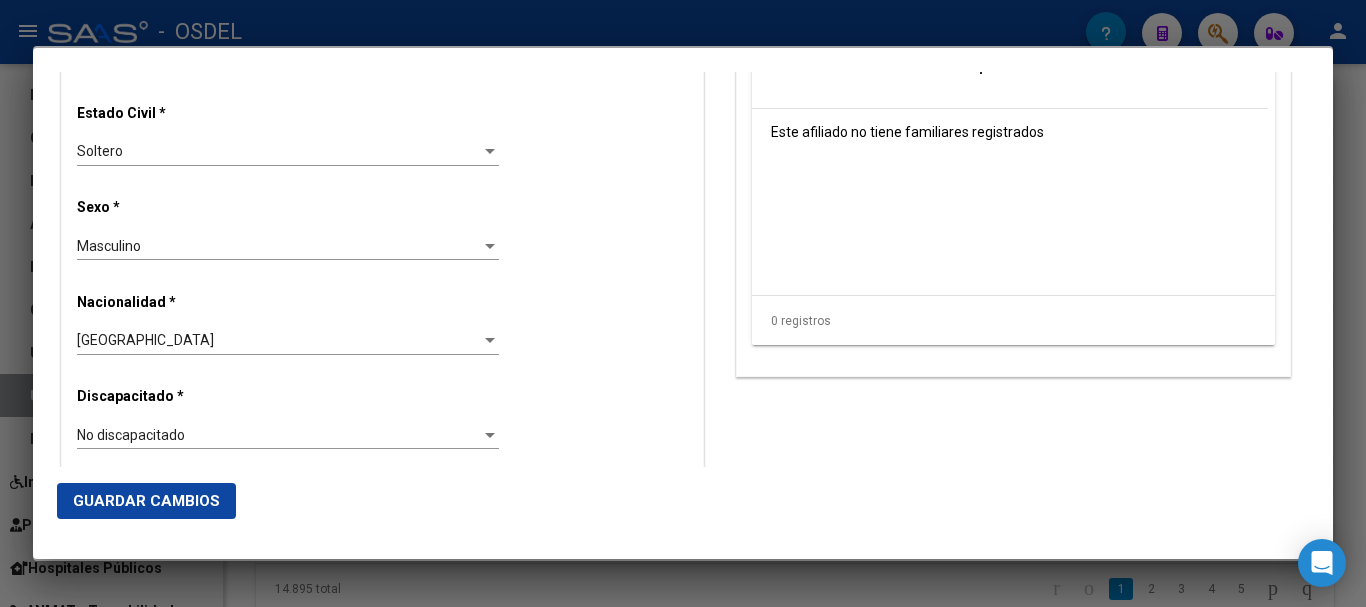 scroll, scrollTop: 1300, scrollLeft: 0, axis: vertical 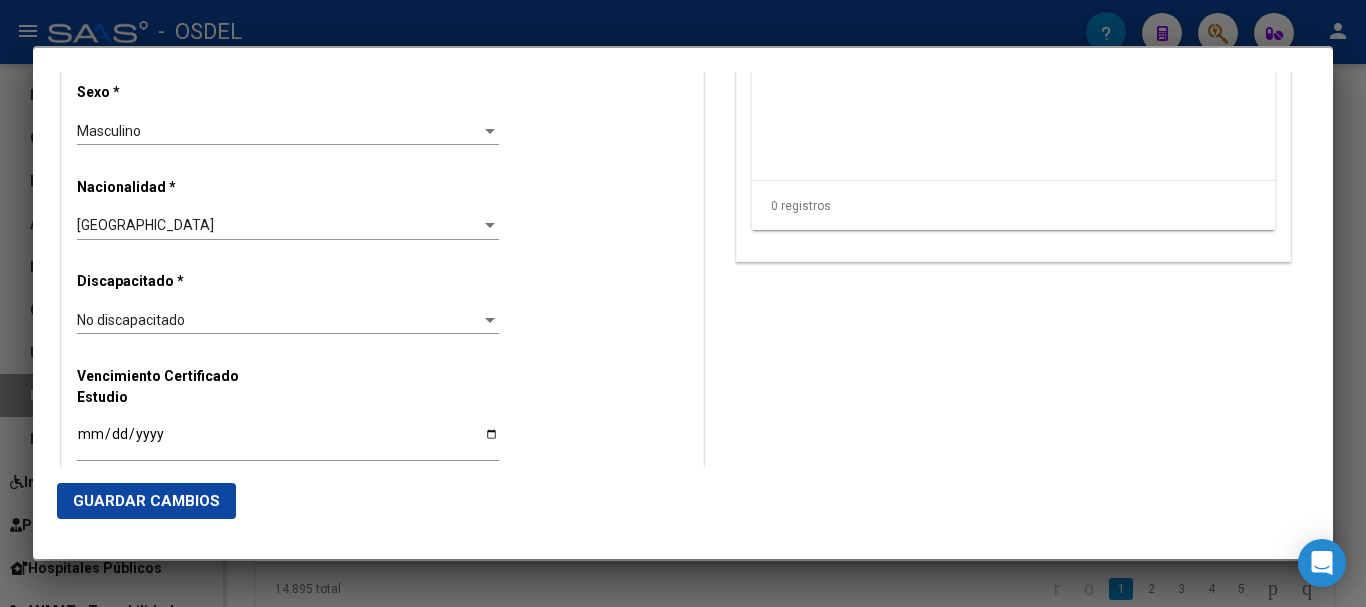 click on "Guardar Cambios" 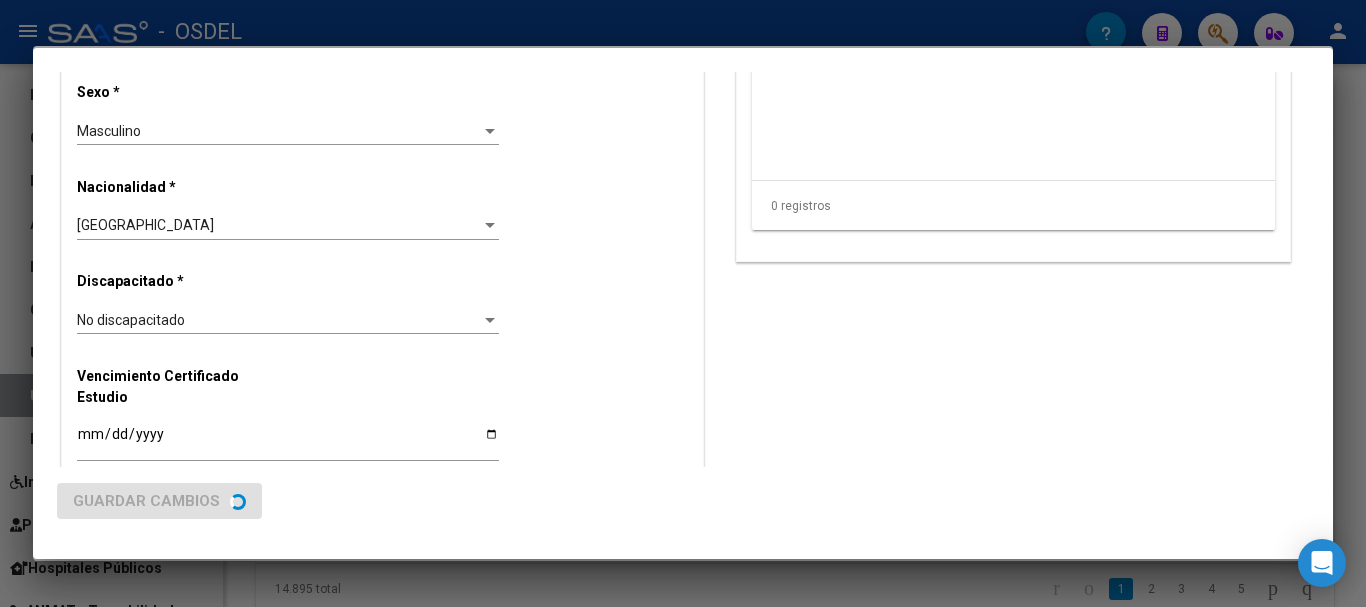 scroll, scrollTop: 0, scrollLeft: 0, axis: both 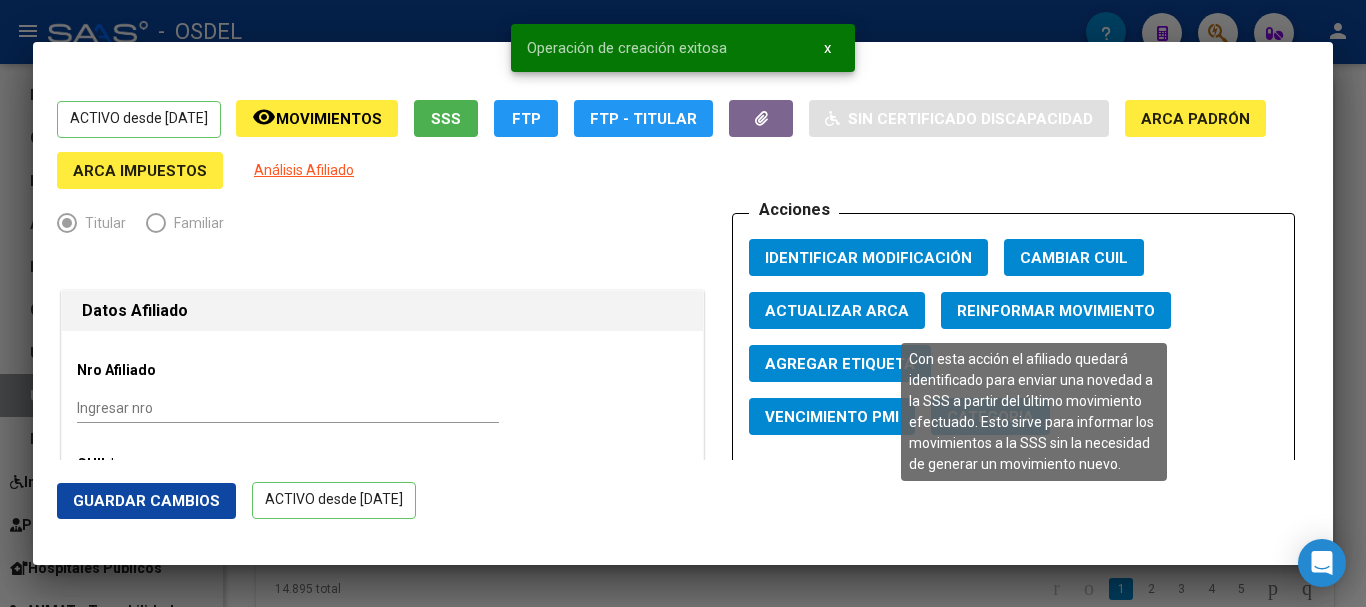 click on "Reinformar Movimiento" 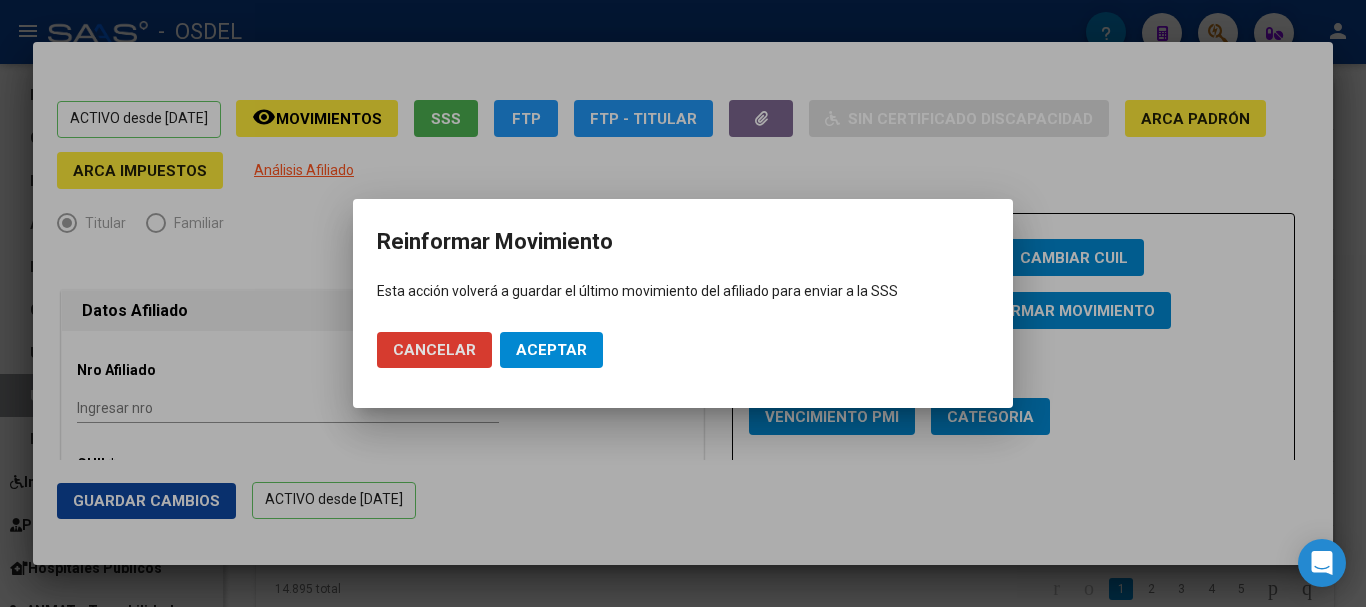 click on "Aceptar" at bounding box center (551, 350) 